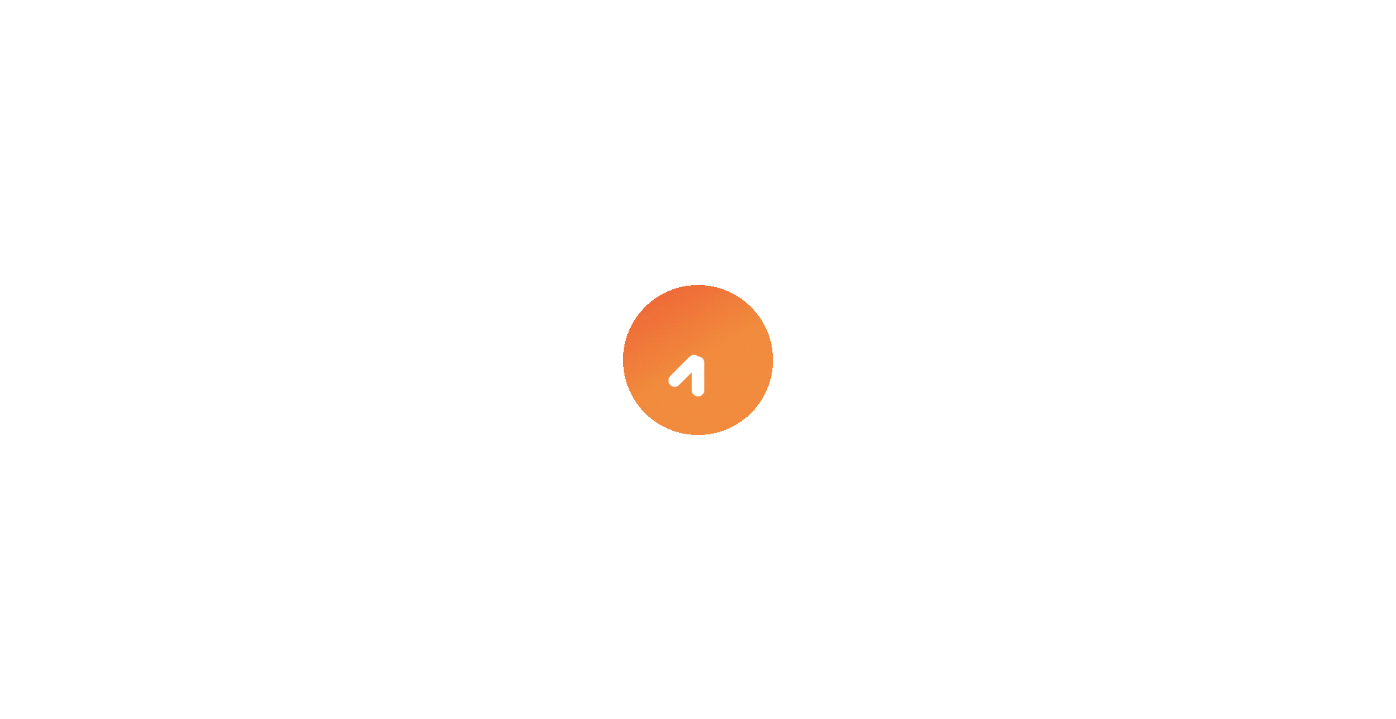 scroll, scrollTop: 0, scrollLeft: 0, axis: both 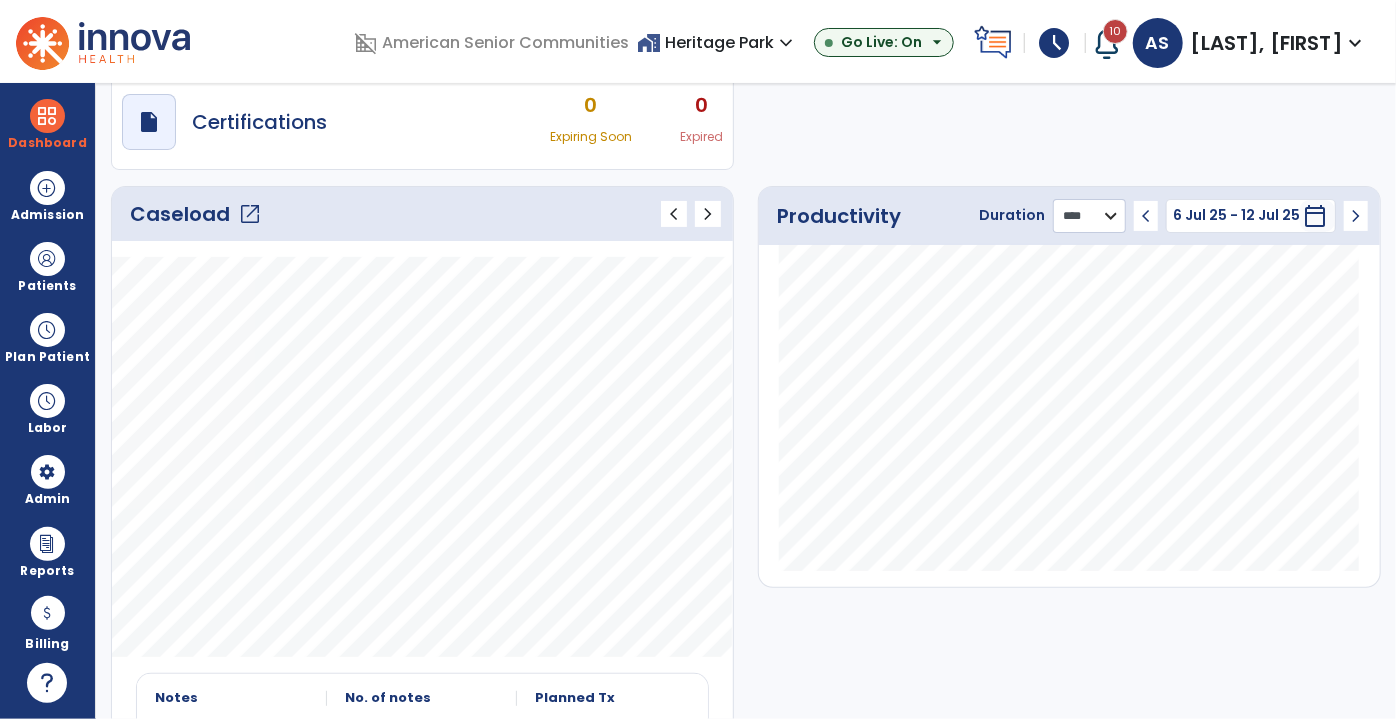 click on "******** **** ***" 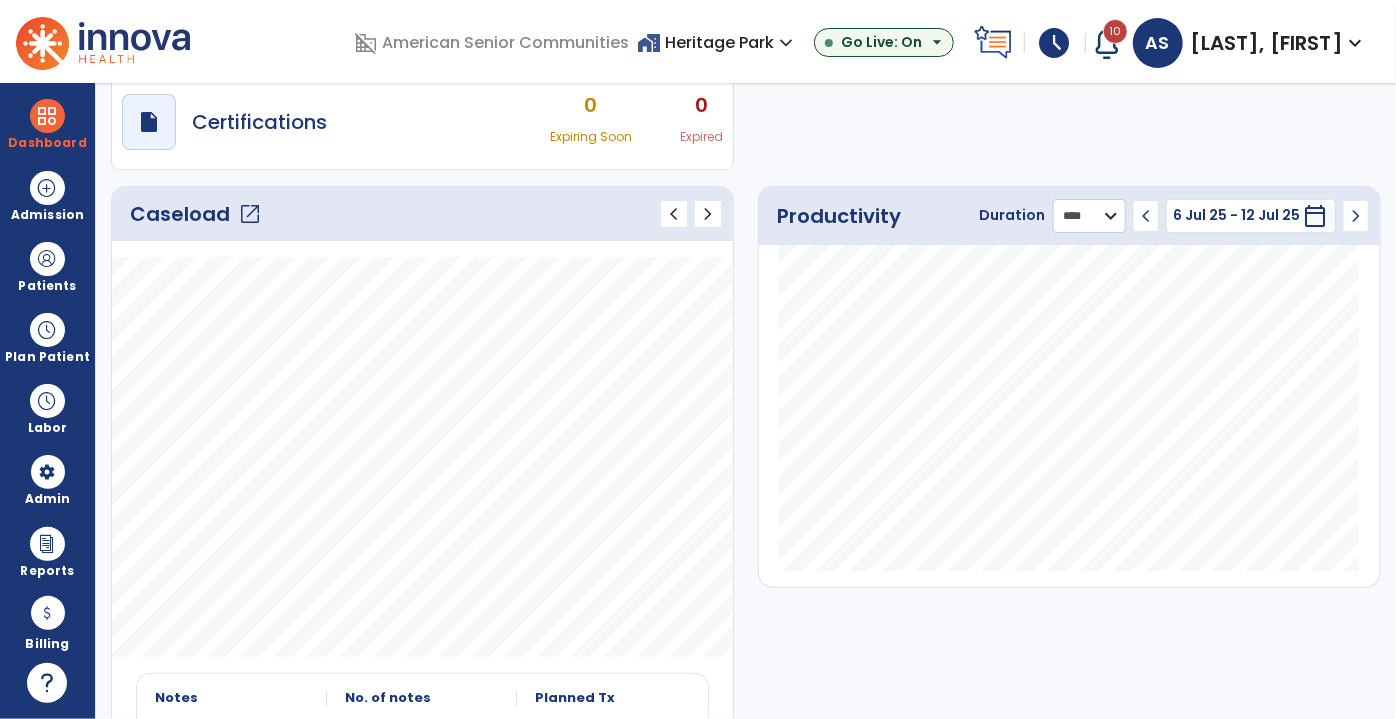 select on "***" 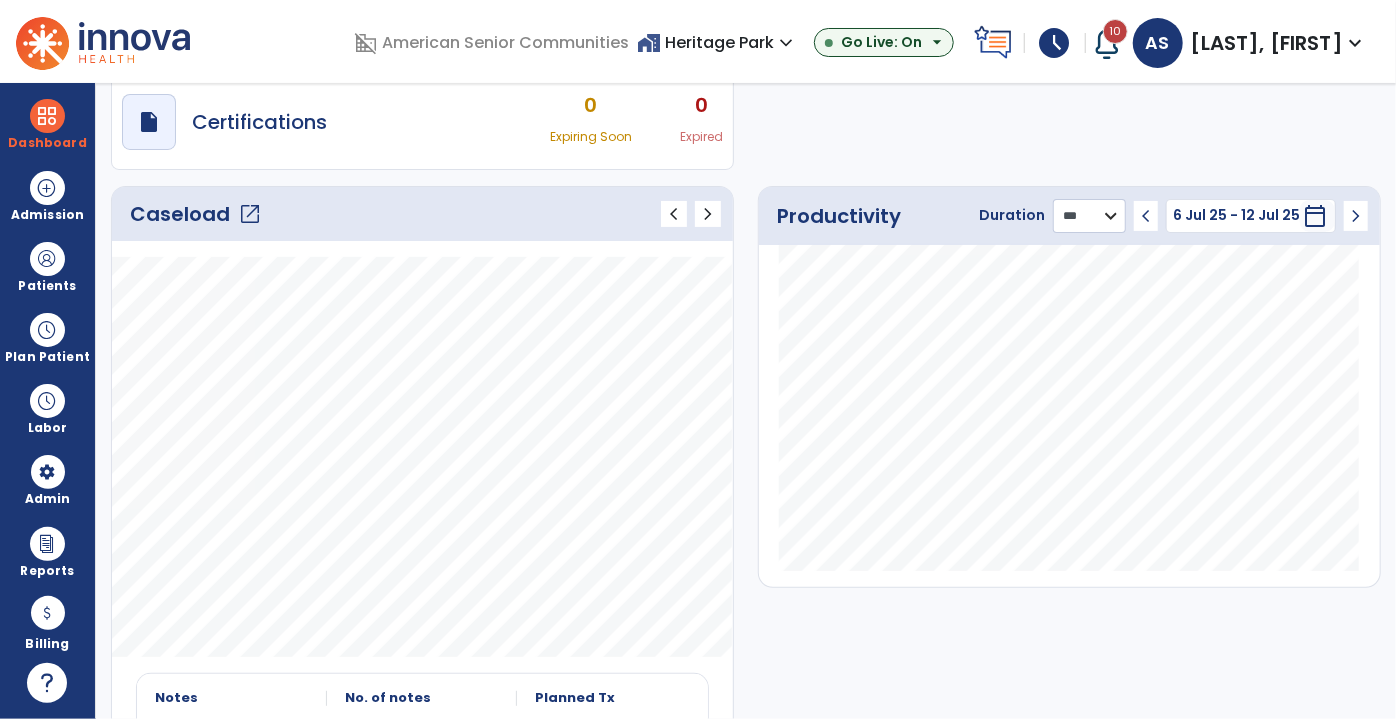 click on "******** **** ***" 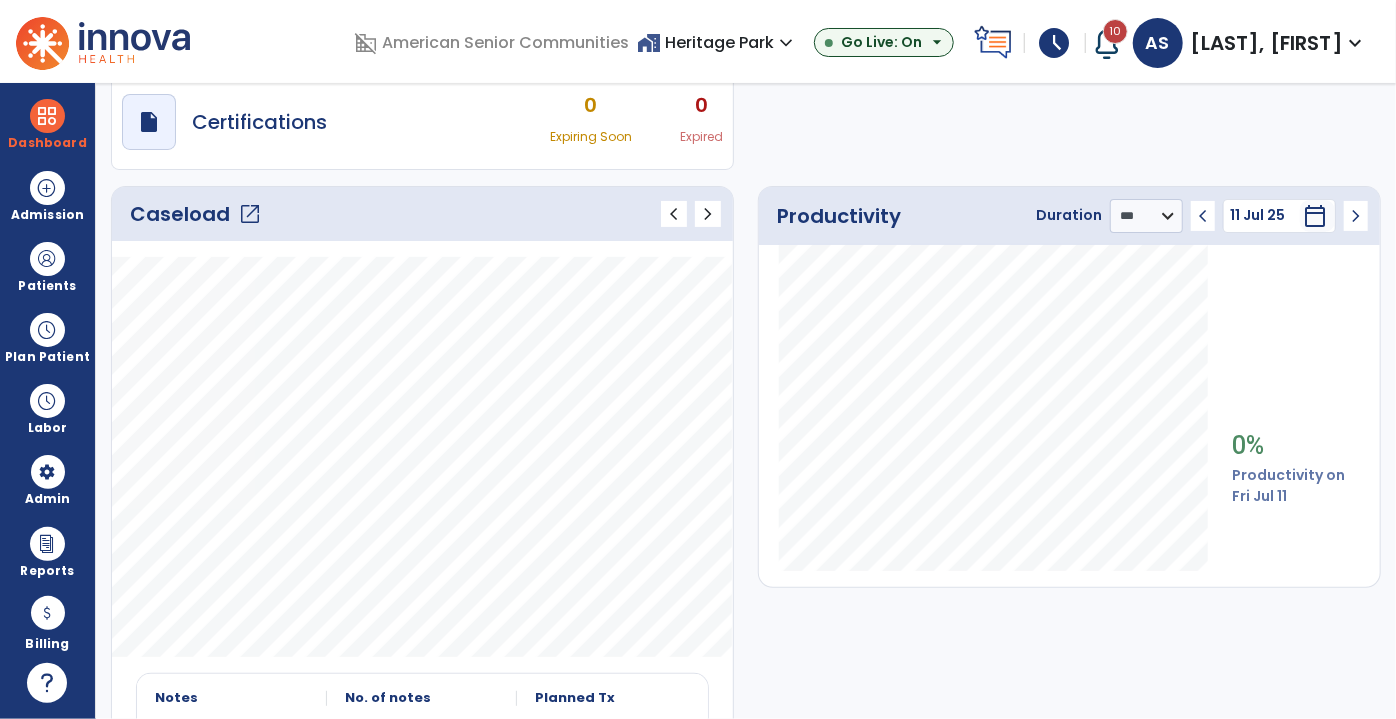 click on "chevron_left" 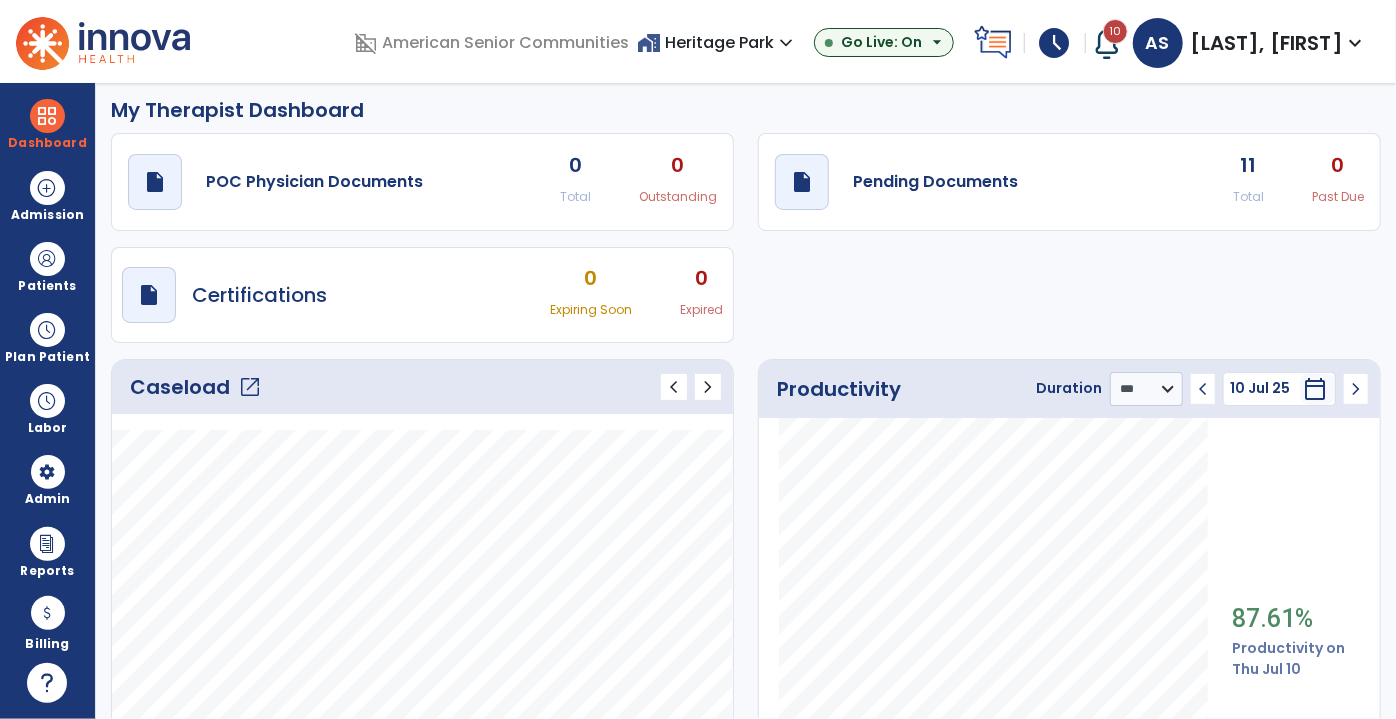 scroll, scrollTop: 0, scrollLeft: 0, axis: both 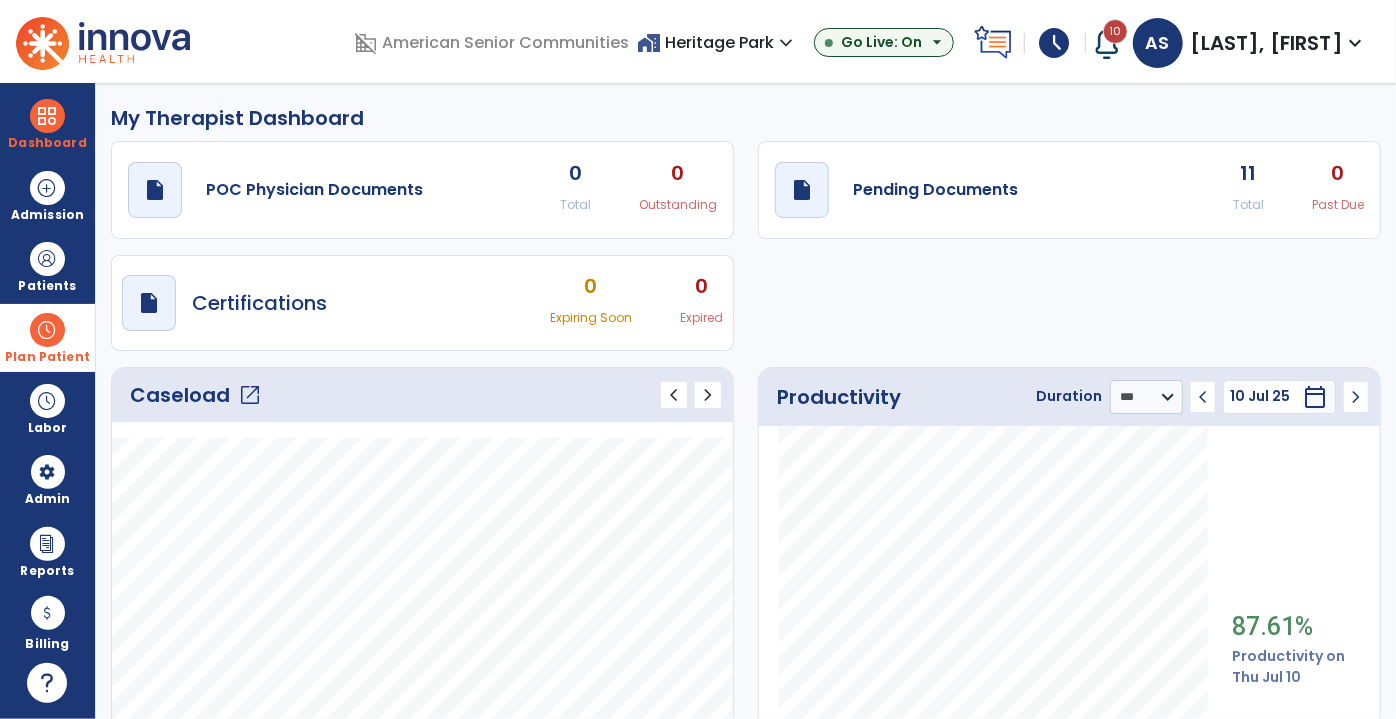 click on "Plan Patient" at bounding box center (47, 266) 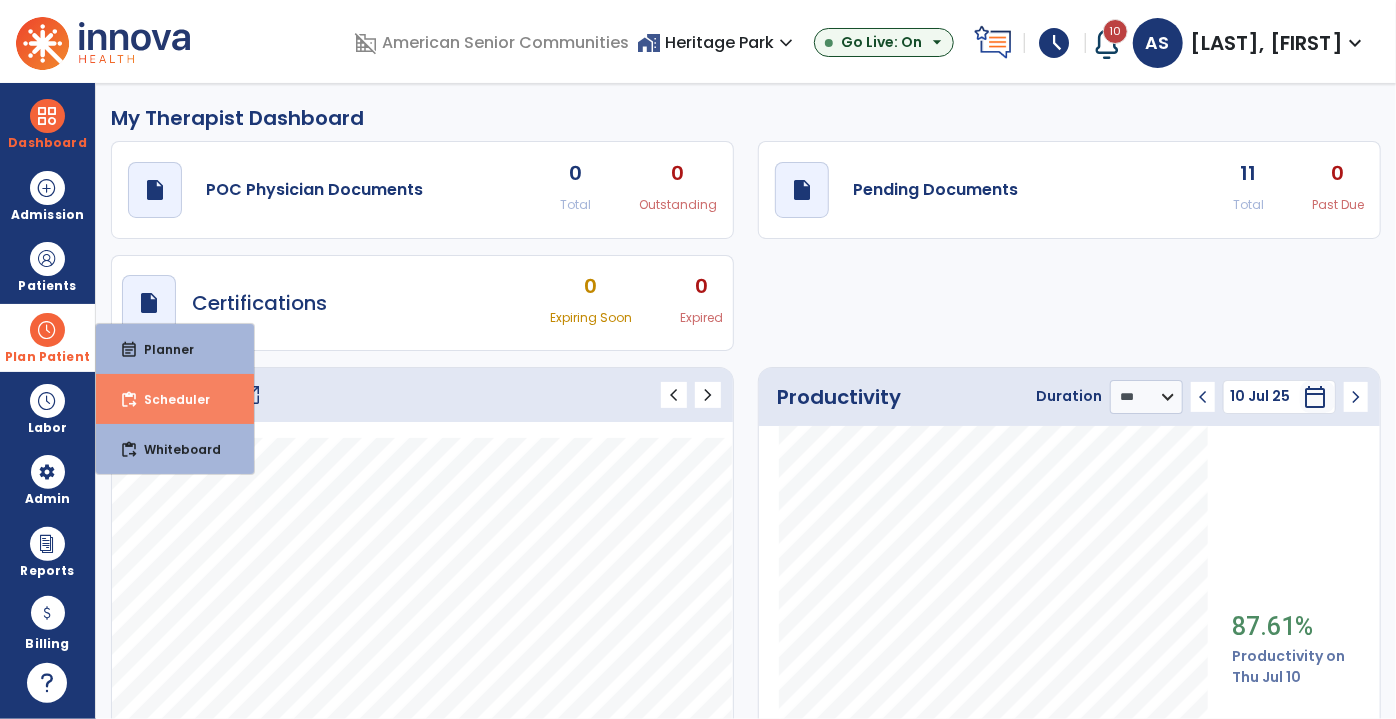 click on "Scheduler" at bounding box center [169, 399] 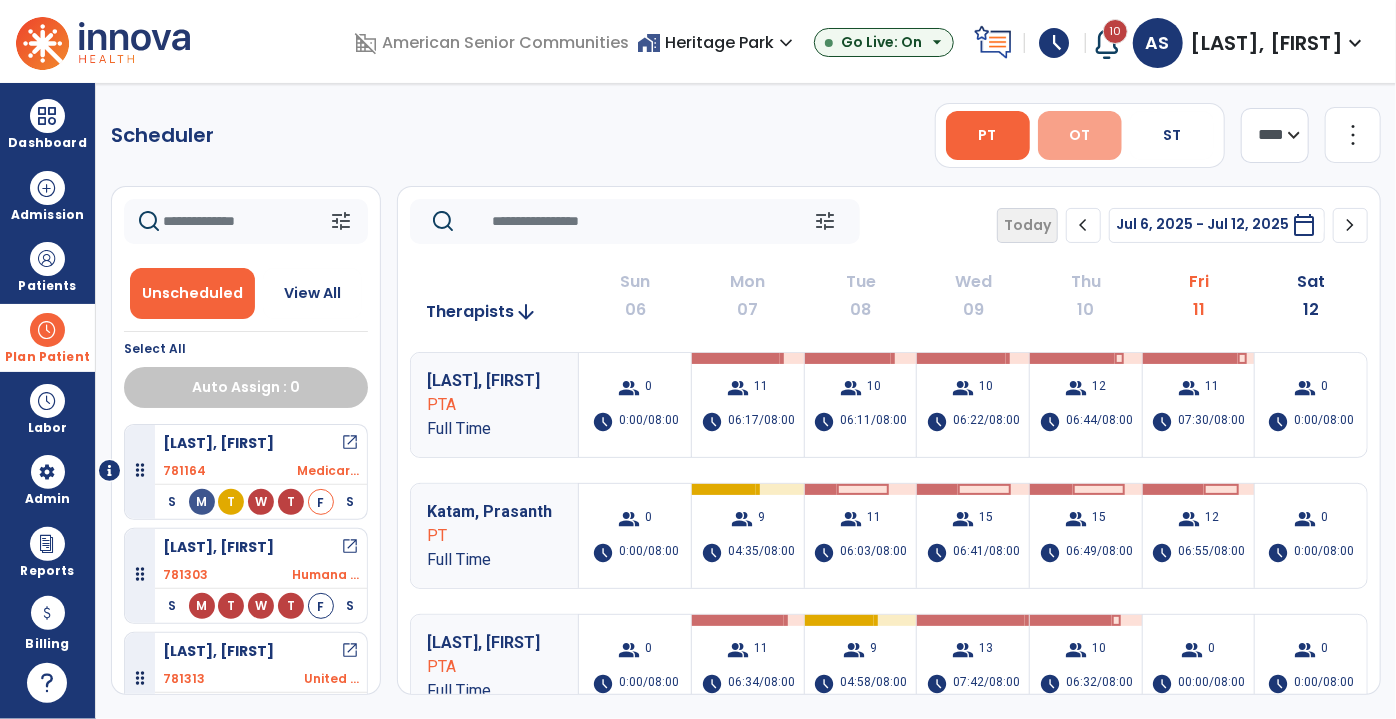 click on "OT" at bounding box center [1080, 135] 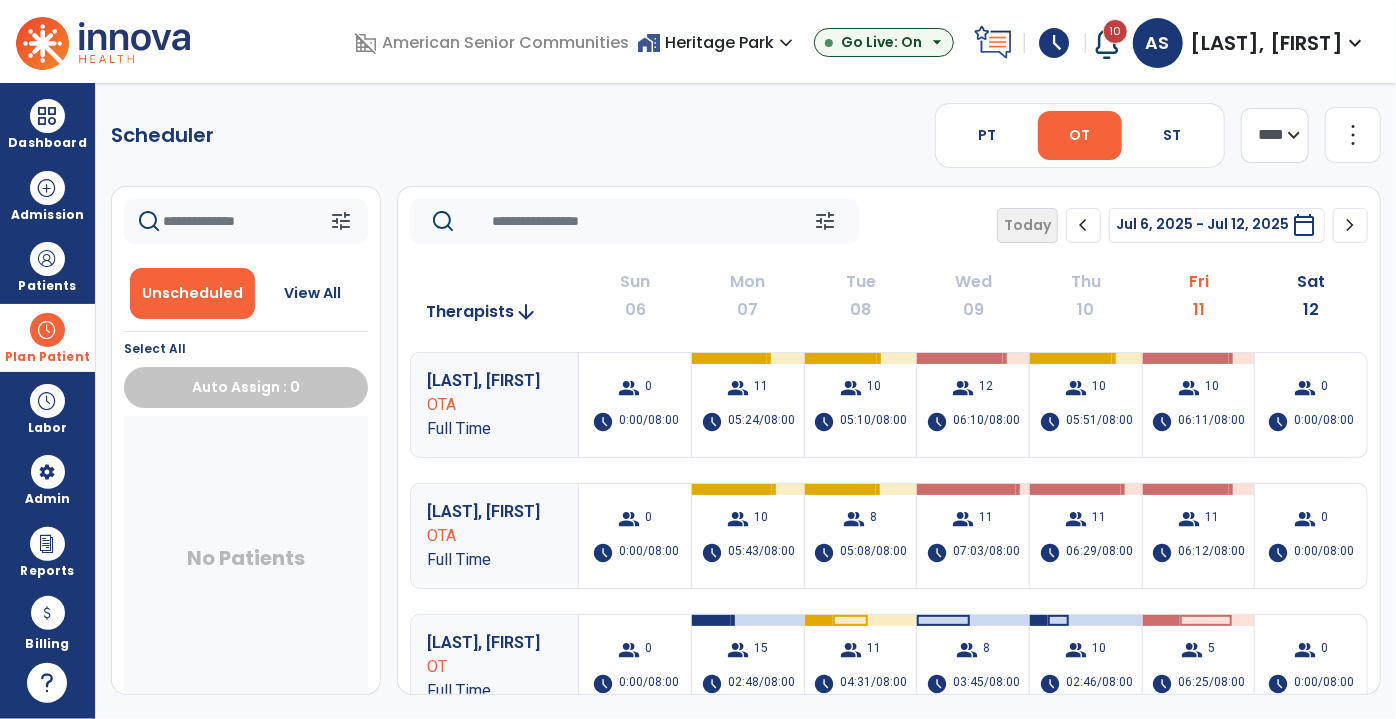 click on "**** ***" 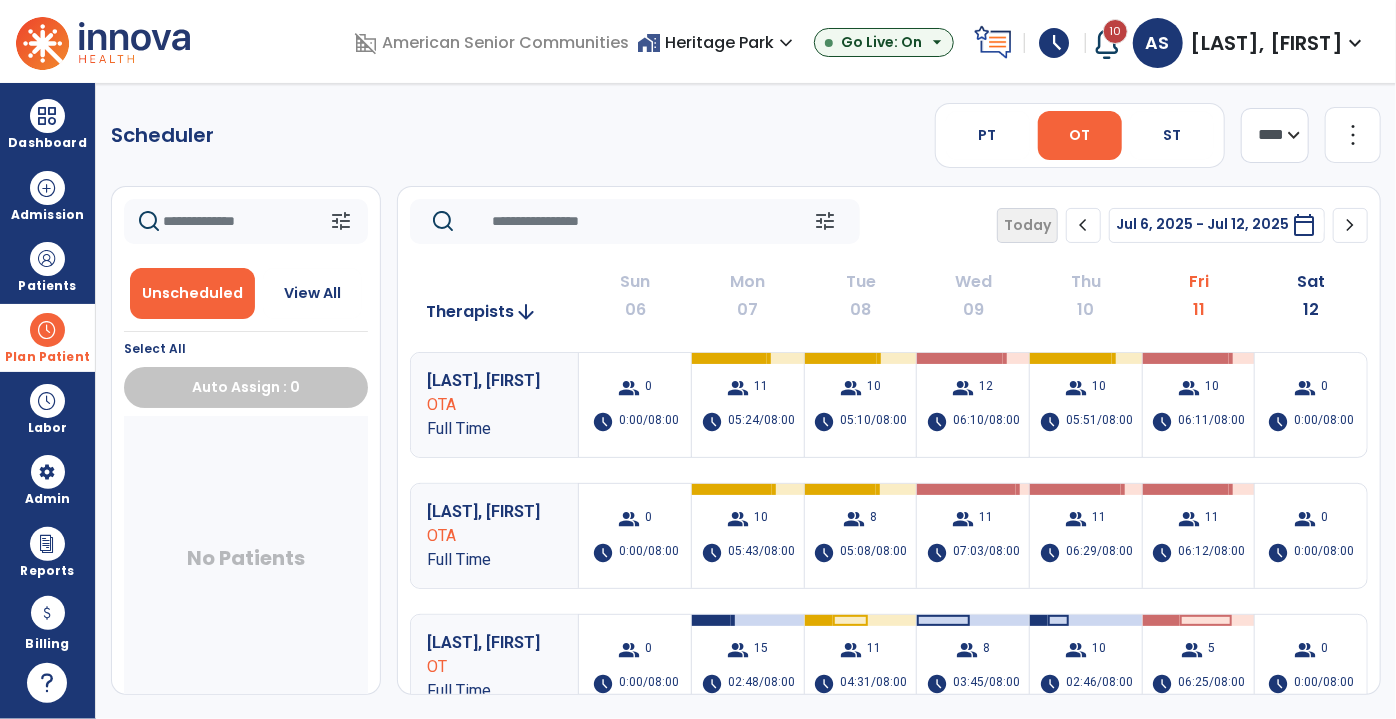 select on "*******" 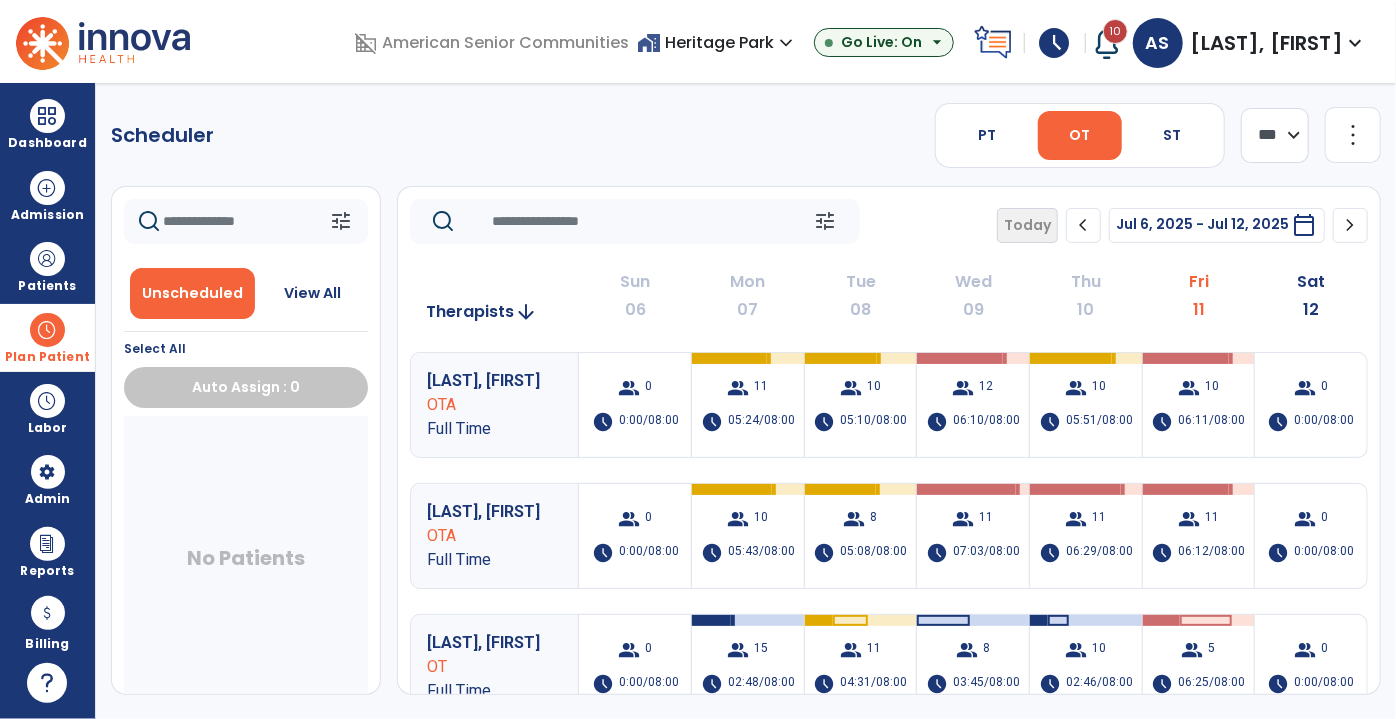 click on "**** ***" 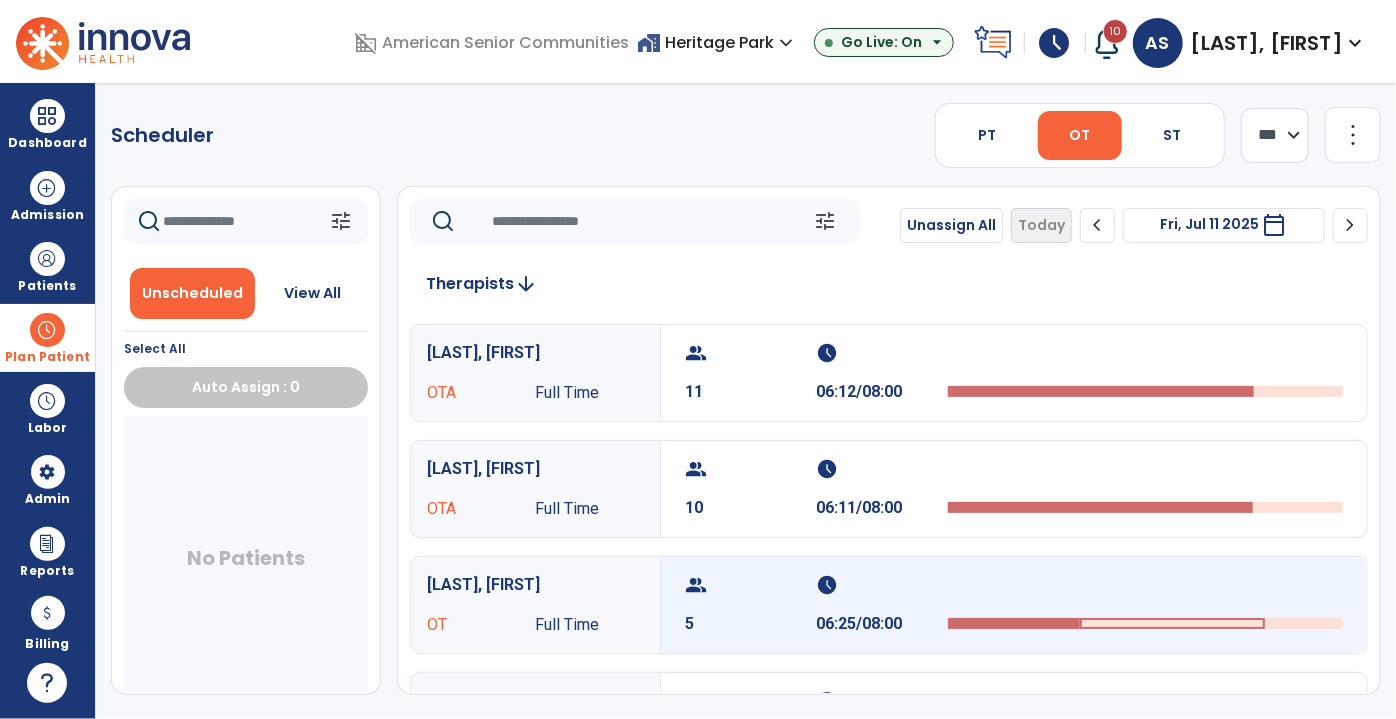 click on "group" at bounding box center [748, 585] 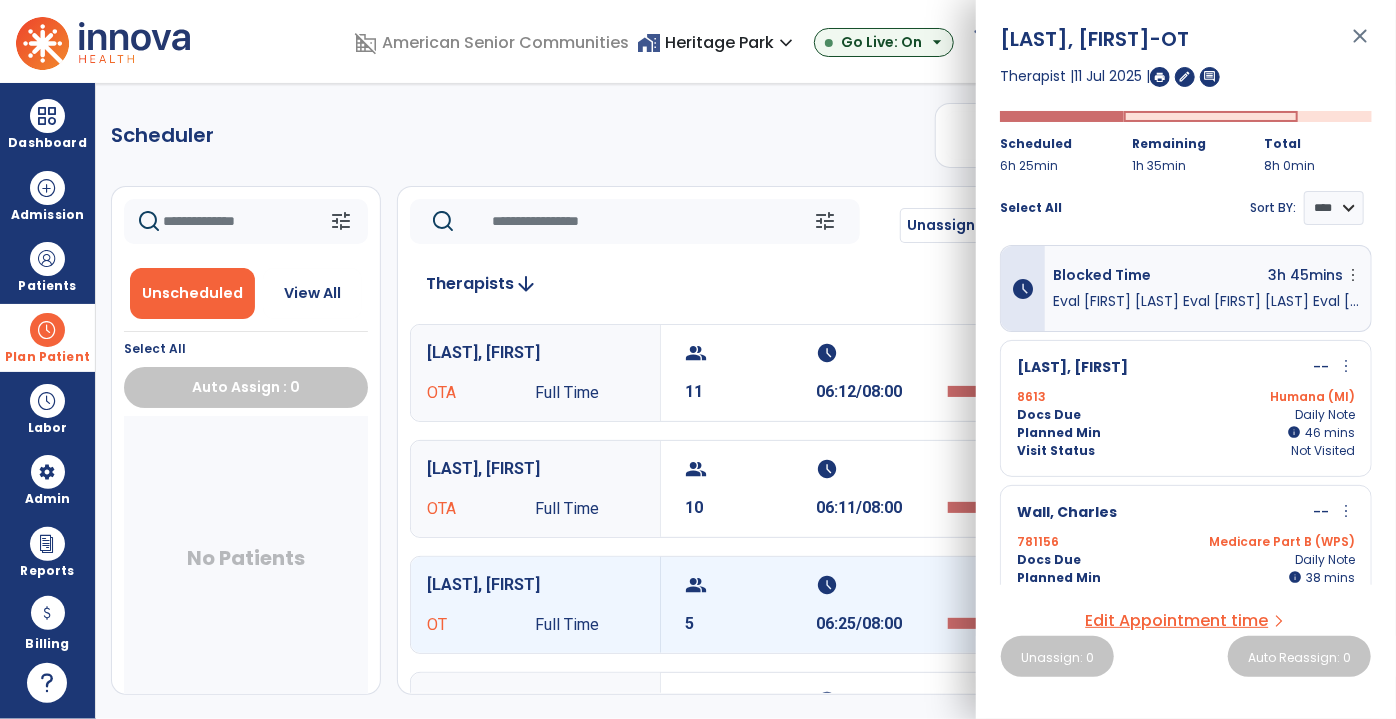scroll, scrollTop: 0, scrollLeft: 0, axis: both 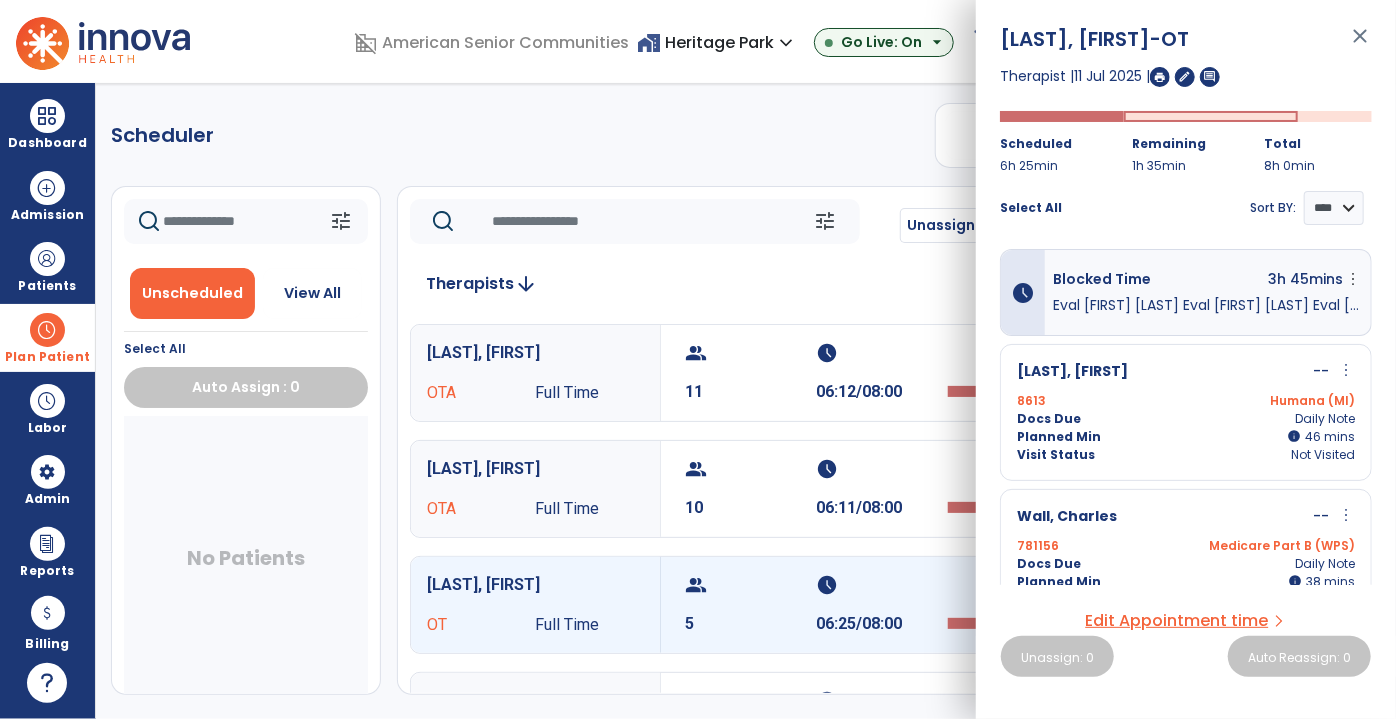 click on "close" at bounding box center [1360, 45] 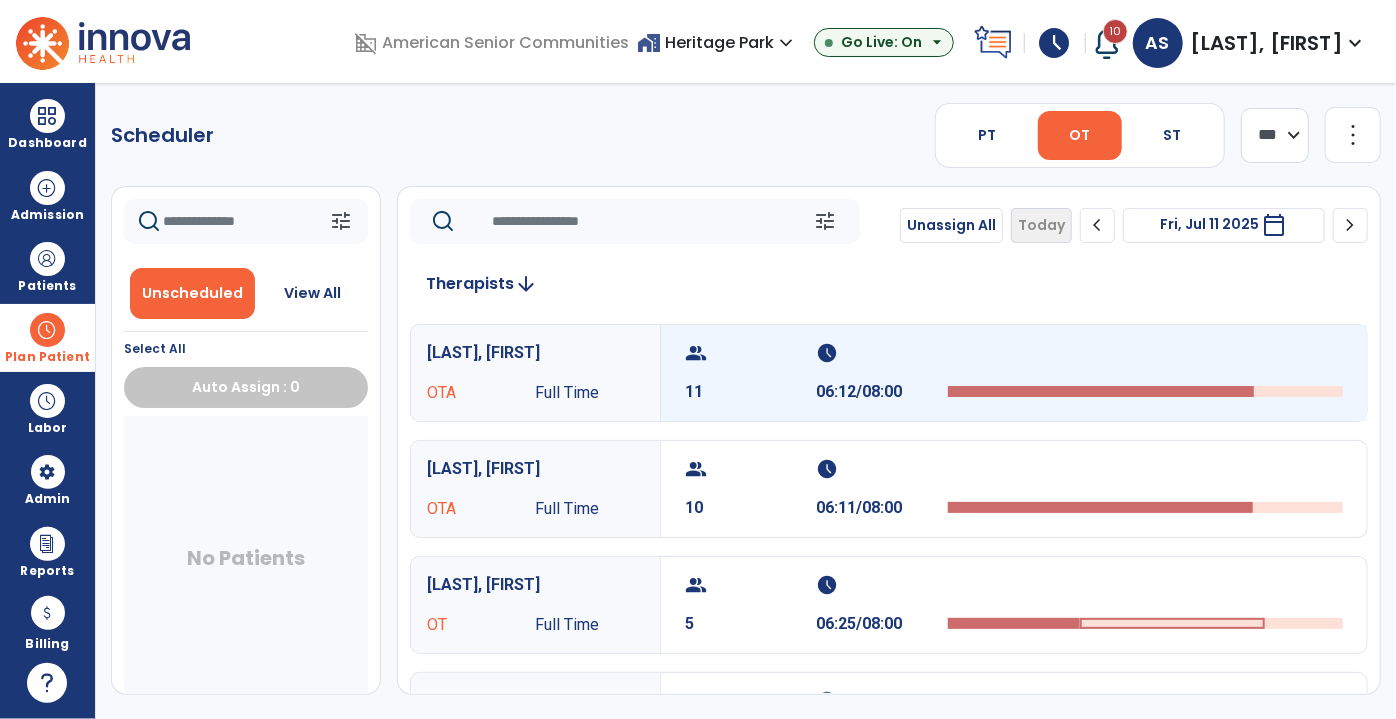 click on "group  11" at bounding box center (751, 373) 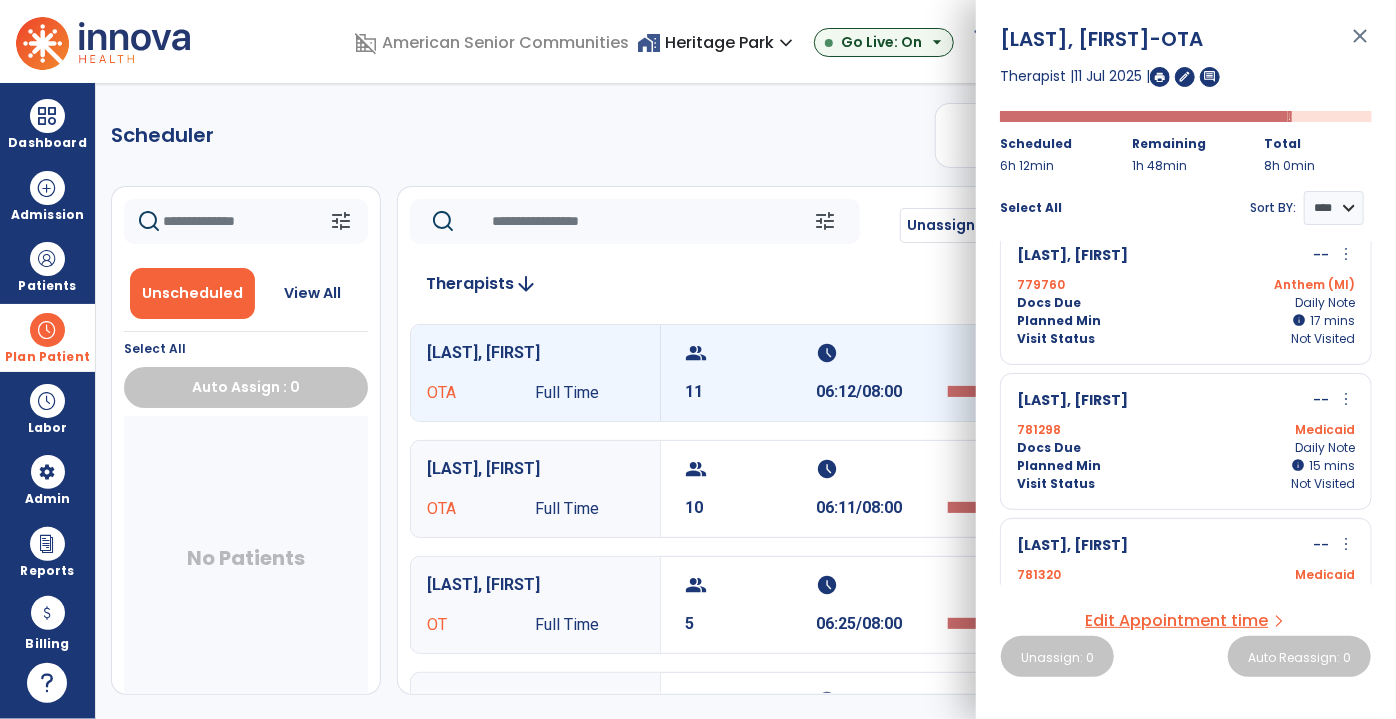 scroll, scrollTop: 1245, scrollLeft: 0, axis: vertical 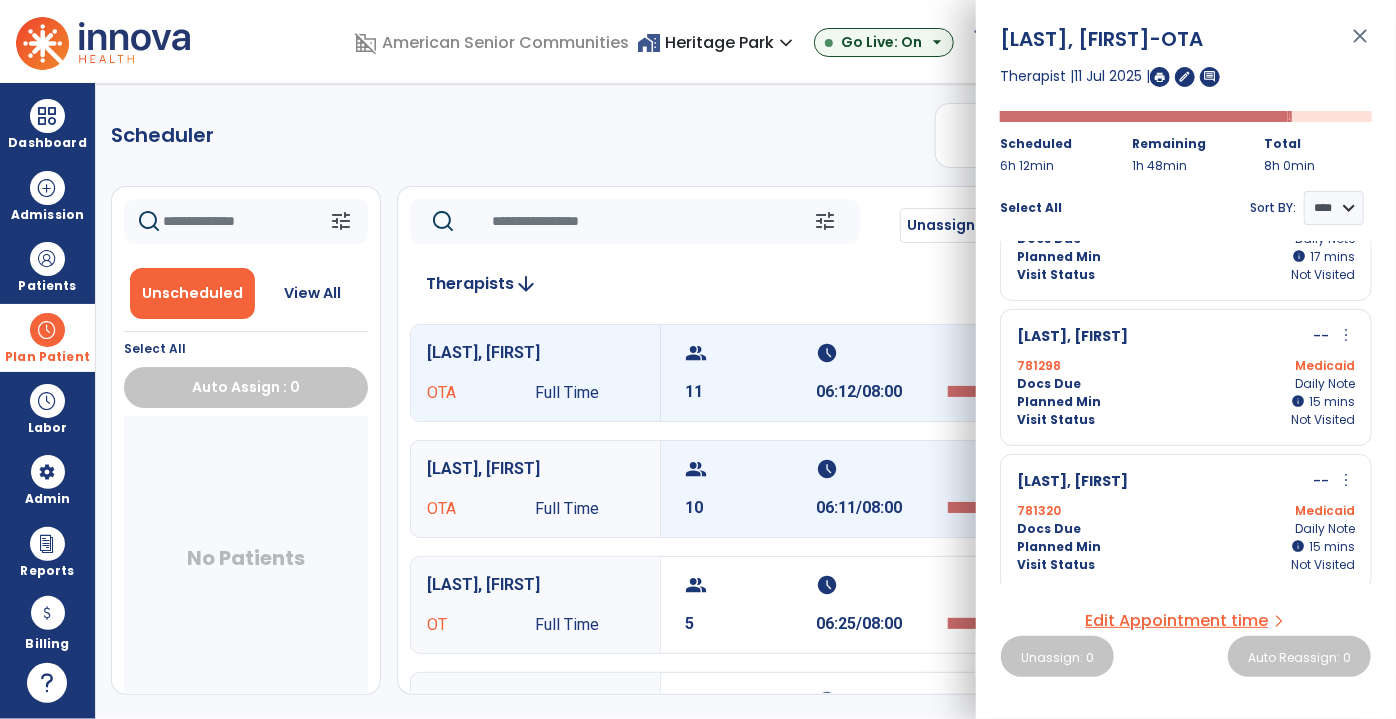 click on "group" at bounding box center (748, 469) 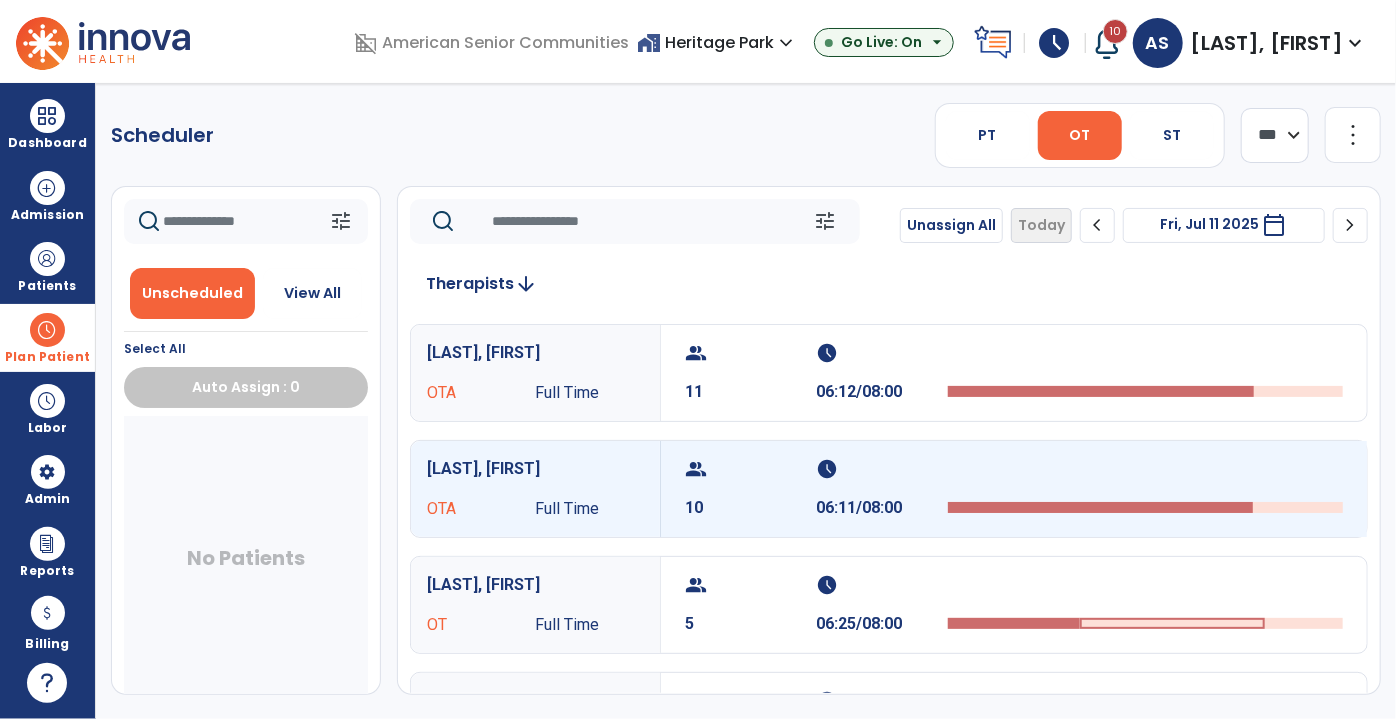 click on "group  10" at bounding box center [751, 489] 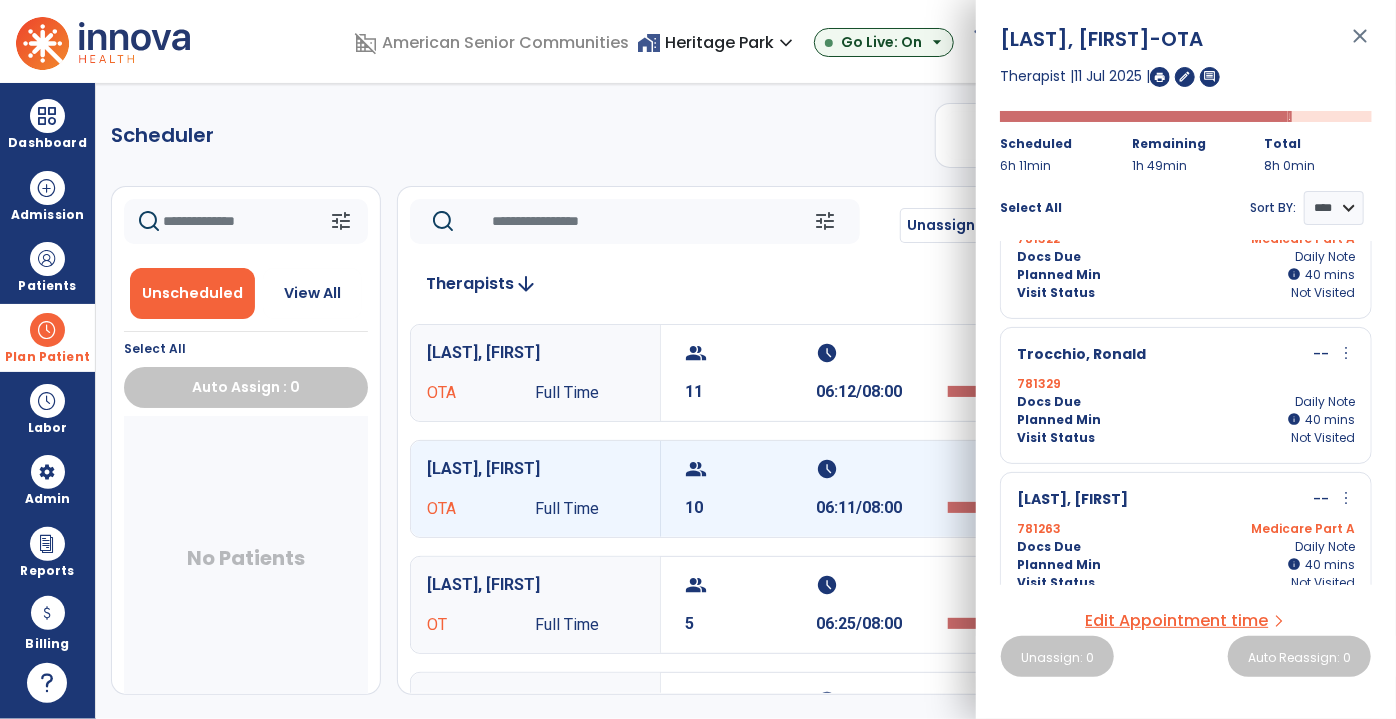 scroll, scrollTop: 0, scrollLeft: 0, axis: both 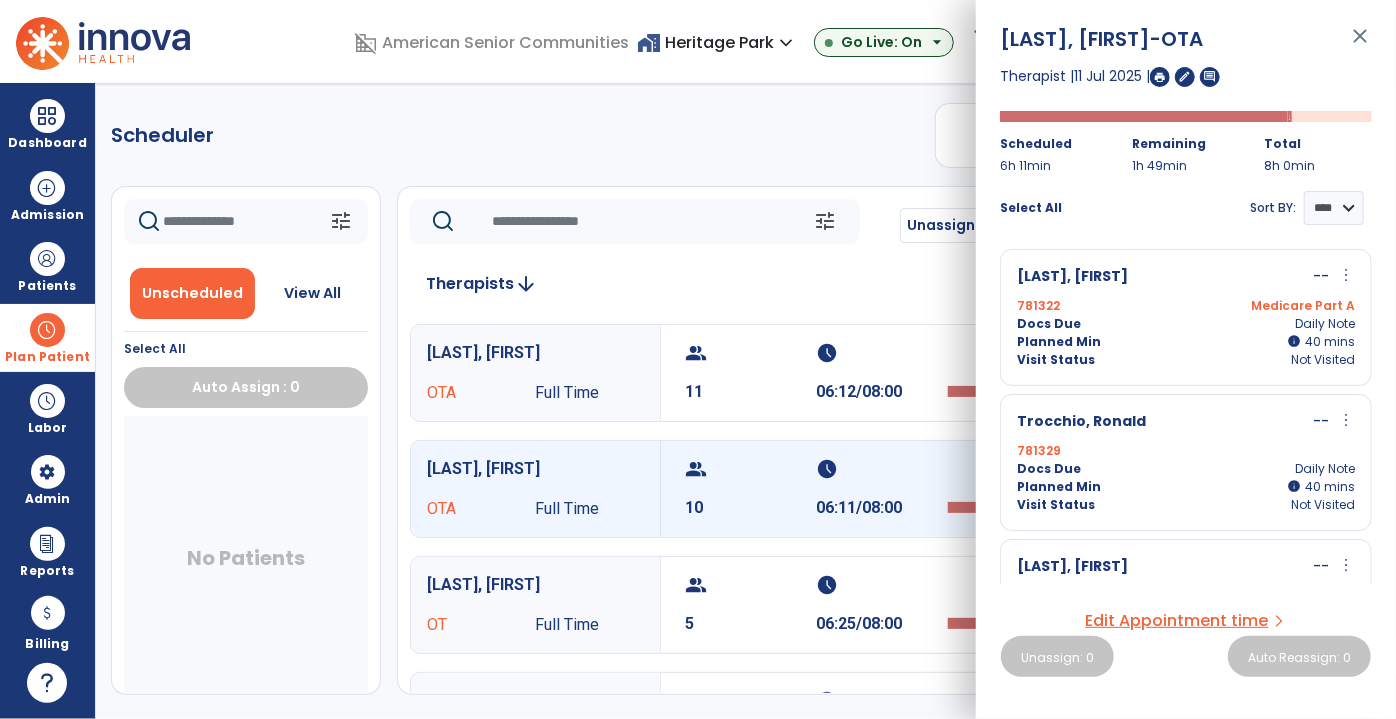 click at bounding box center (47, 330) 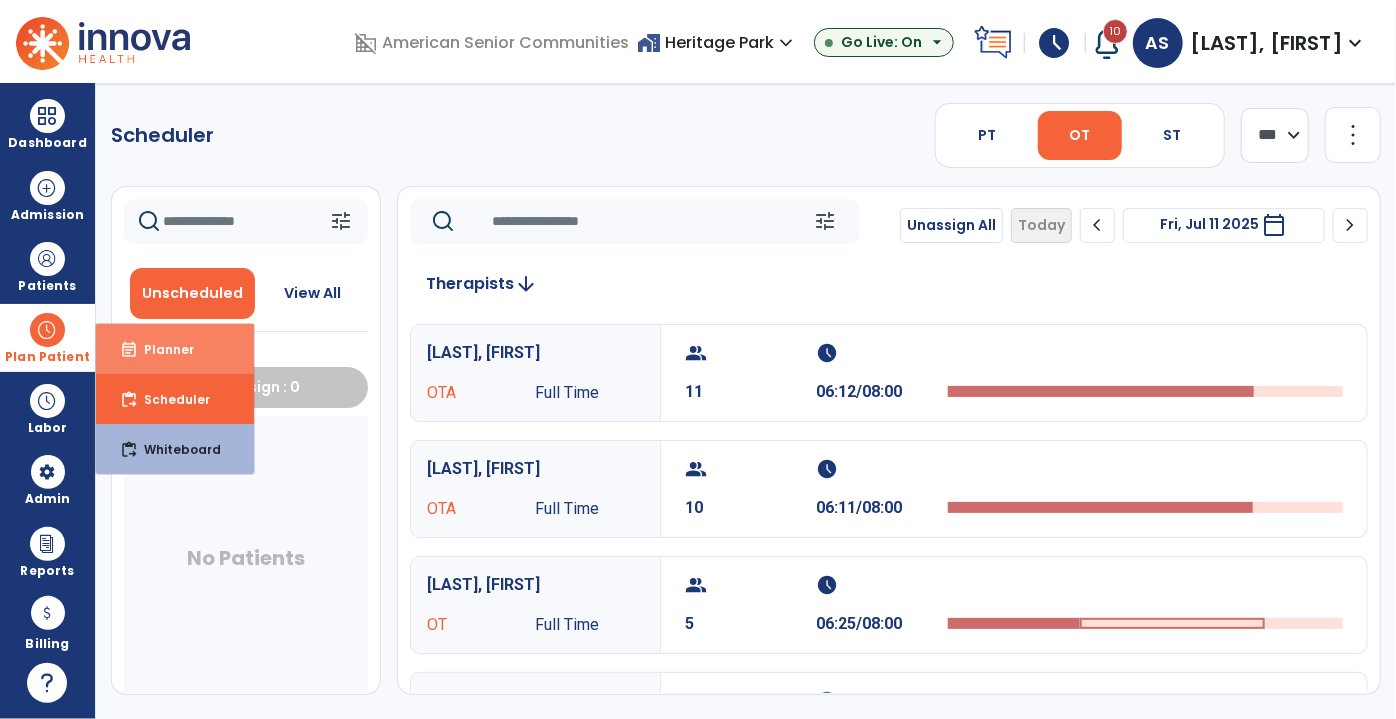 click on "Planner" at bounding box center [161, 349] 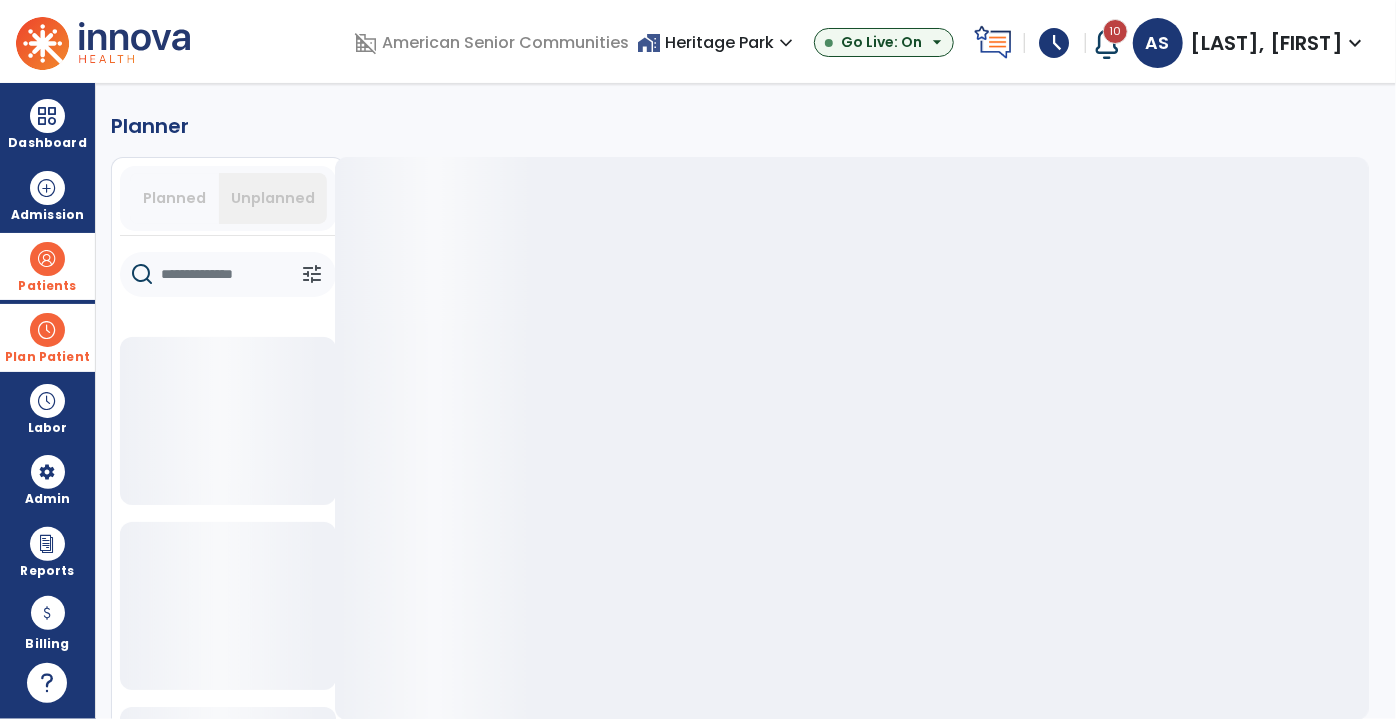 click on "Patients" at bounding box center (47, 266) 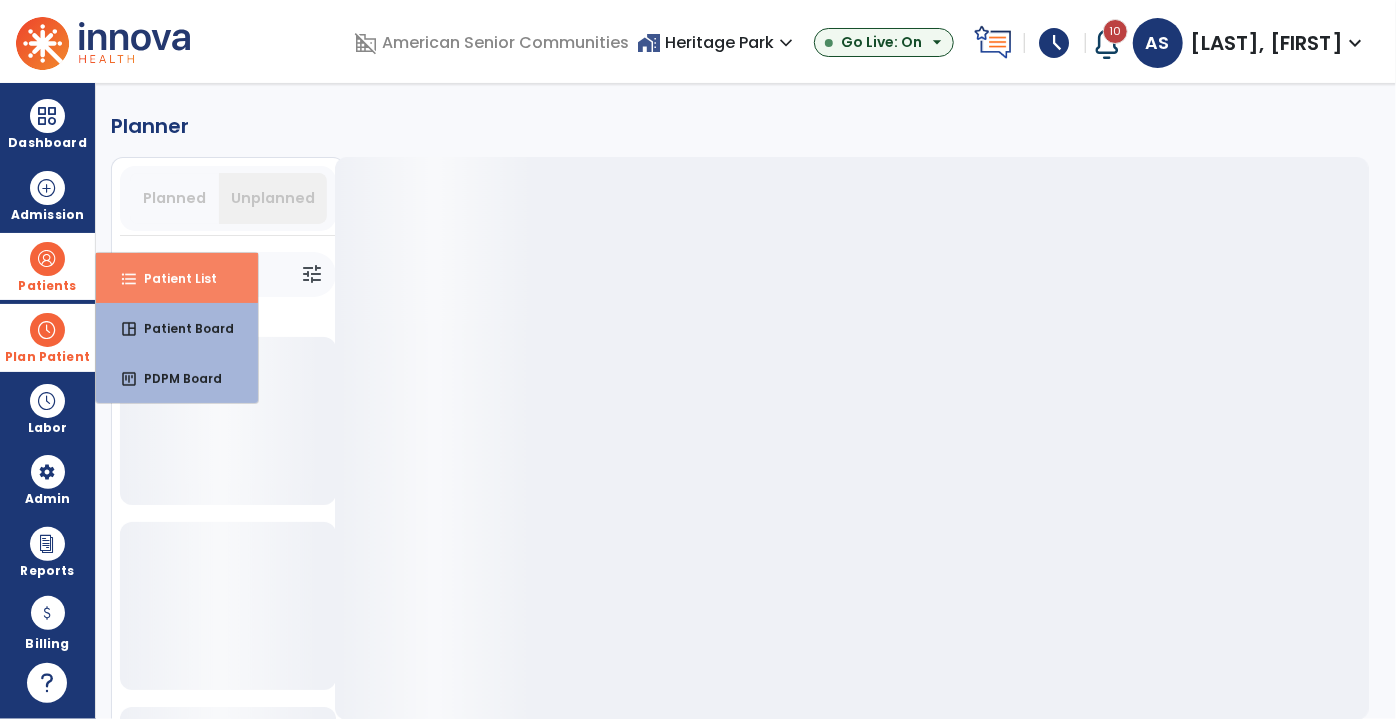 click on "format_list_bulleted" at bounding box center [129, 279] 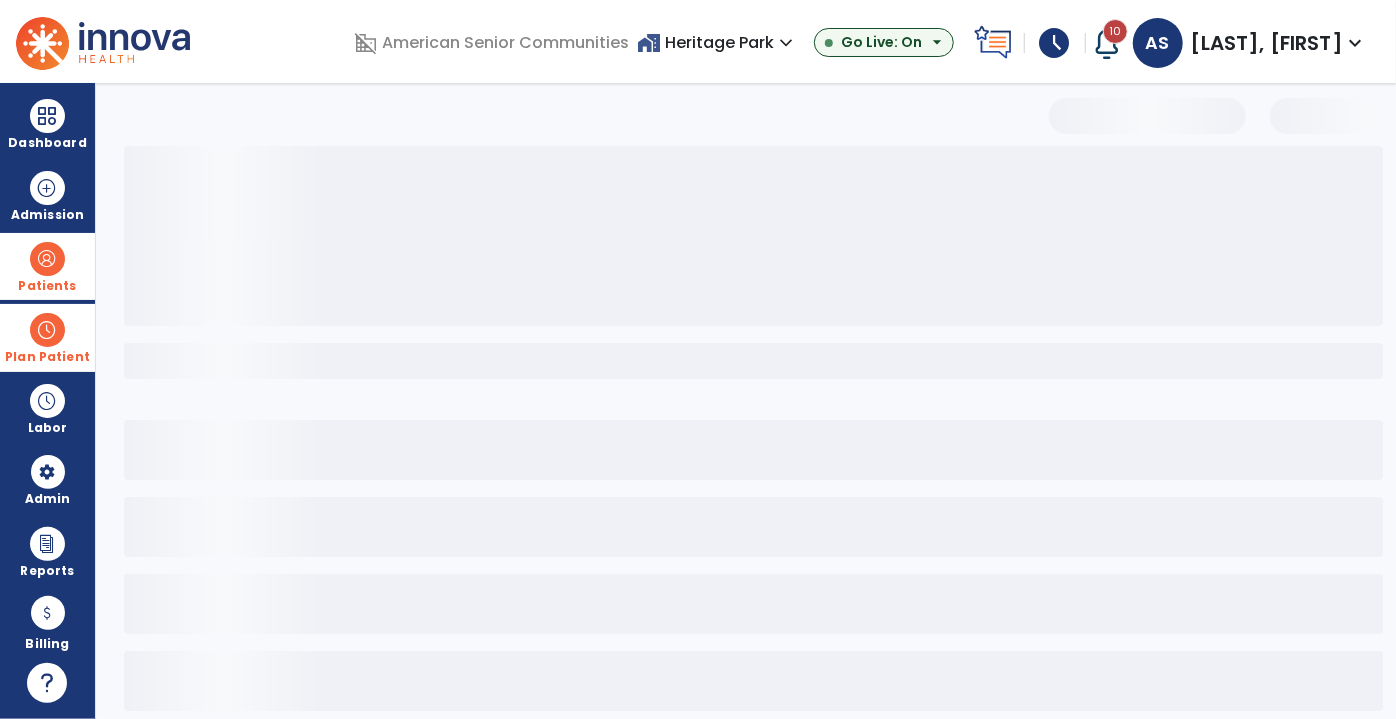 select on "***" 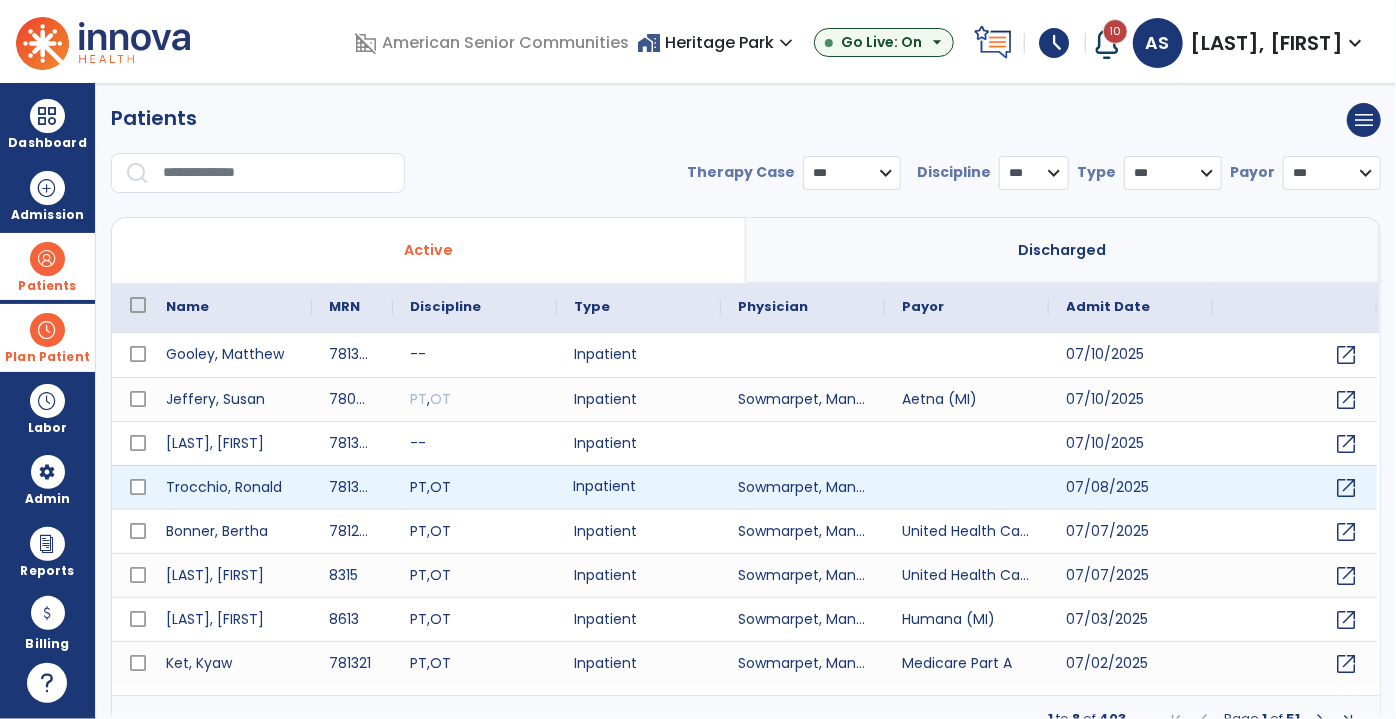 click on "Inpatient" at bounding box center [639, 487] 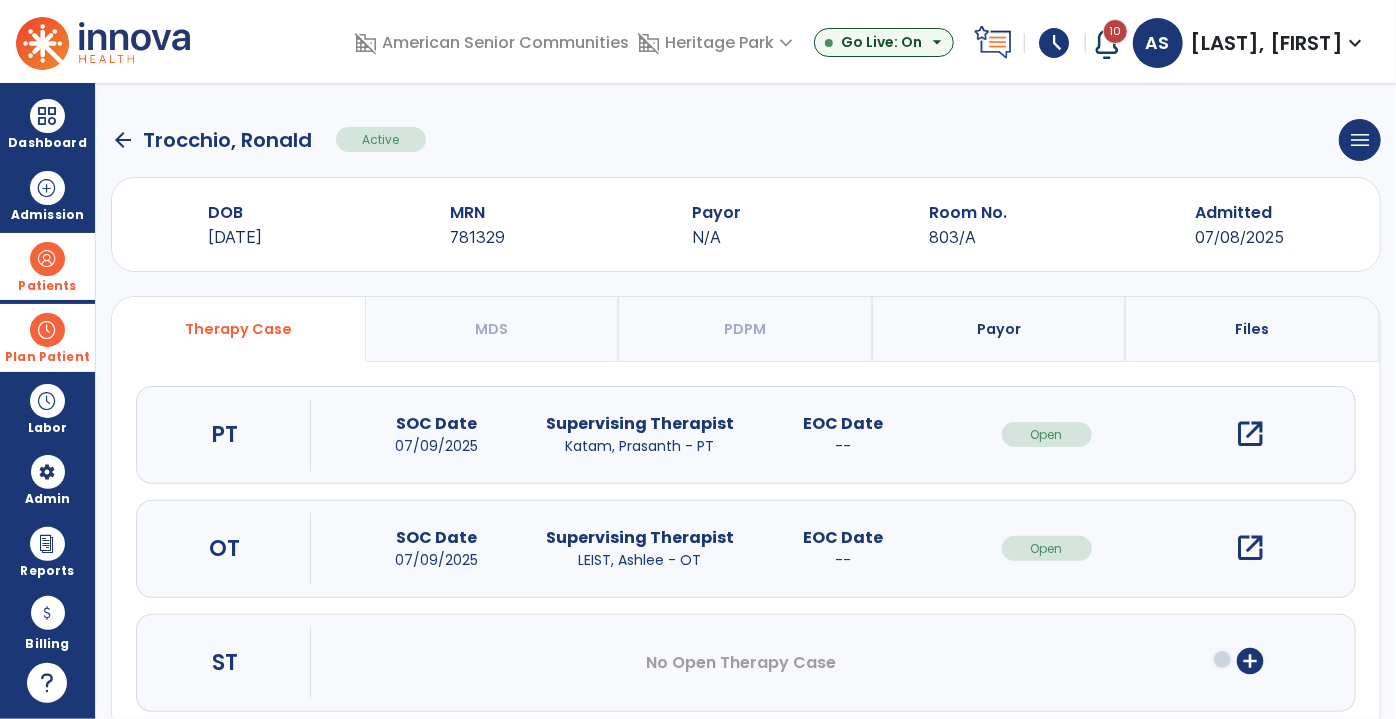 click on "open_in_new" at bounding box center (1250, 548) 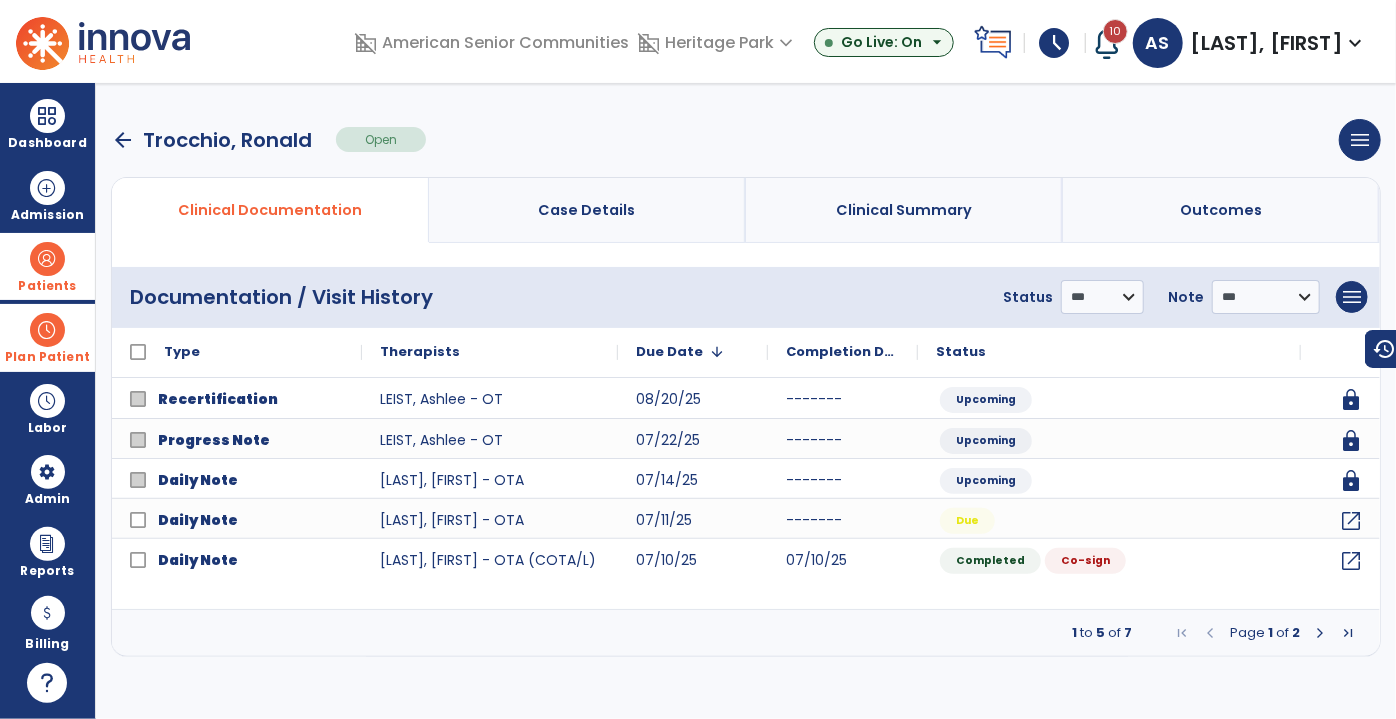 click at bounding box center [1320, 633] 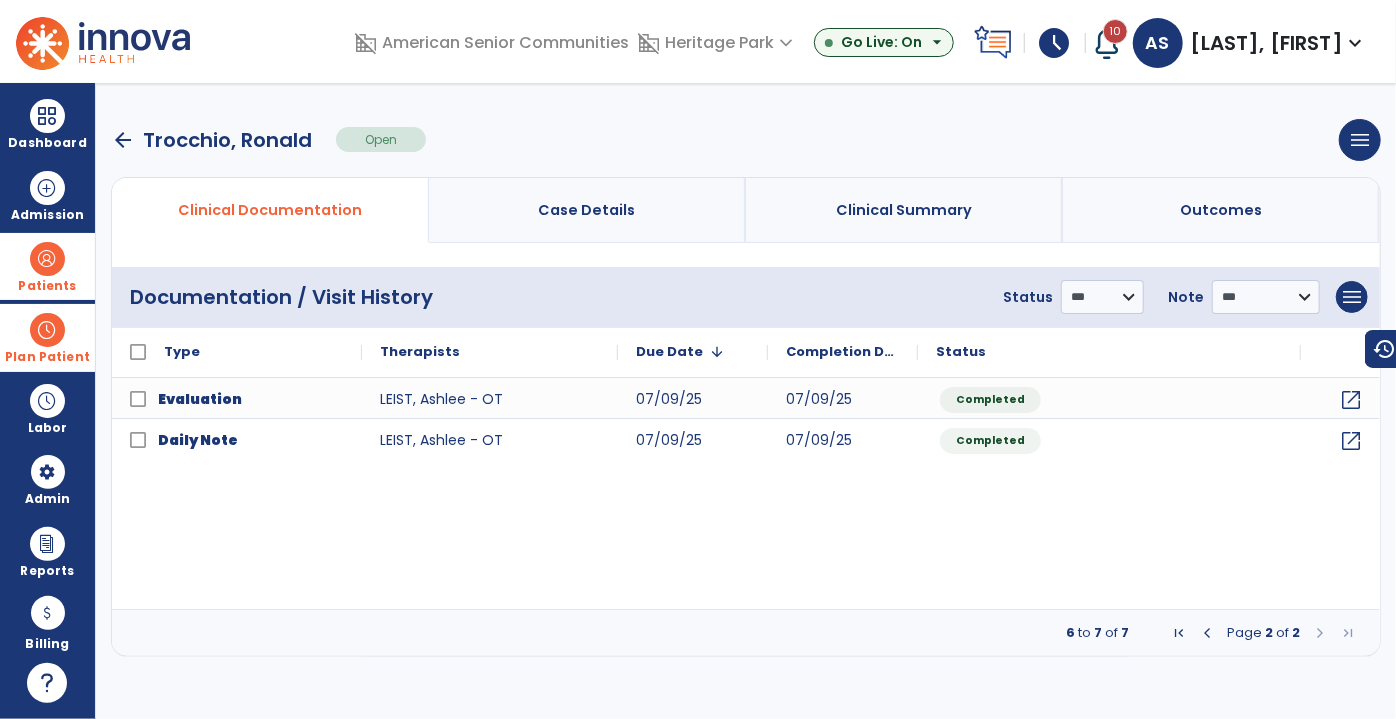 click at bounding box center (1207, 633) 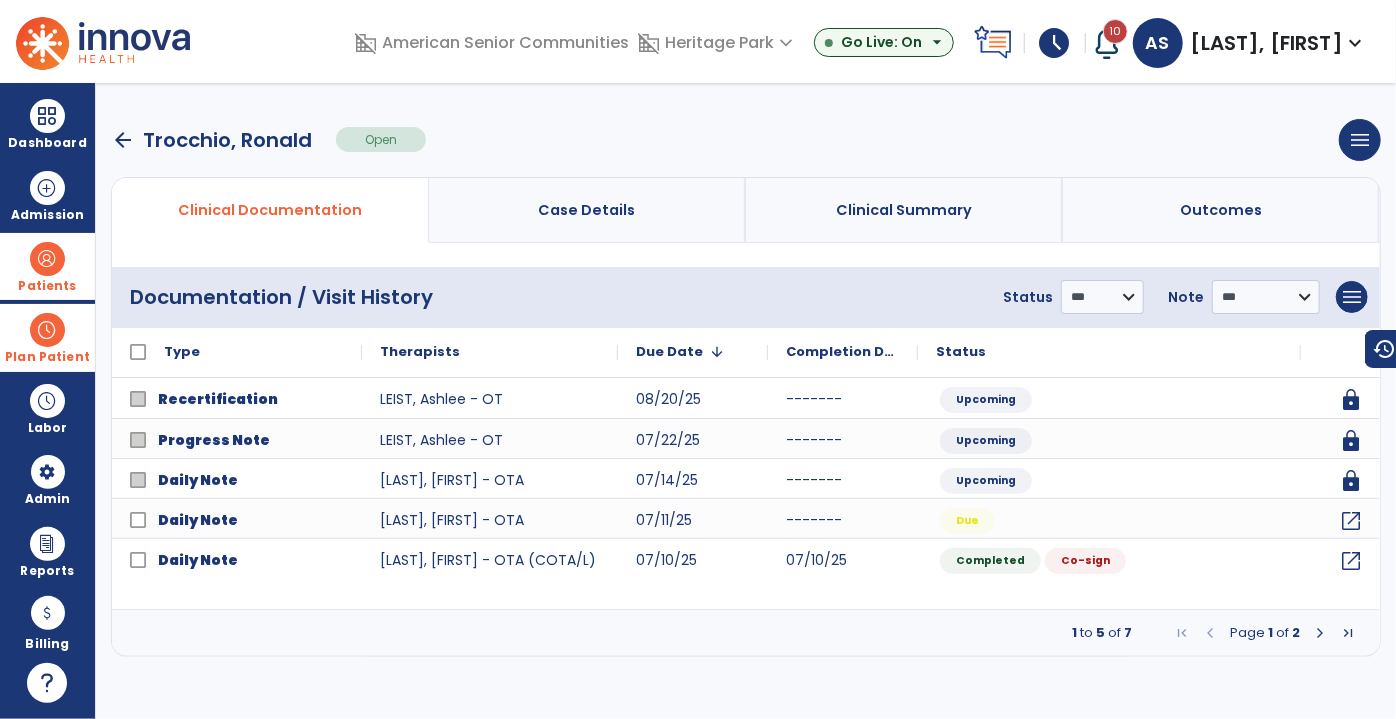 click at bounding box center [47, 330] 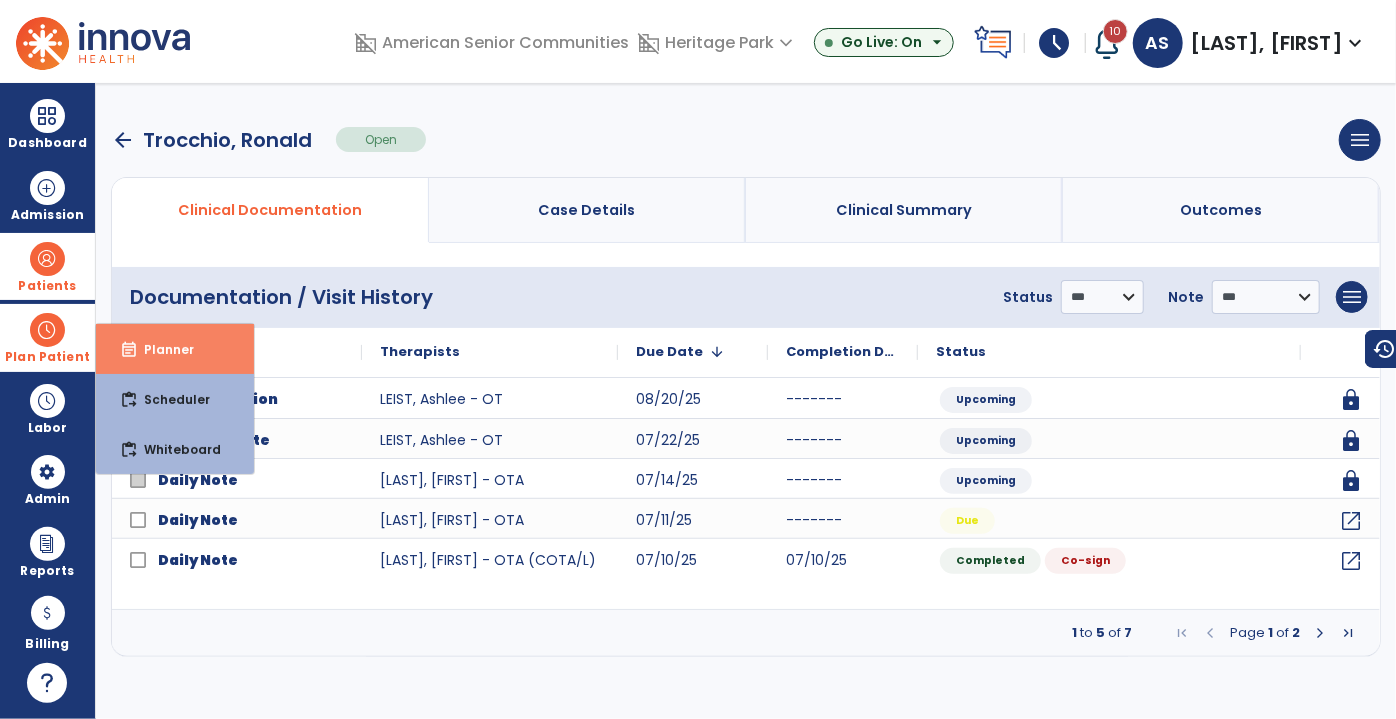 click on "Planner" at bounding box center (161, 349) 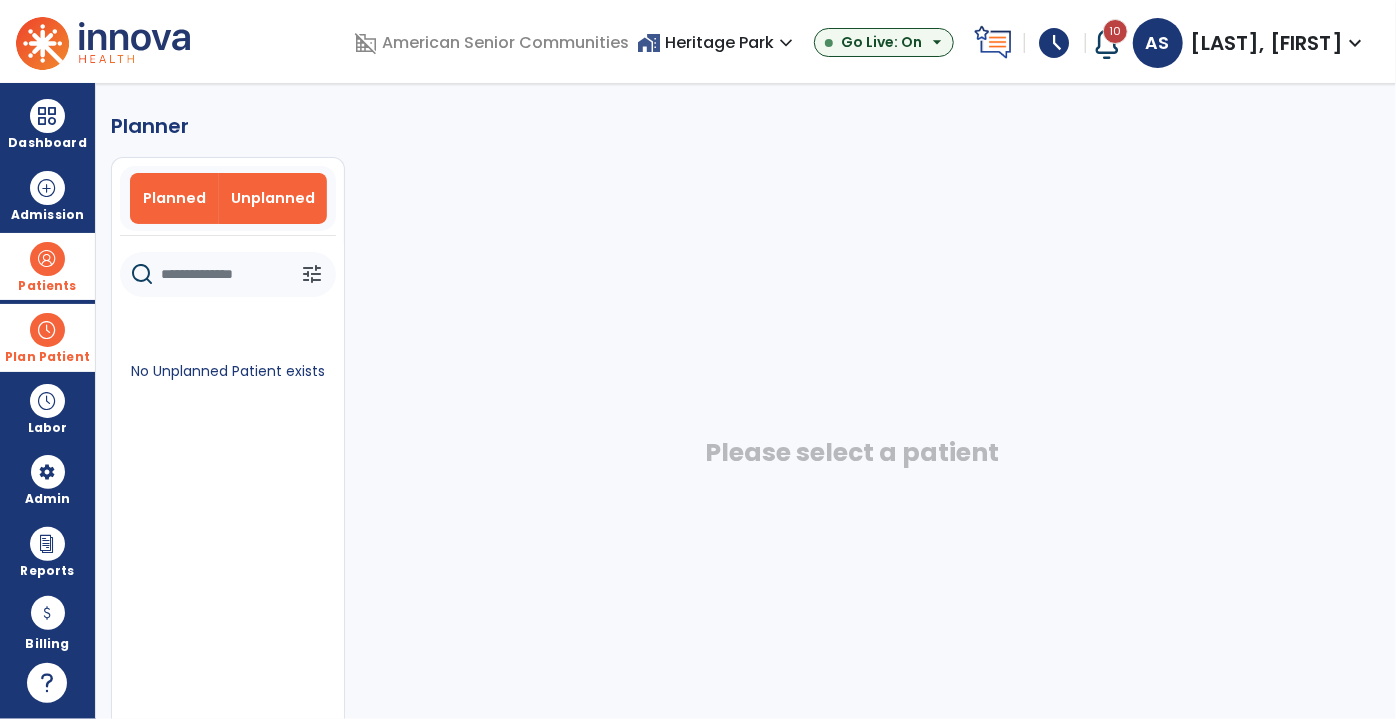 click on "Planned" at bounding box center [174, 198] 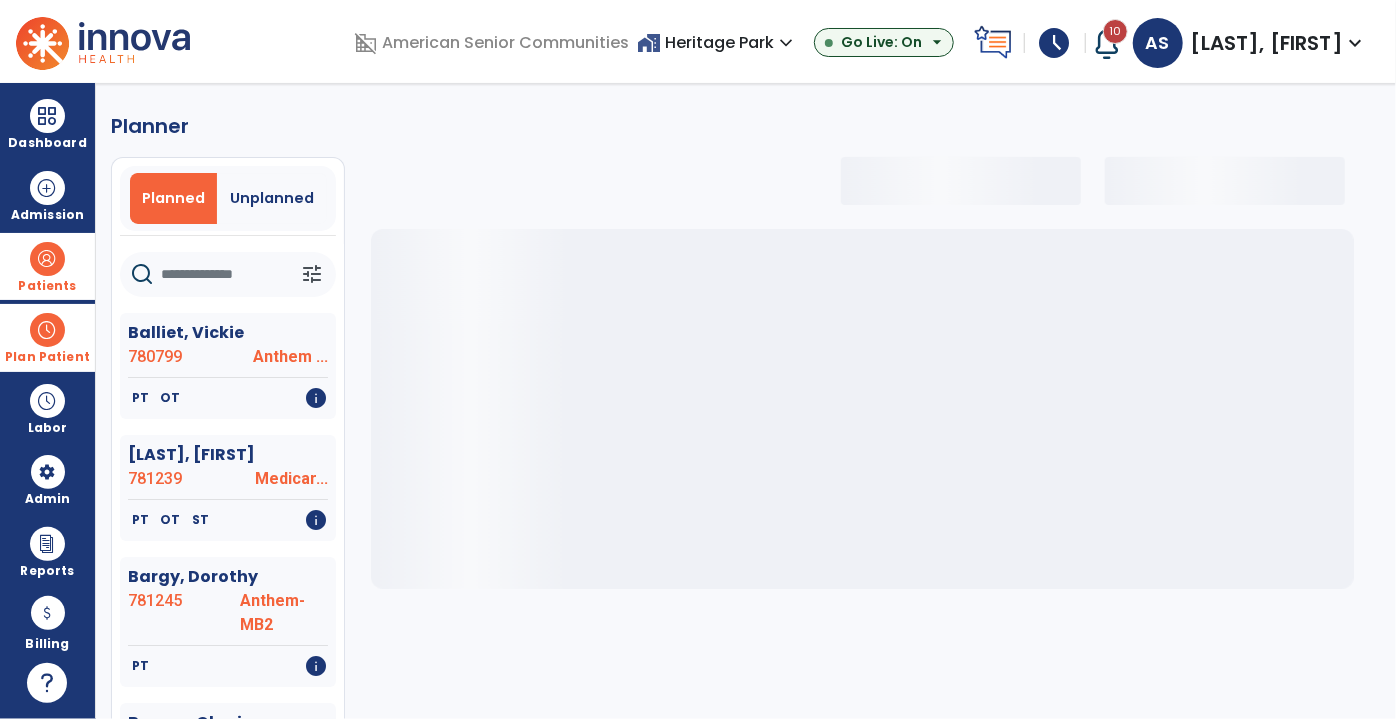 click 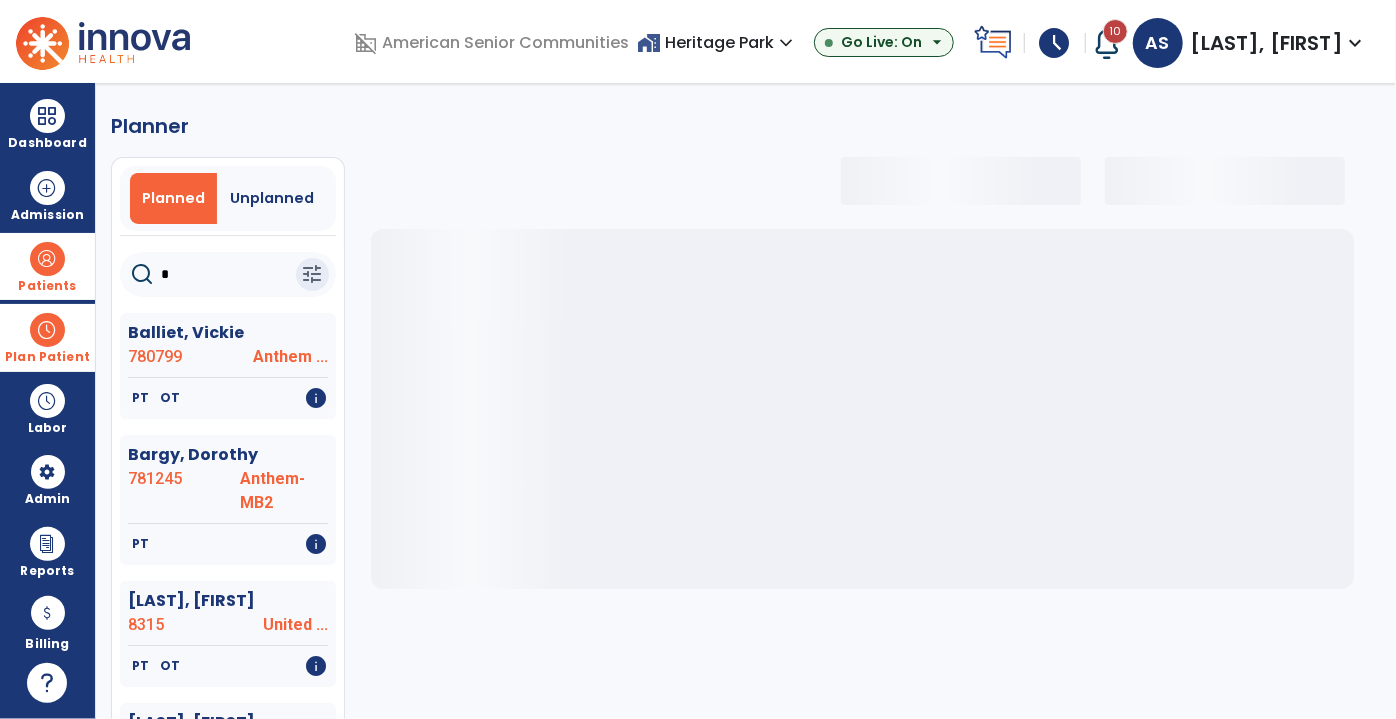 type on "**" 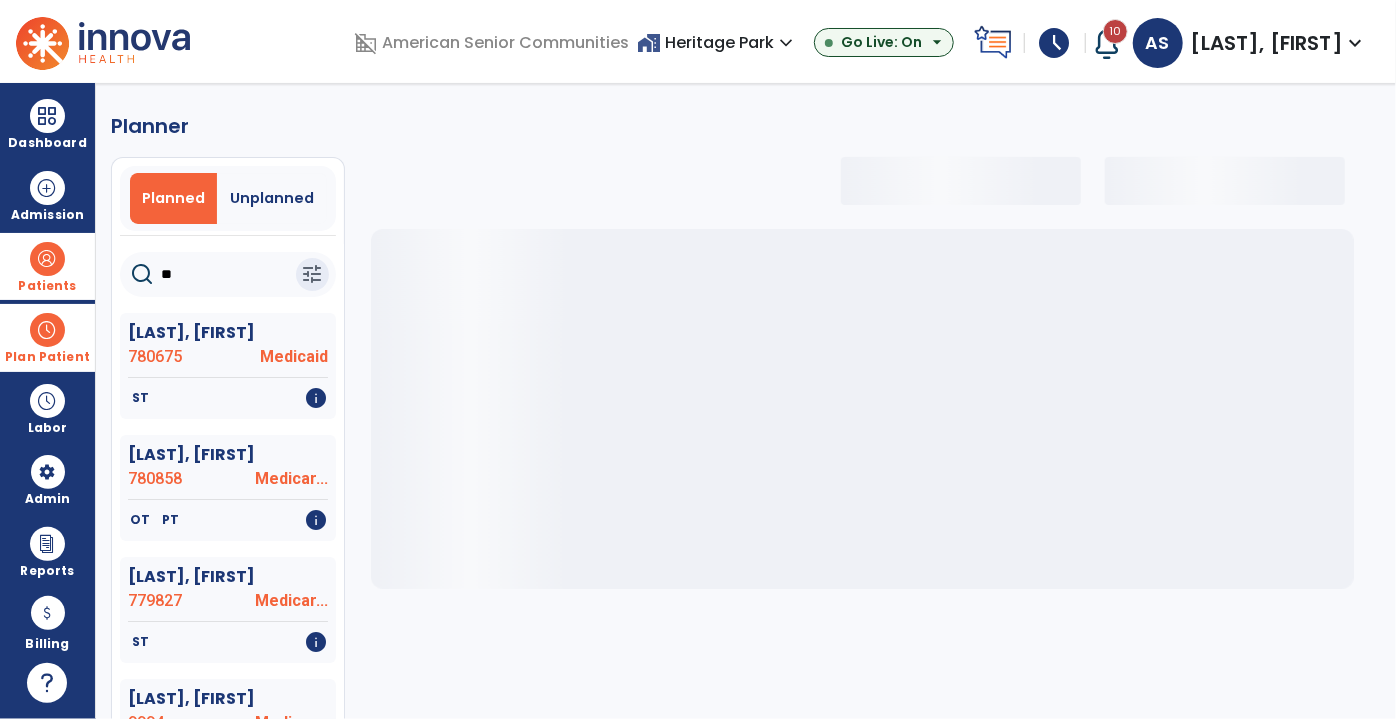 select on "***" 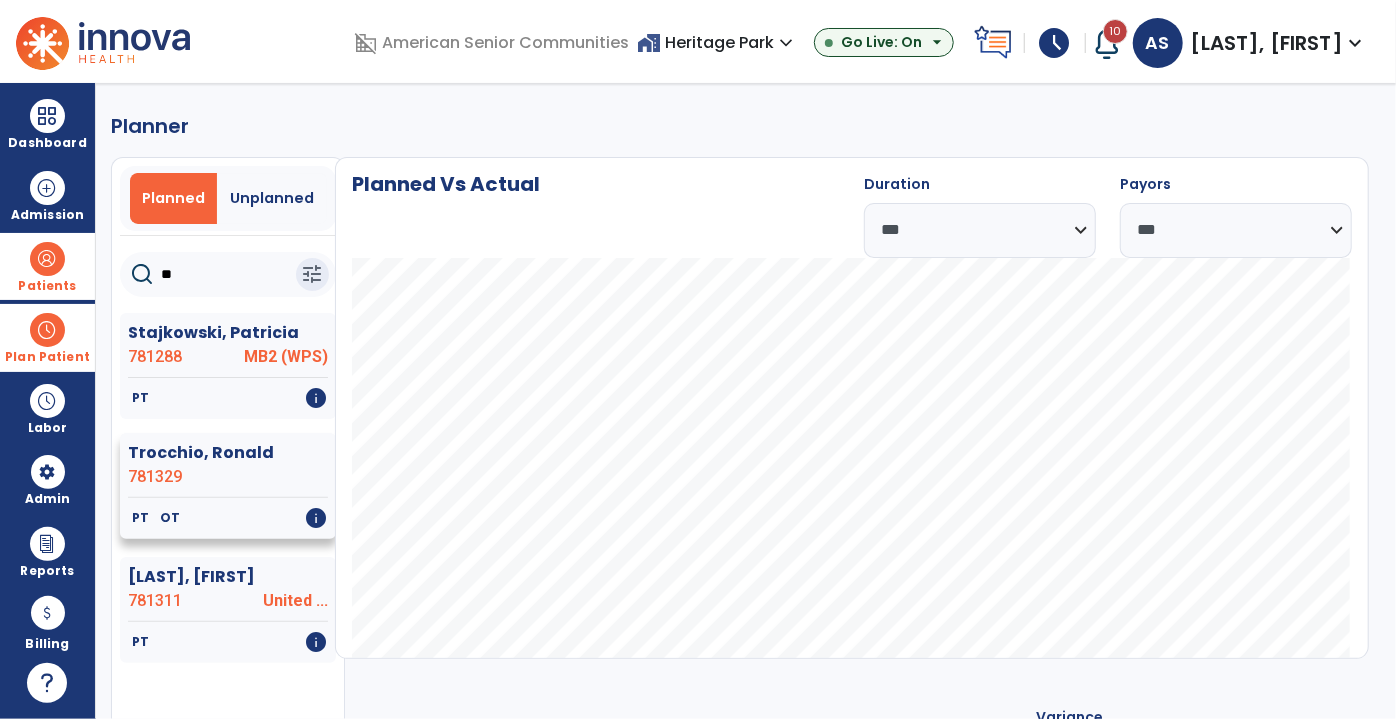 type on "**" 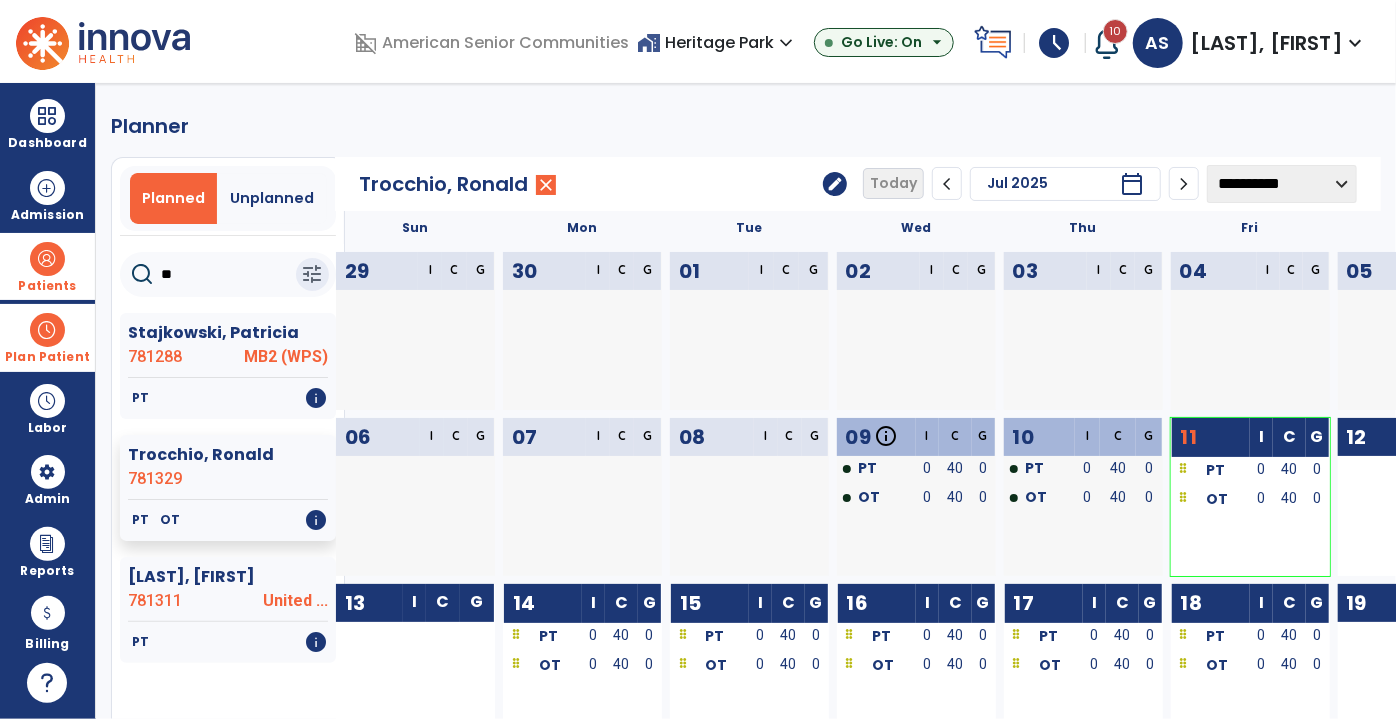 click on "edit" 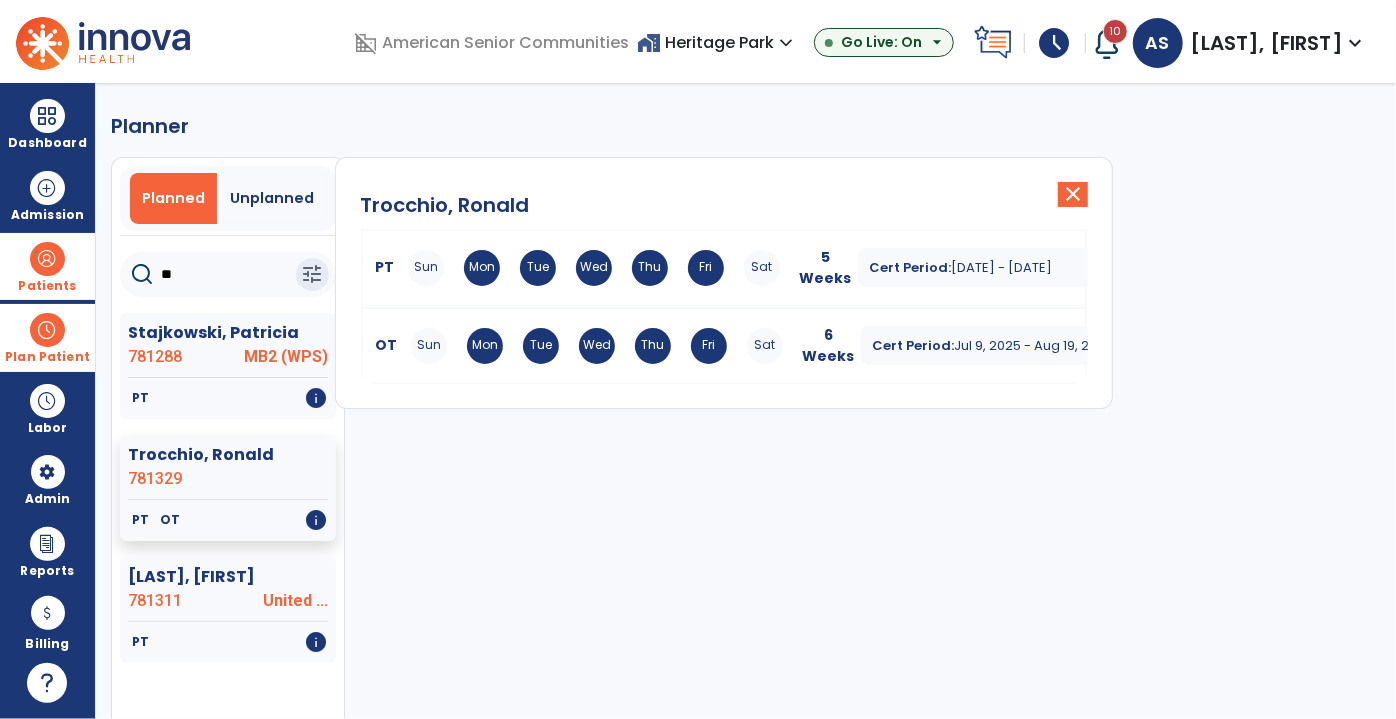 click on "6 Weeks" at bounding box center (829, 346) 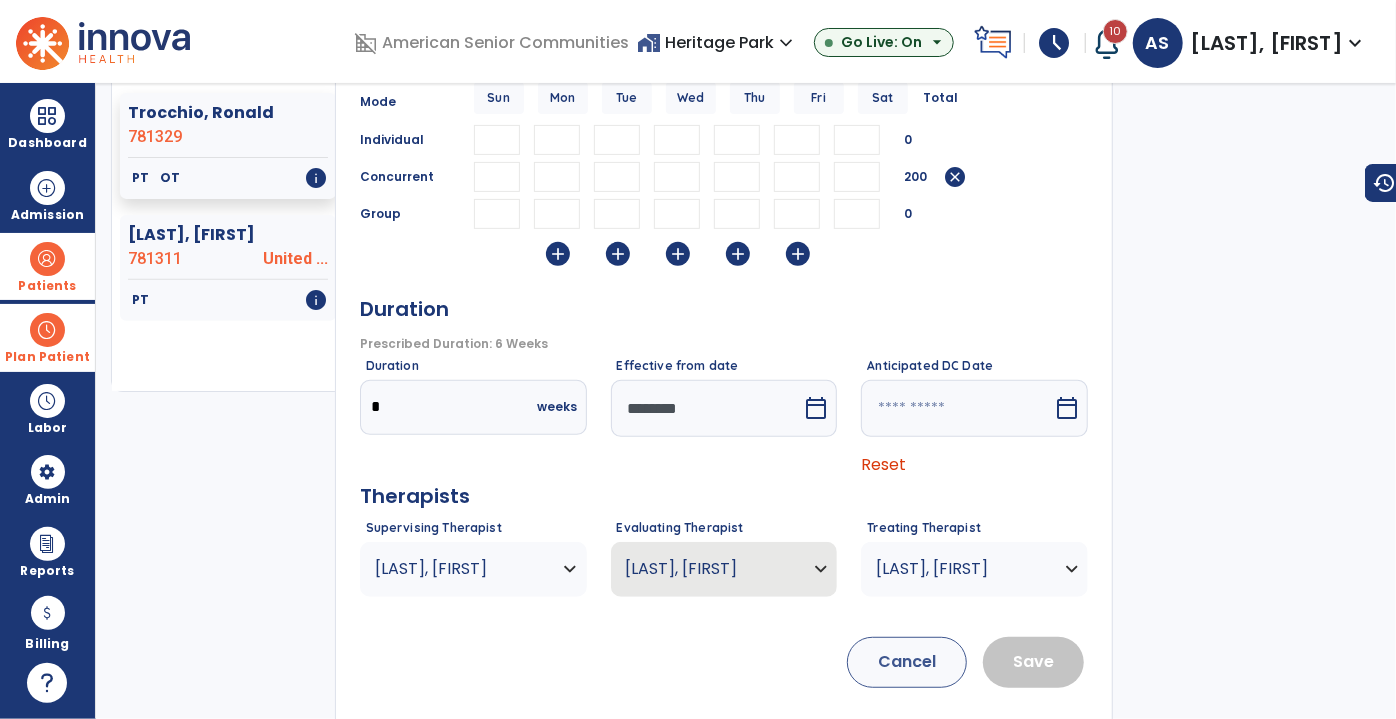 scroll, scrollTop: 354, scrollLeft: 0, axis: vertical 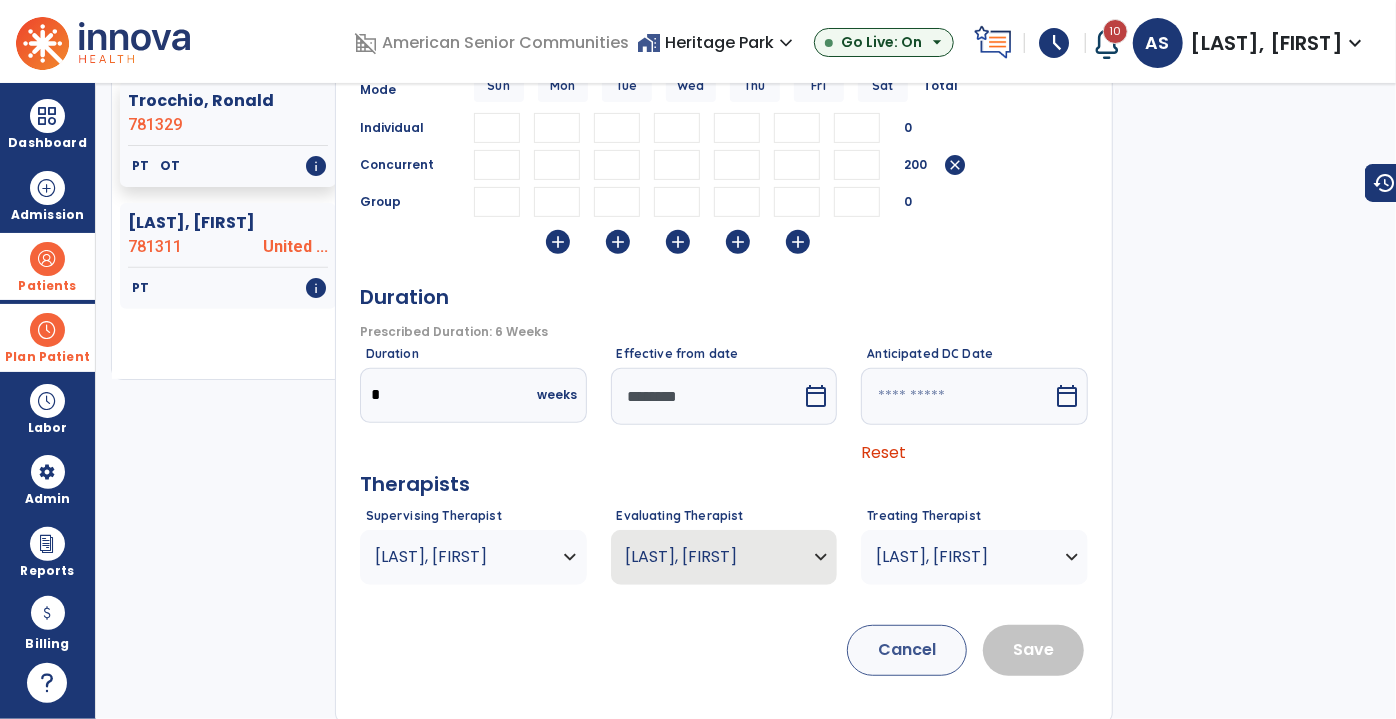 click on "[LAST], [FIRST]" at bounding box center (461, 557) 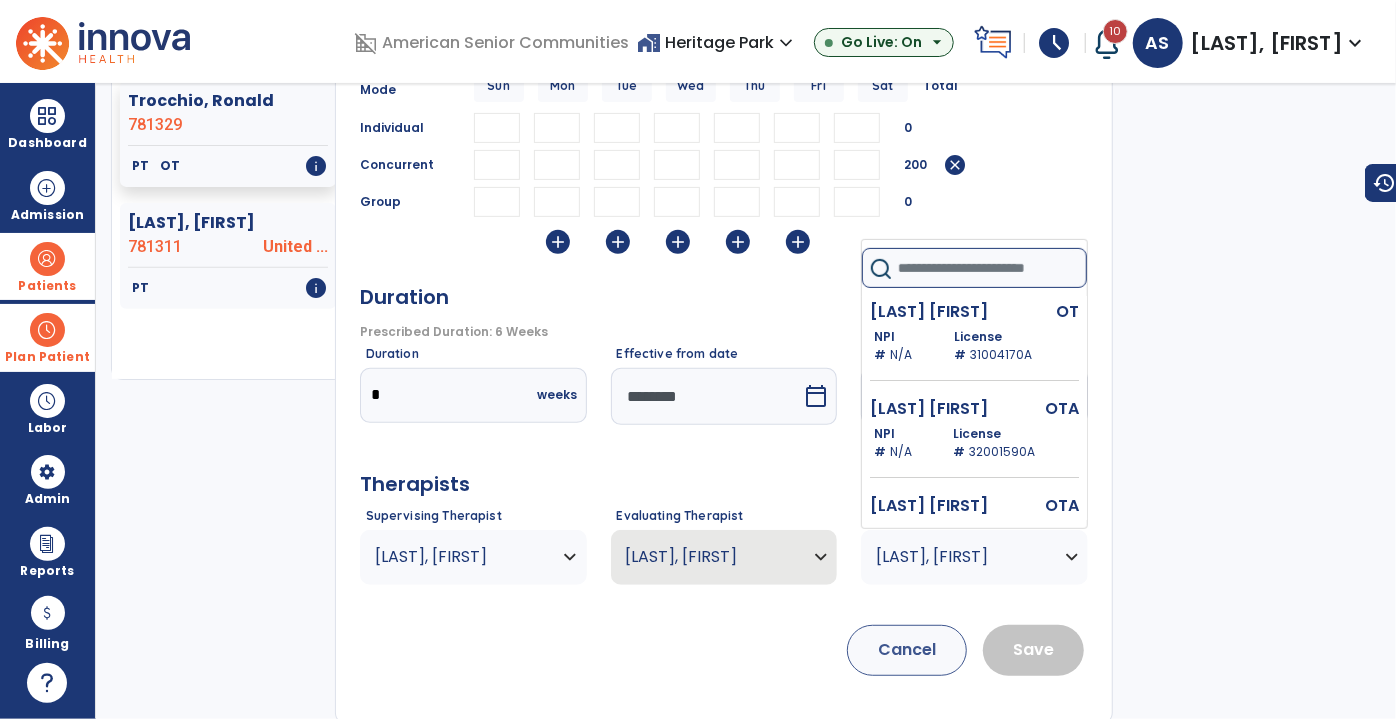 click at bounding box center (992, 268) 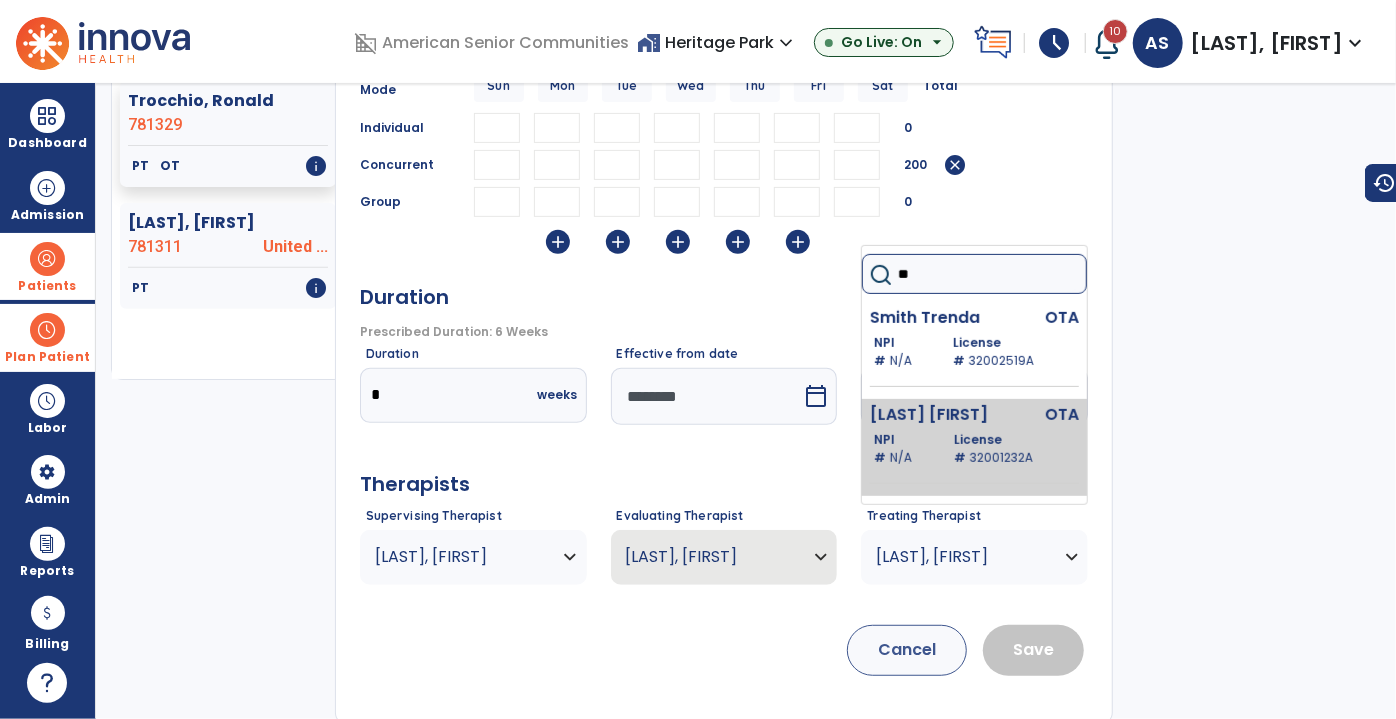 type on "**" 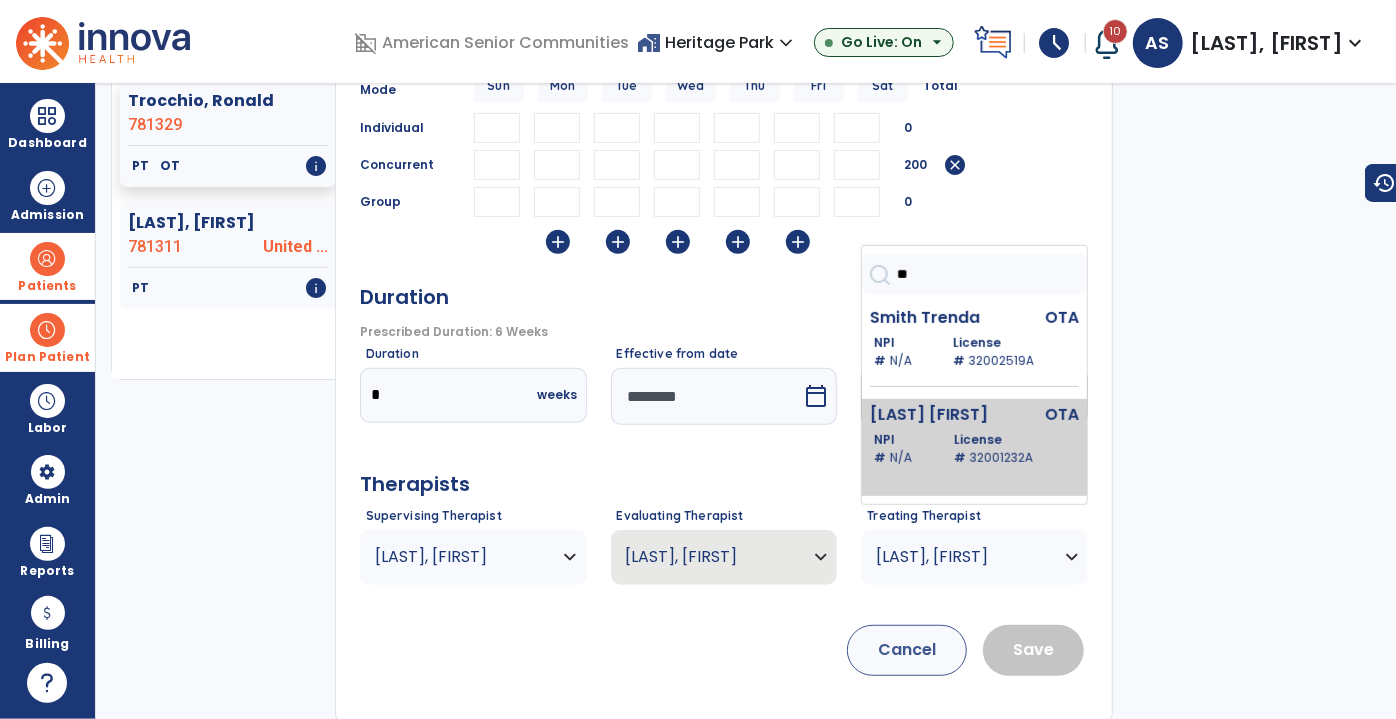 click on "[LAST] [FIRST]" at bounding box center [935, 415] 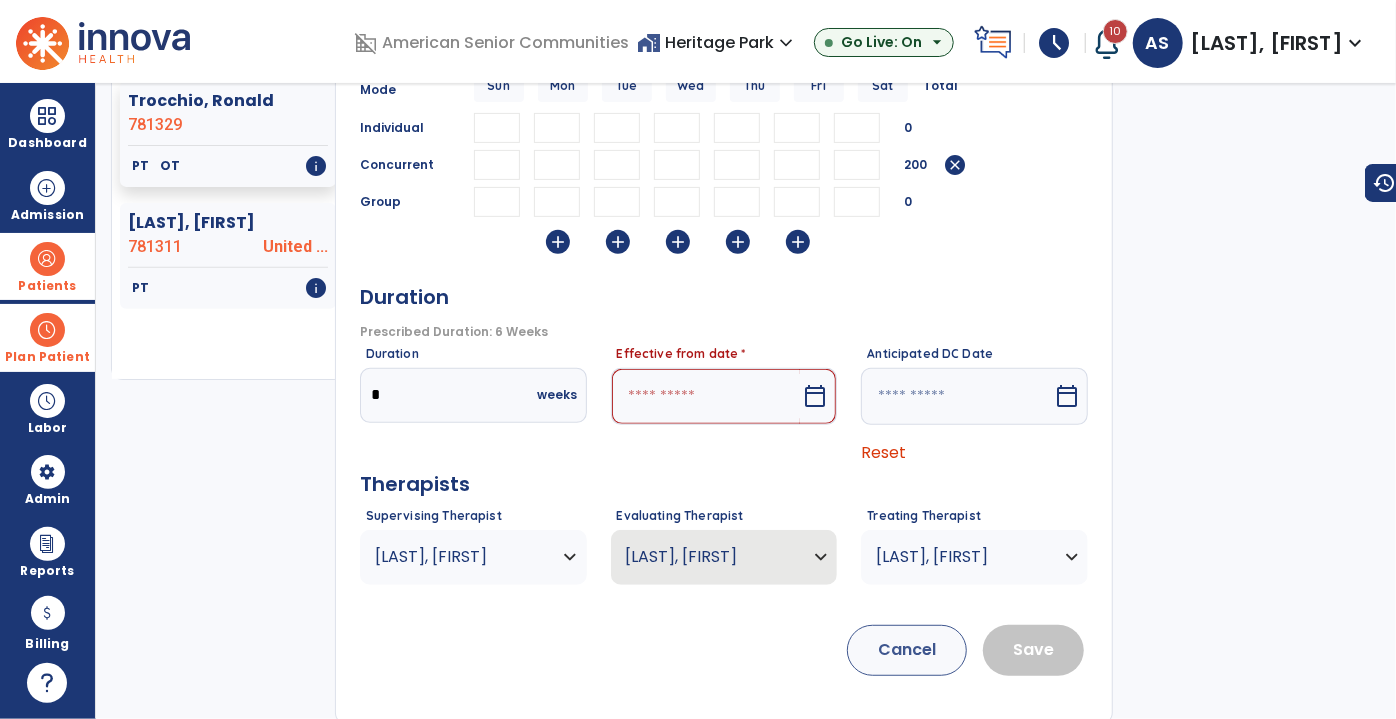 click on "calendar_today" at bounding box center [815, 396] 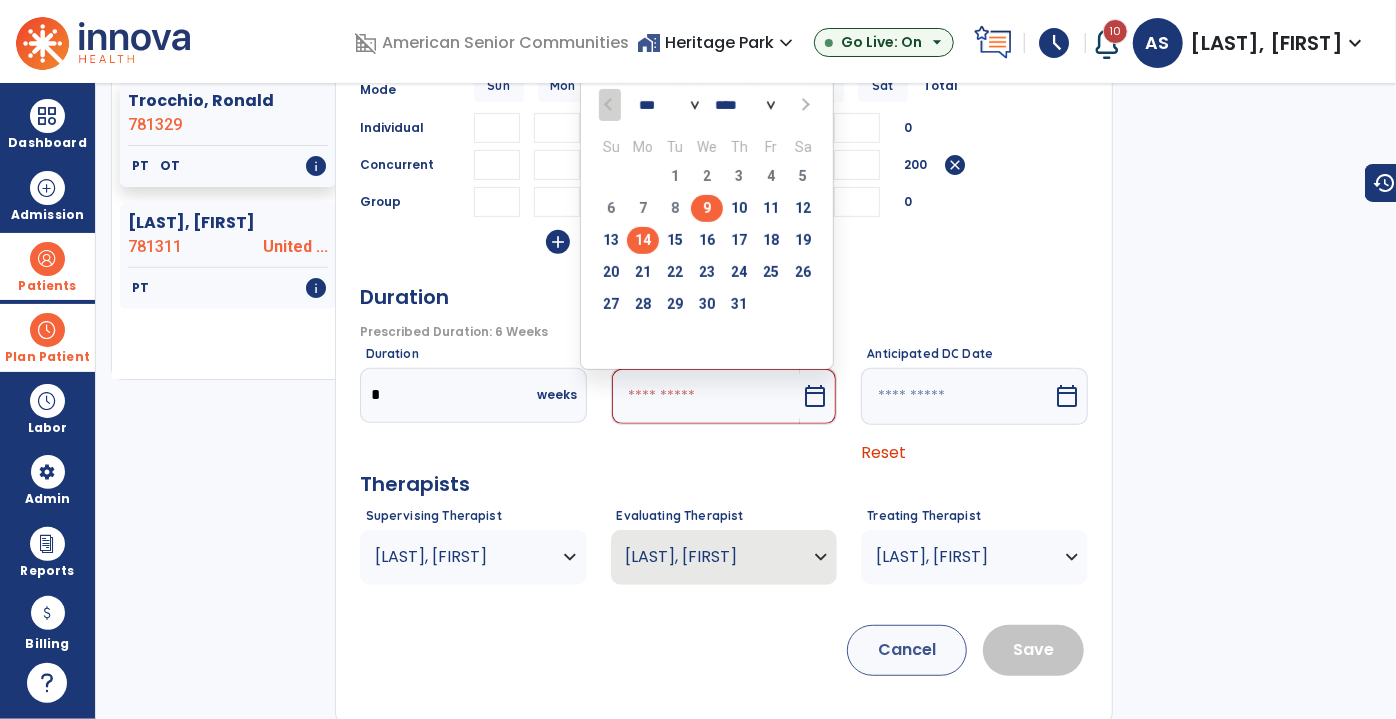 click on "14" at bounding box center [643, 240] 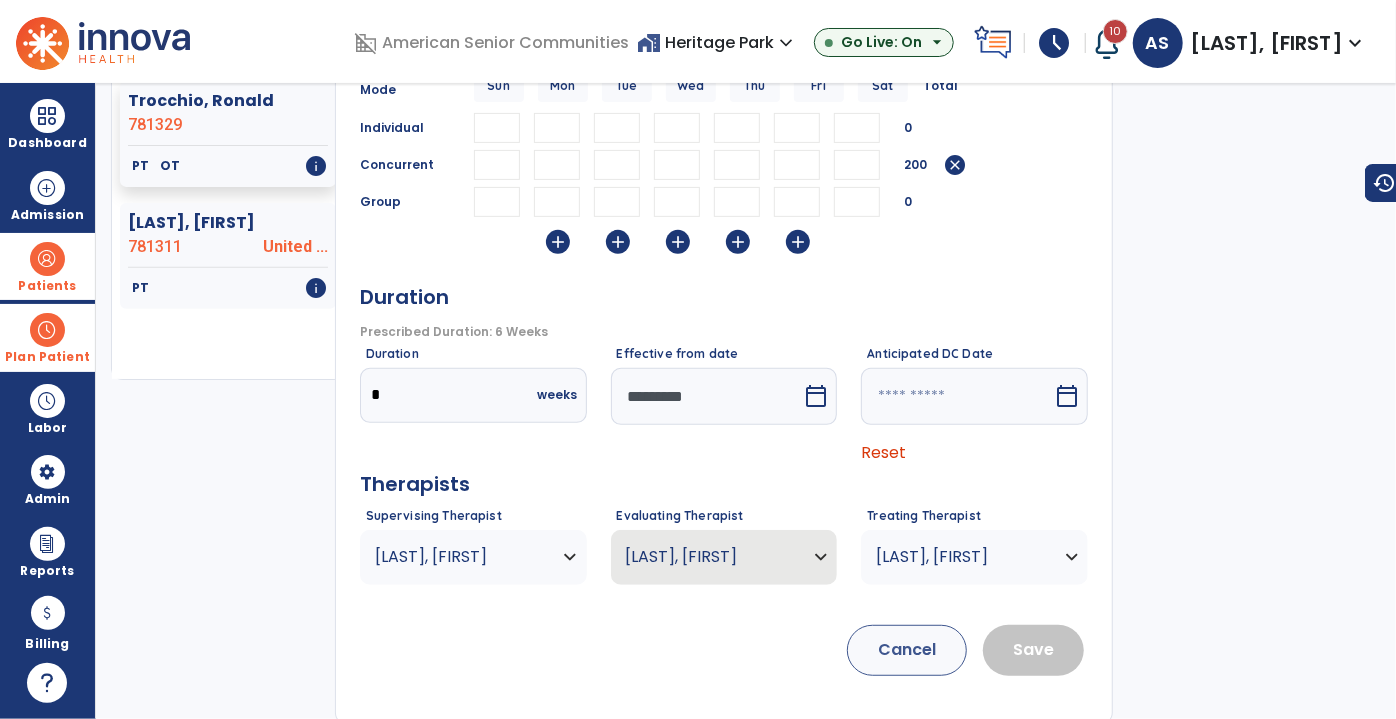 click on "*" at bounding box center [797, 128] 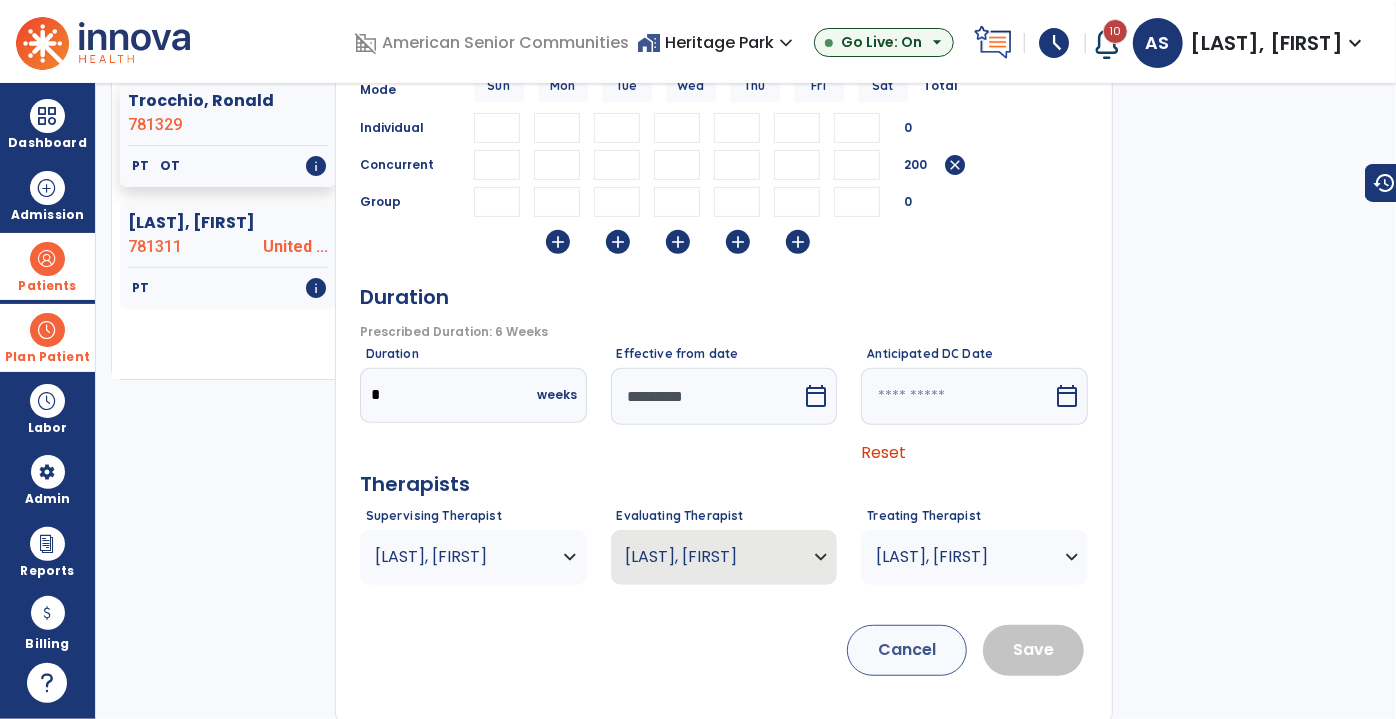 type on "*" 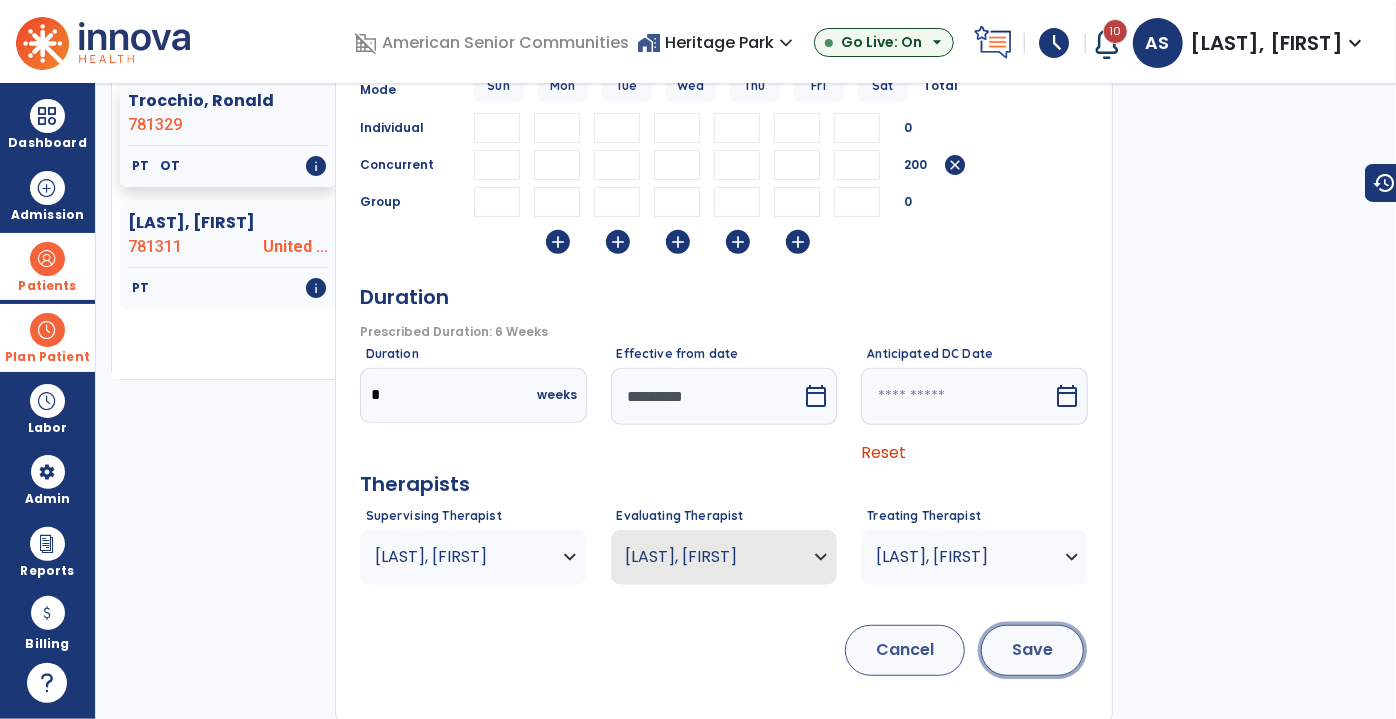 click on "Save" at bounding box center [1032, 650] 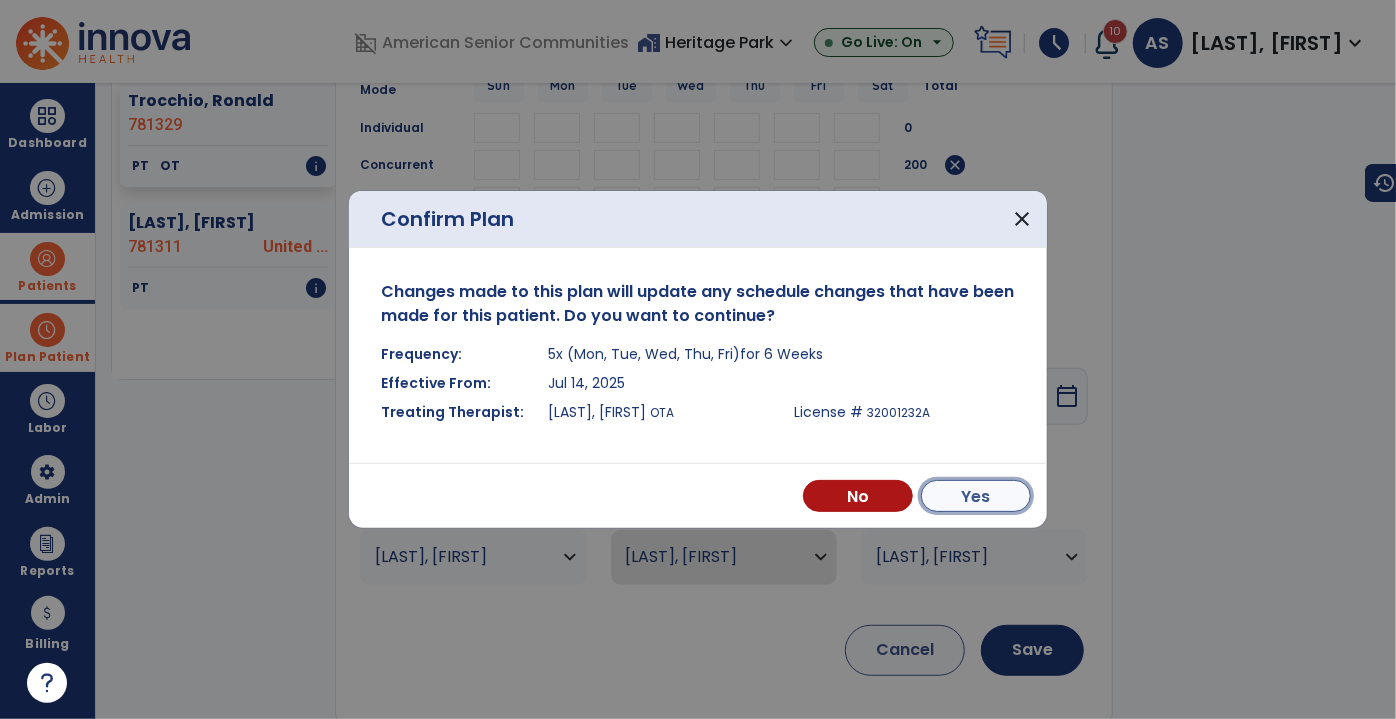 click on "Yes" at bounding box center (976, 496) 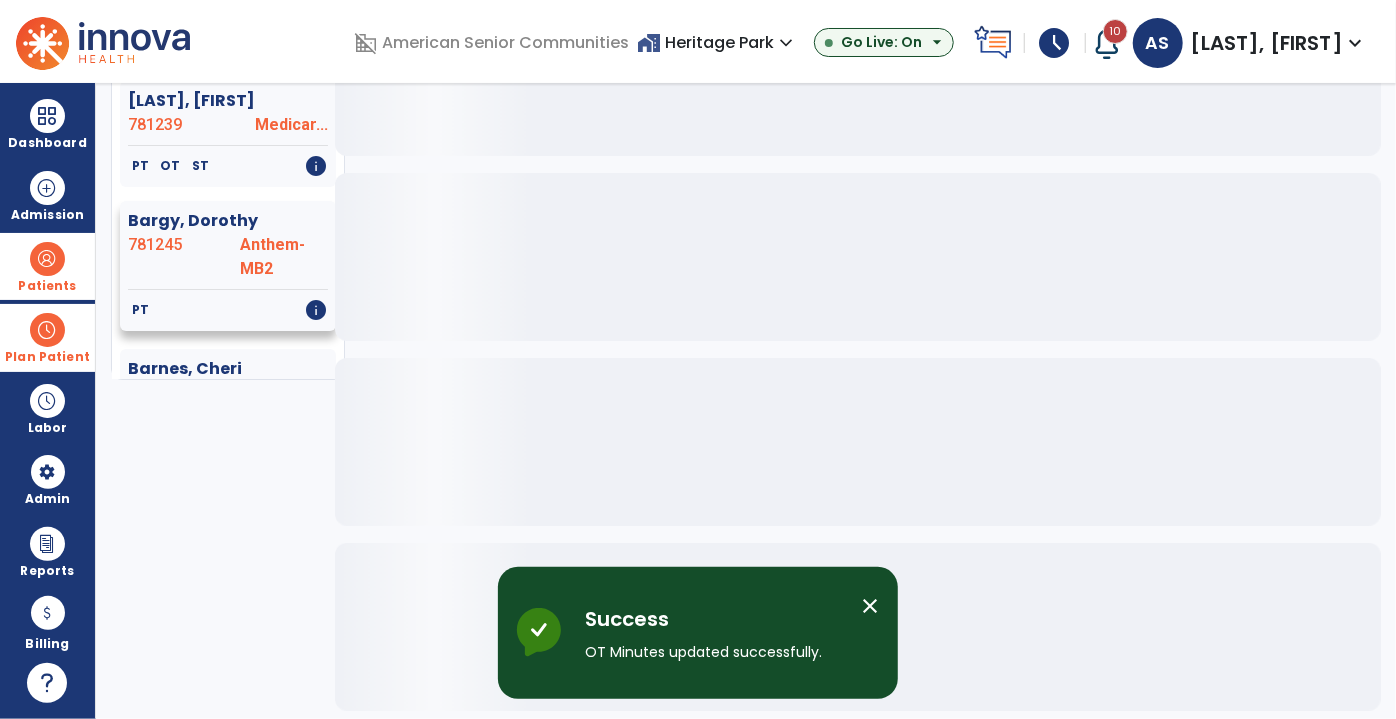 scroll, scrollTop: 173, scrollLeft: 0, axis: vertical 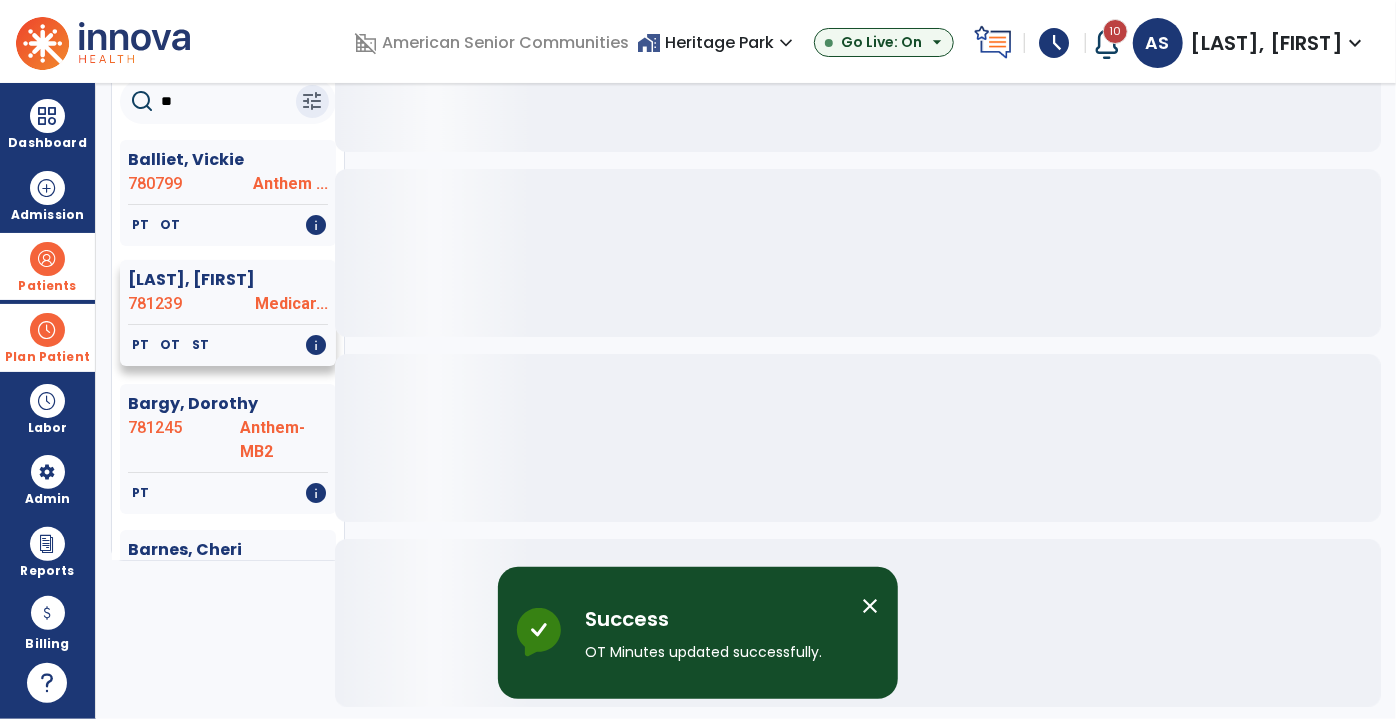 click on "[LAST], [FIRST]" 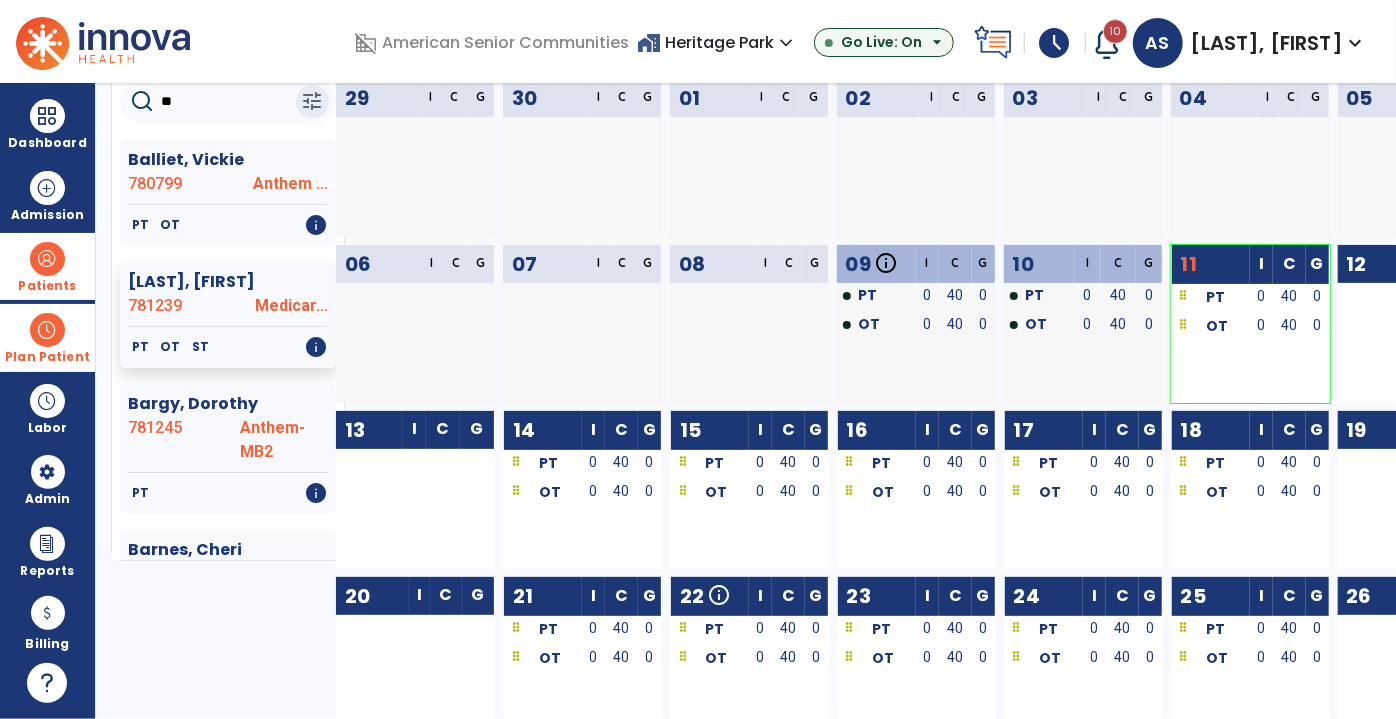 scroll, scrollTop: 0, scrollLeft: 0, axis: both 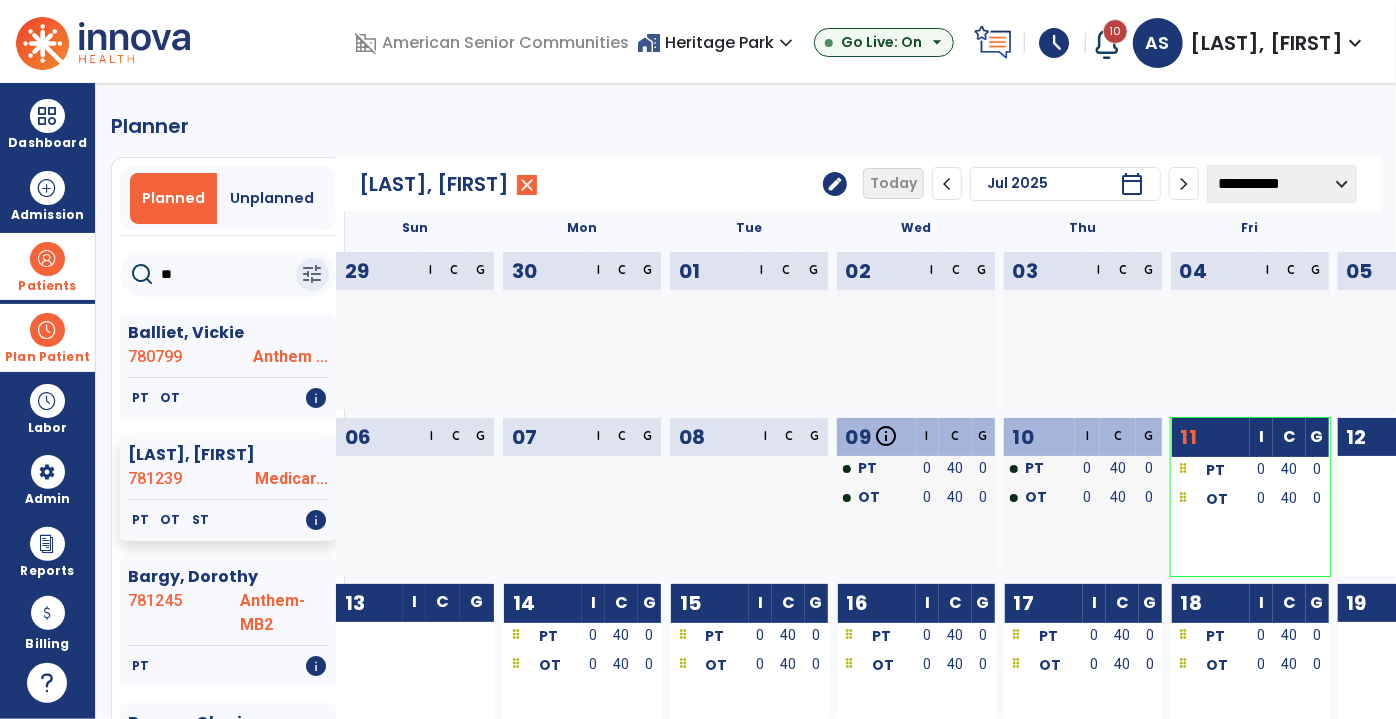 click on "edit" 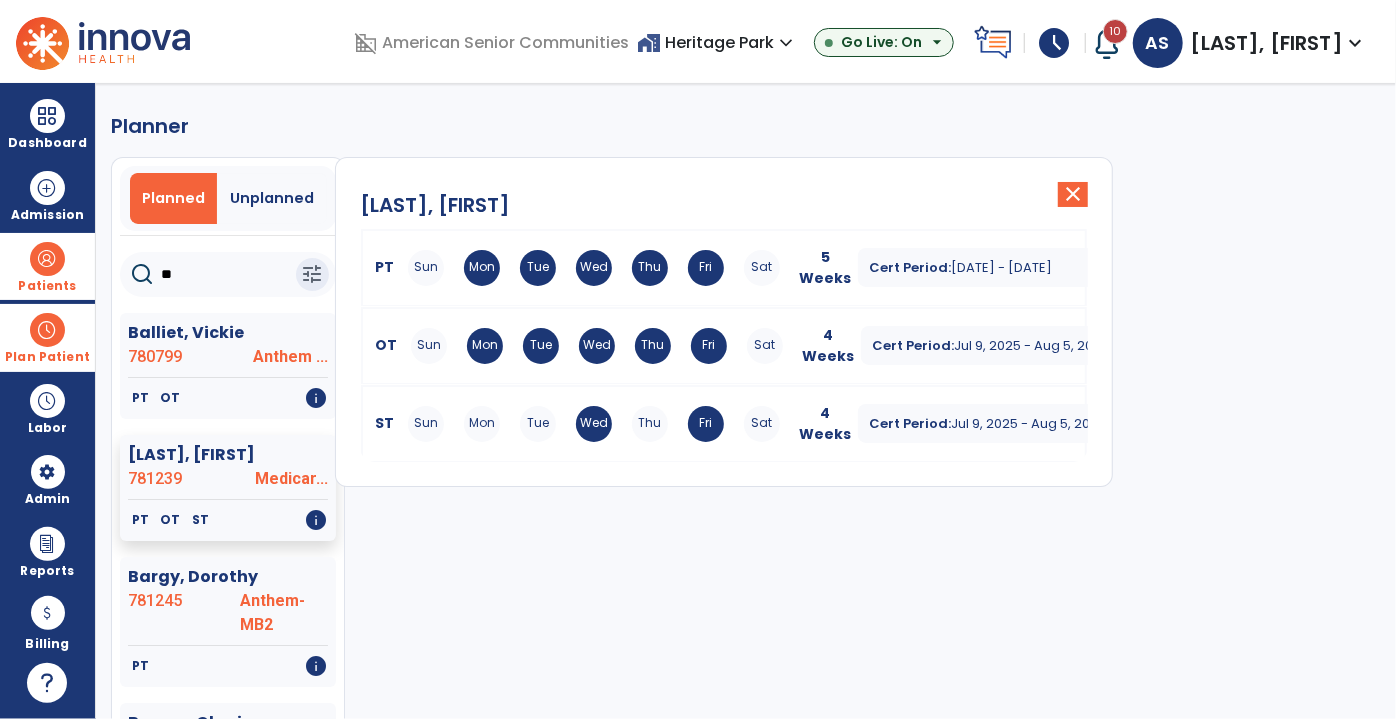 click on "4 Weeks" at bounding box center [829, 346] 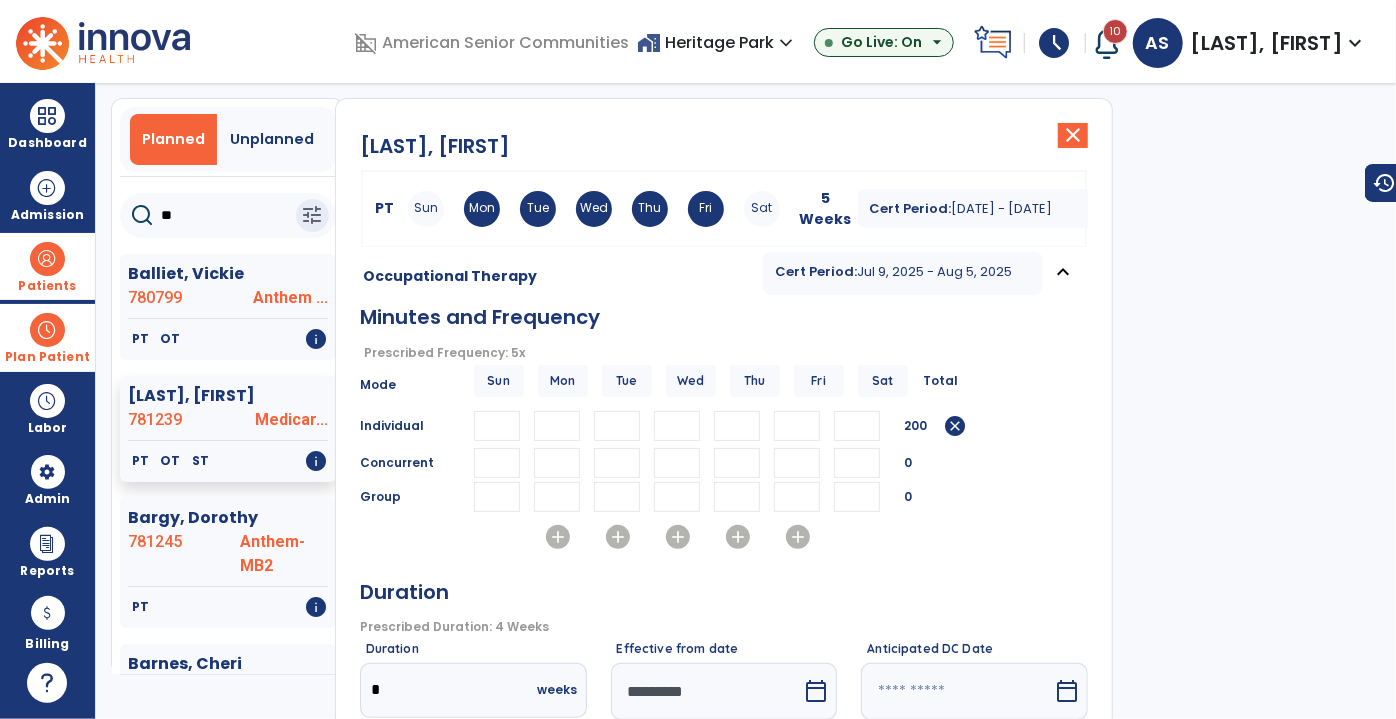 scroll, scrollTop: 272, scrollLeft: 0, axis: vertical 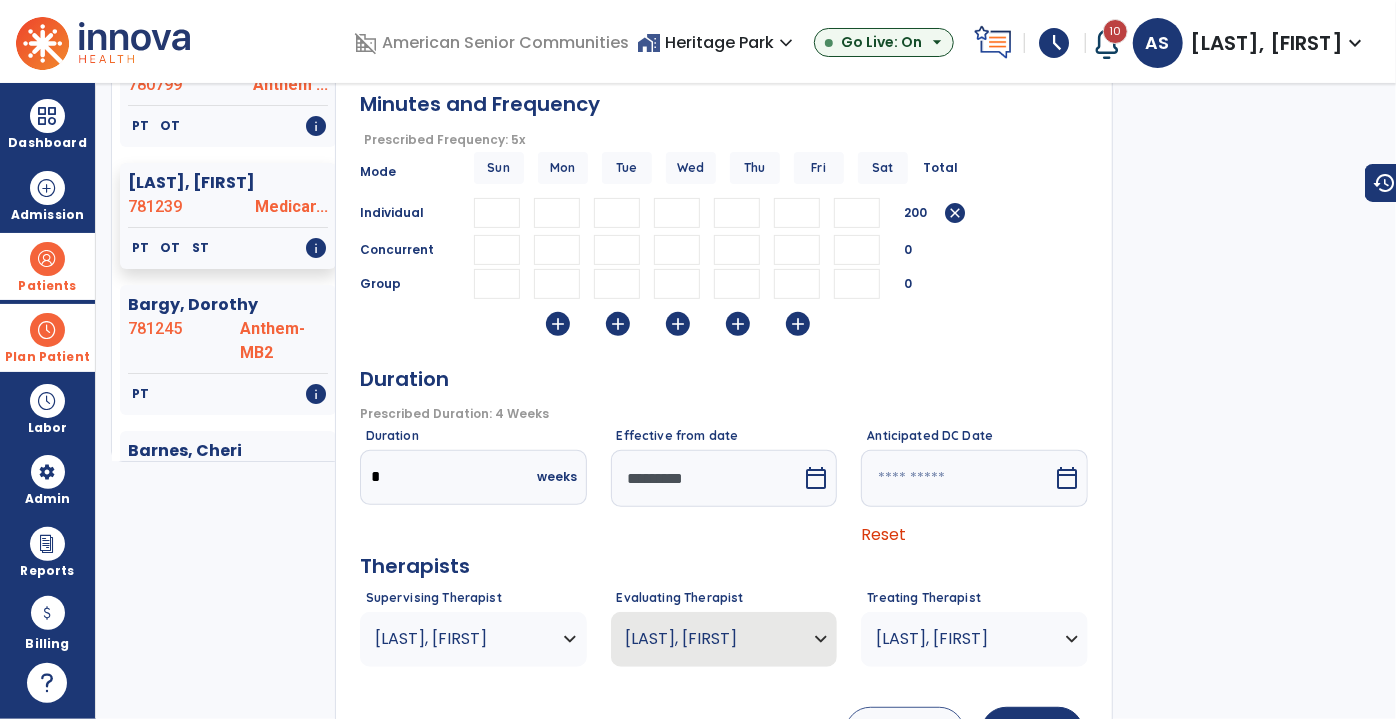 click at bounding box center (47, 330) 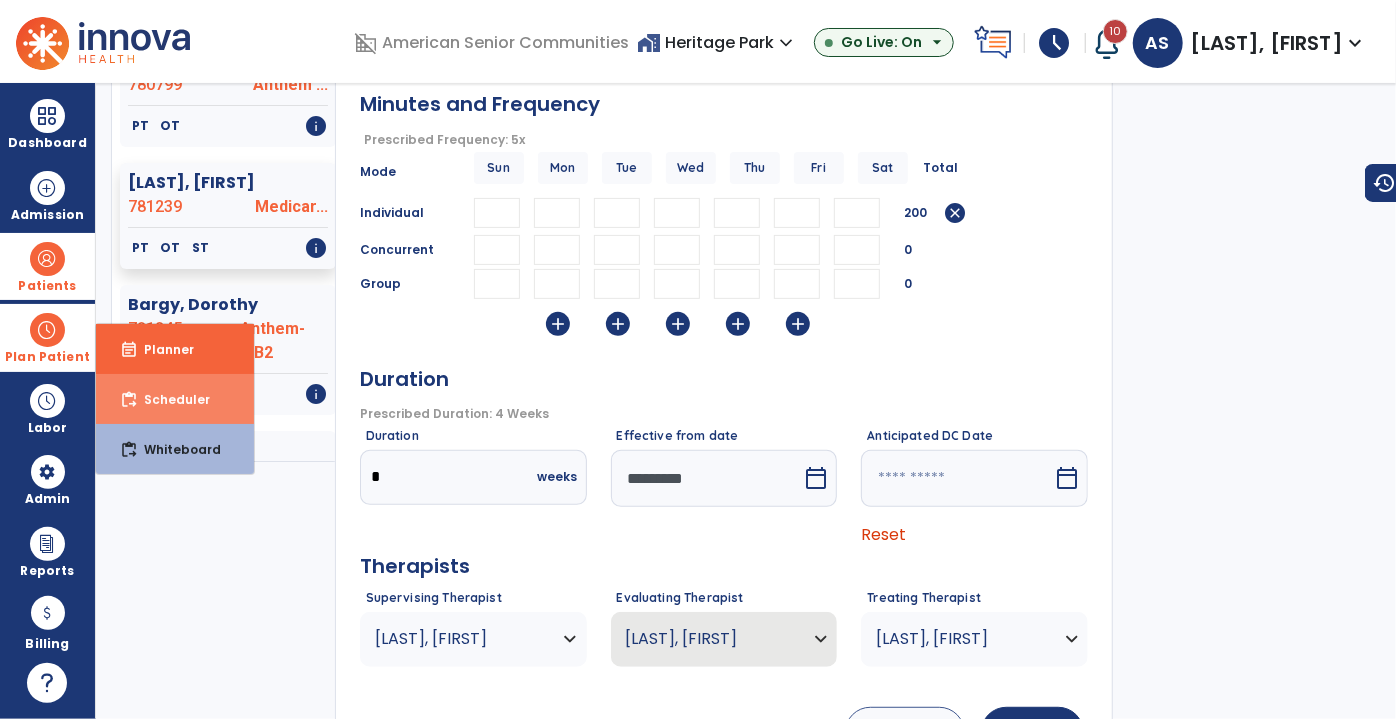 click on "Scheduler" at bounding box center [169, 399] 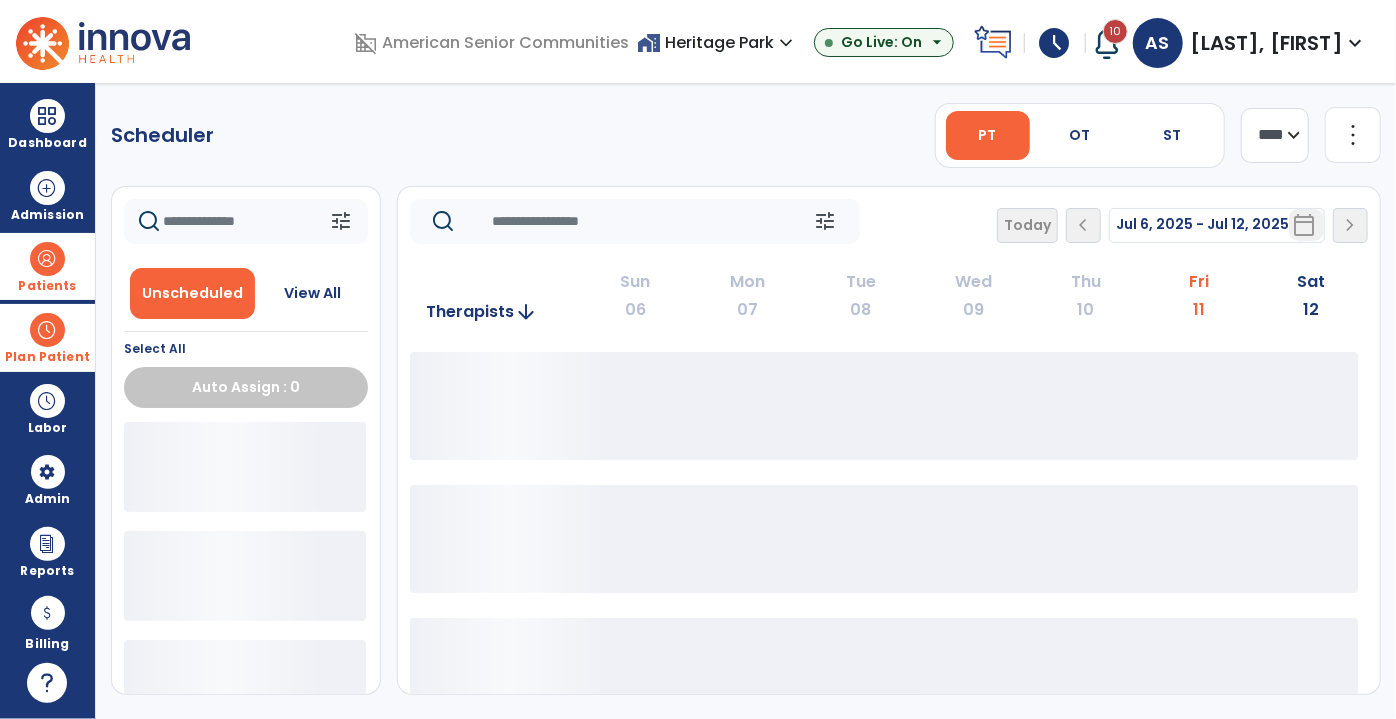 scroll, scrollTop: 0, scrollLeft: 0, axis: both 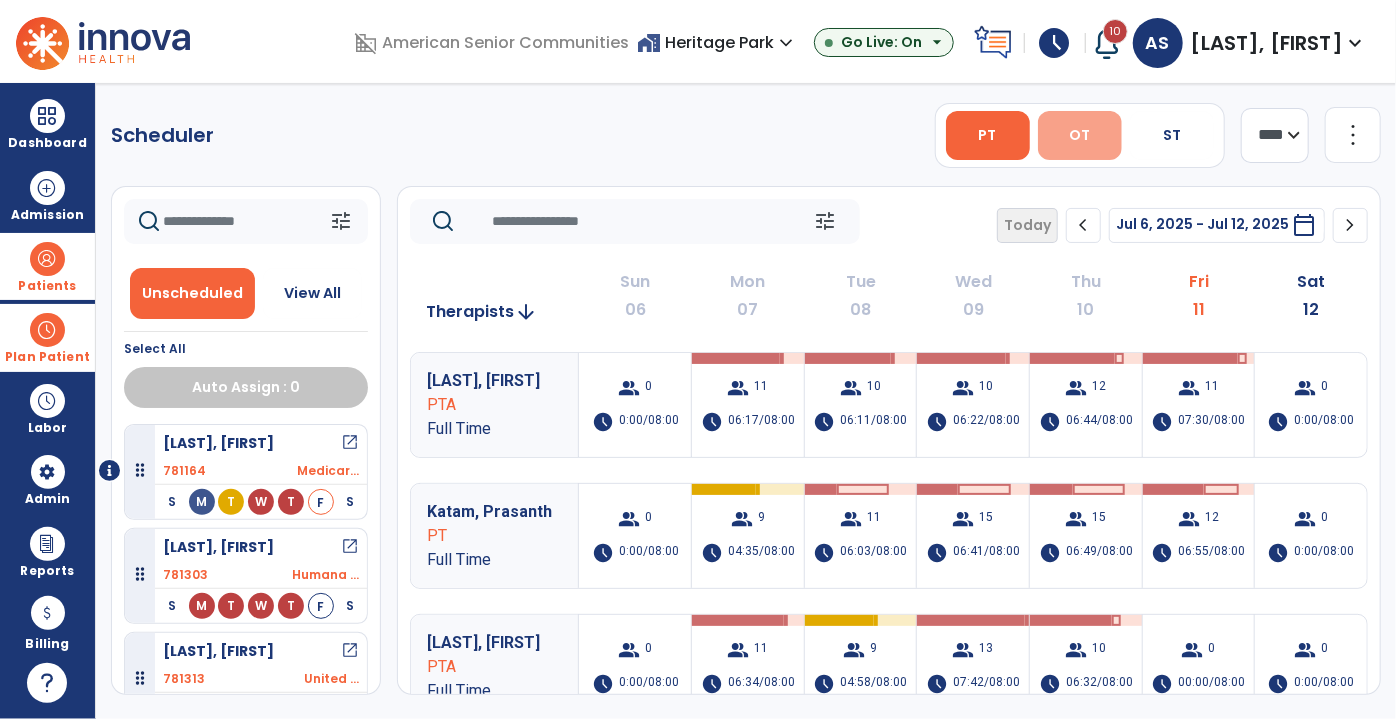 click on "OT" at bounding box center (1080, 135) 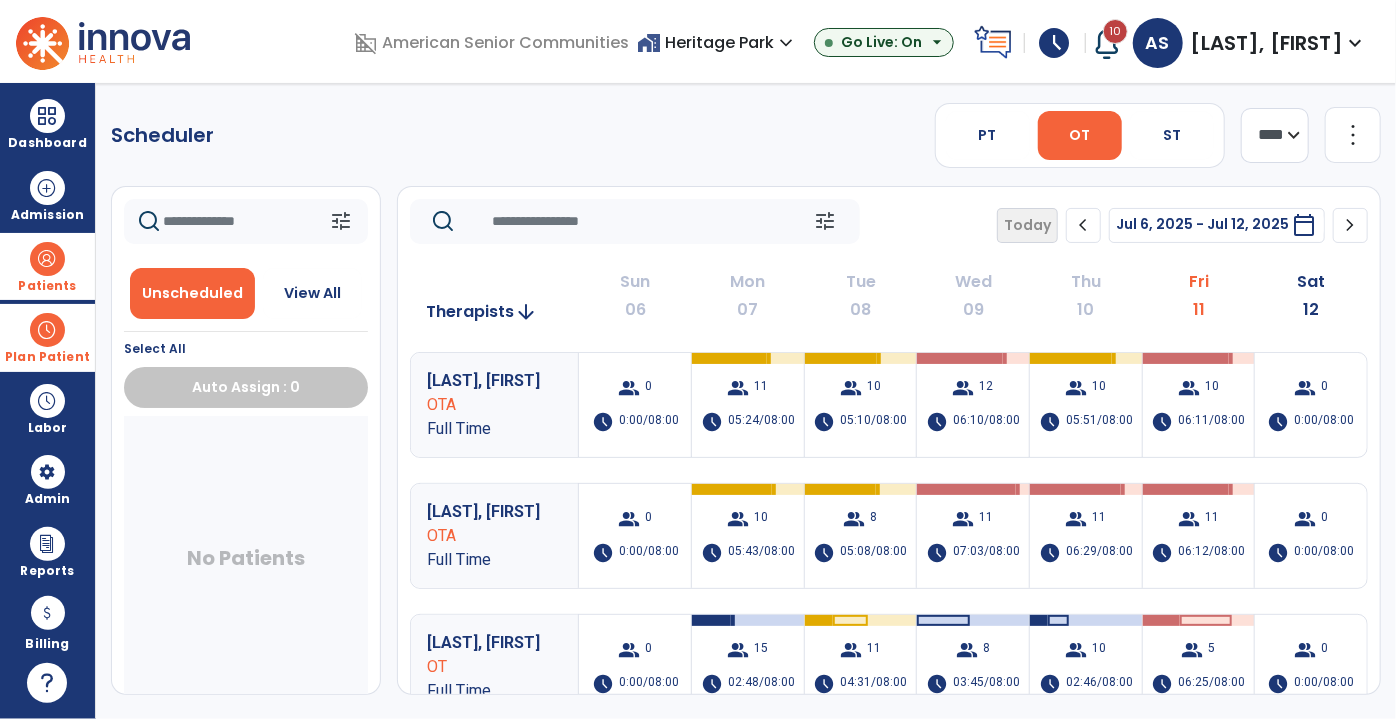 click on "**** ***" 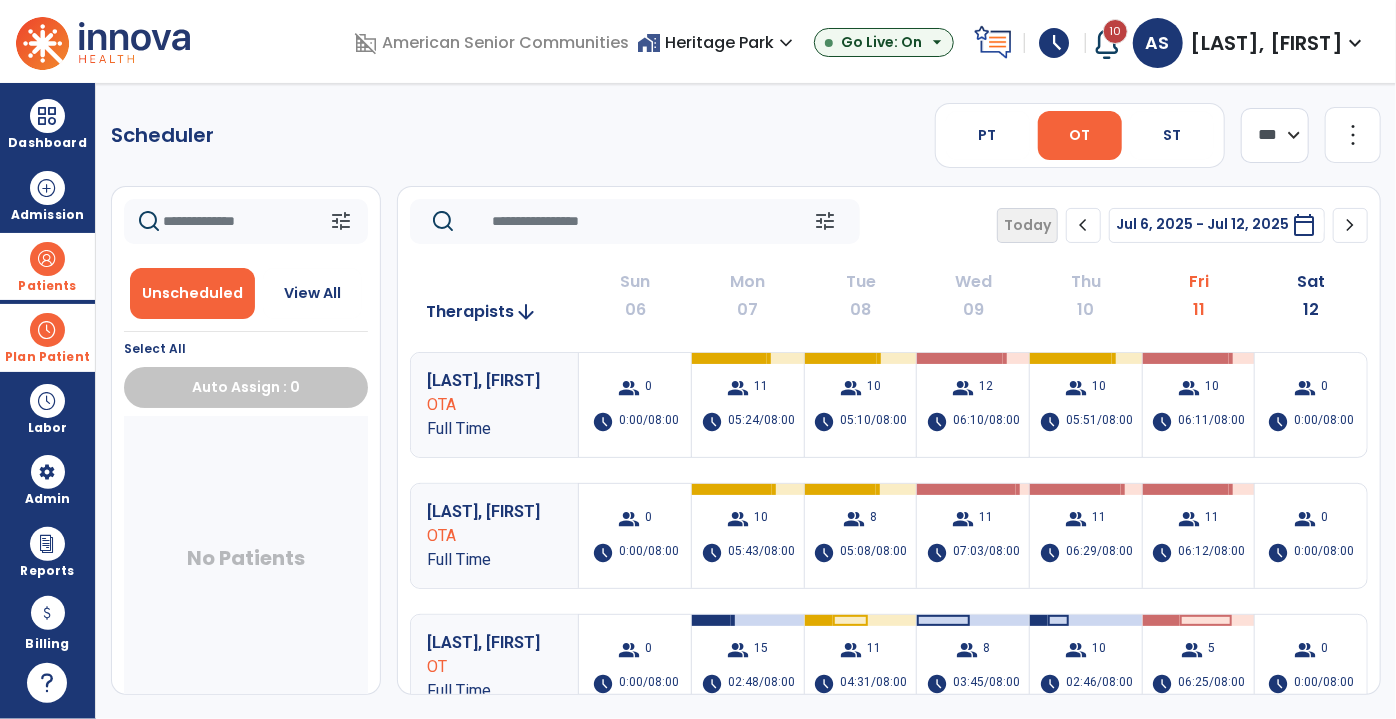 click on "**** ***" 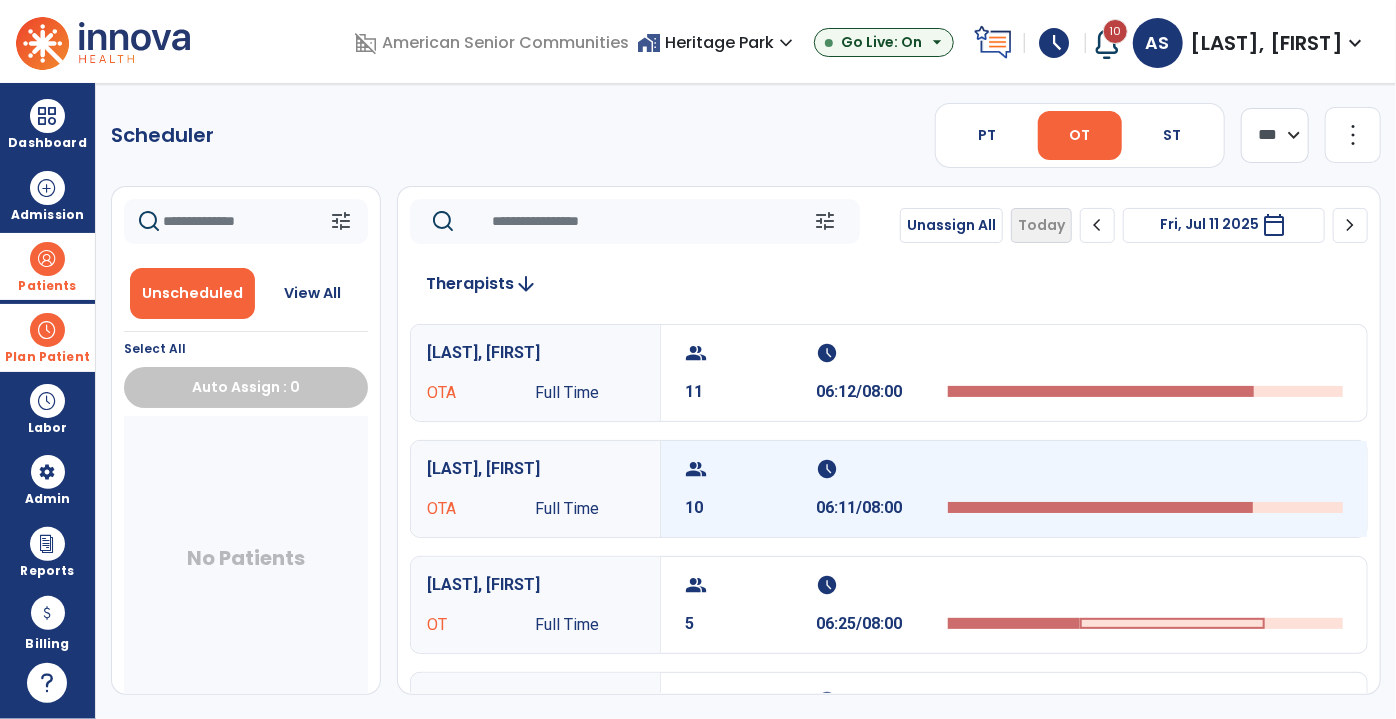 click on "group" at bounding box center [748, 469] 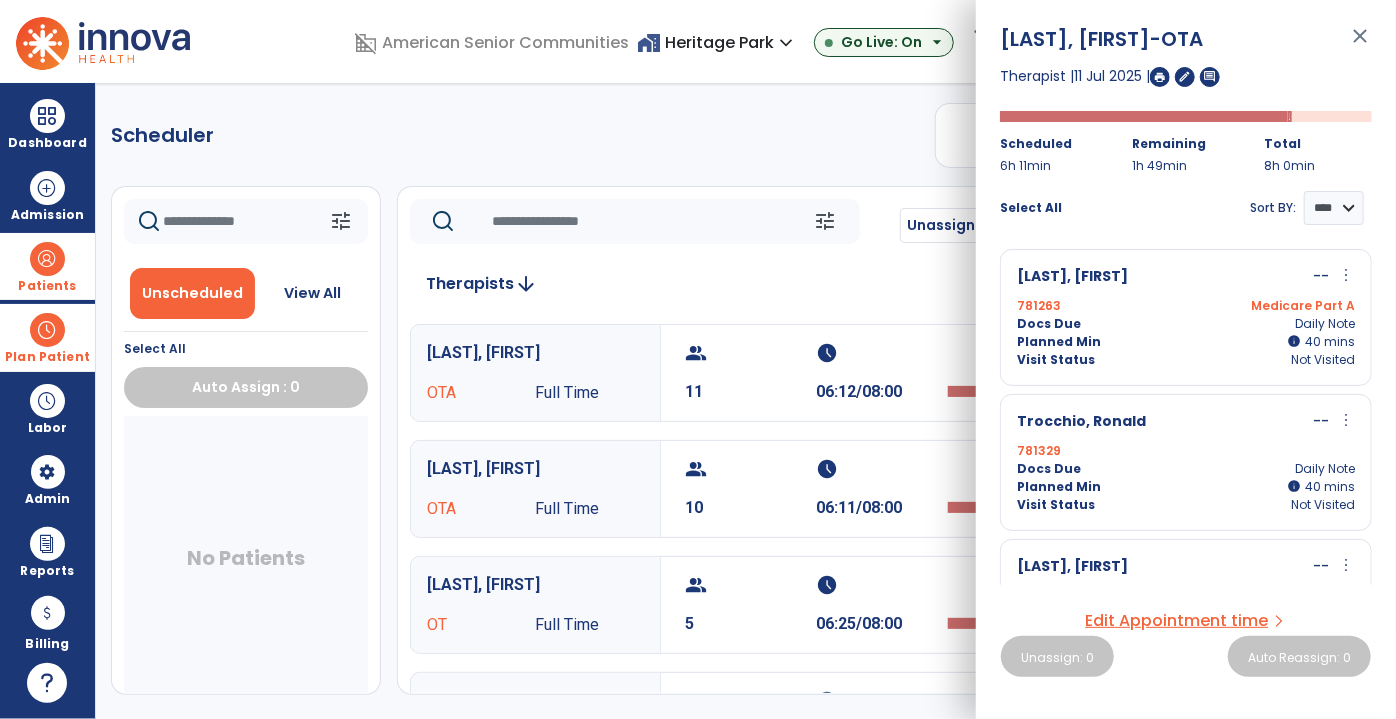 click on "Docs Due Daily Note" at bounding box center [1186, 469] 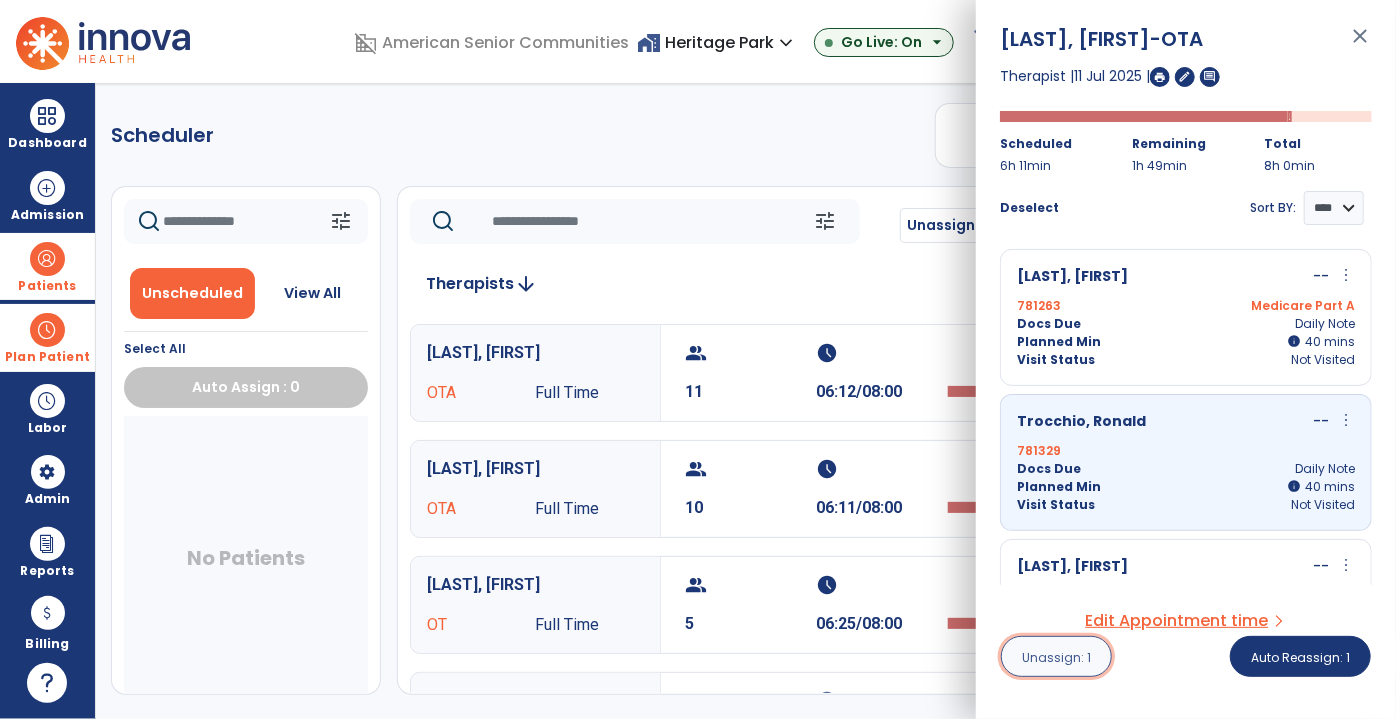click on "Unassign: 1" at bounding box center (1056, 657) 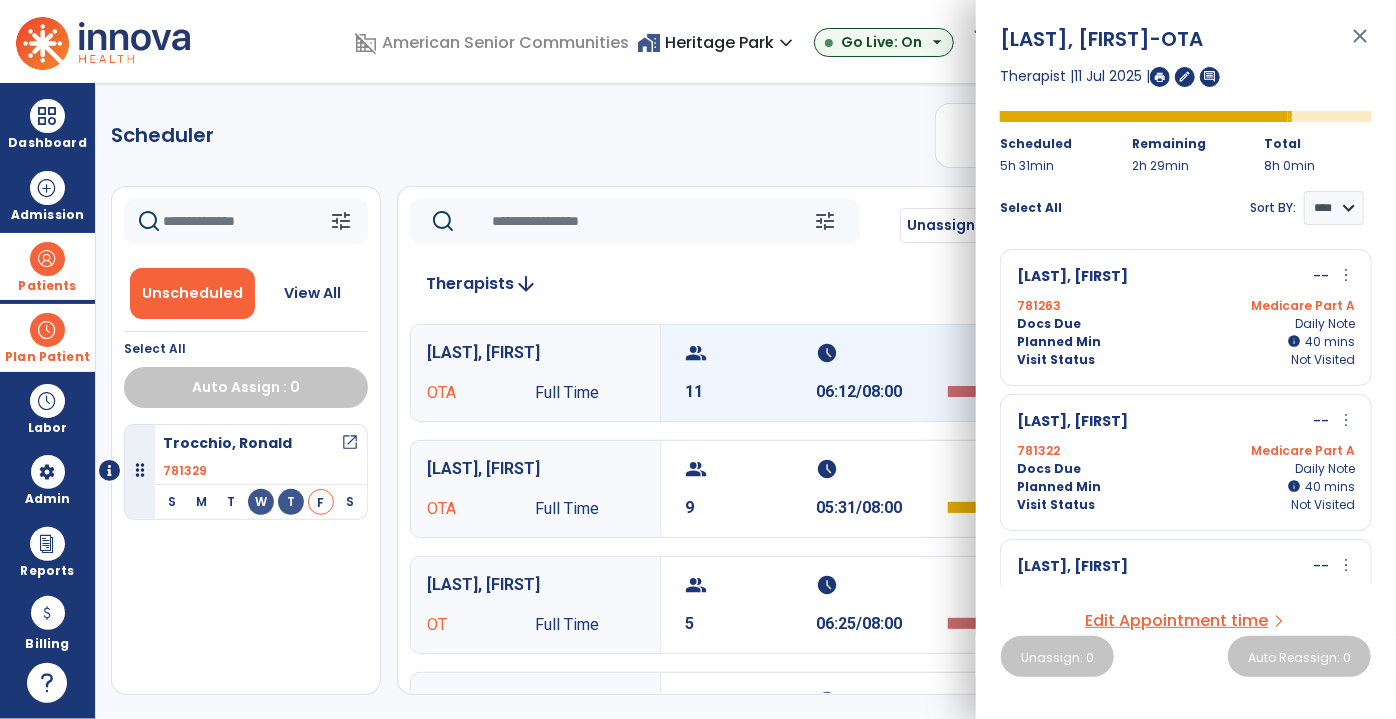 click on "11" at bounding box center (751, 392) 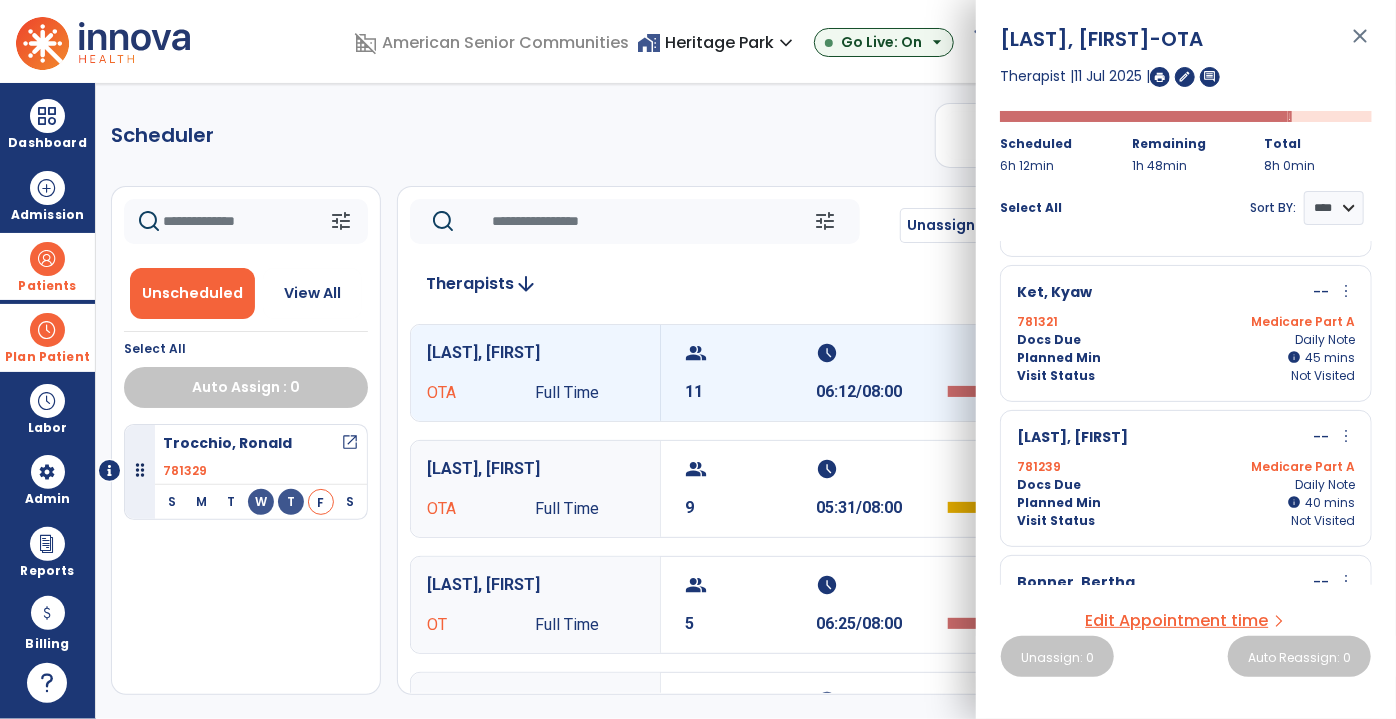 scroll, scrollTop: 363, scrollLeft: 0, axis: vertical 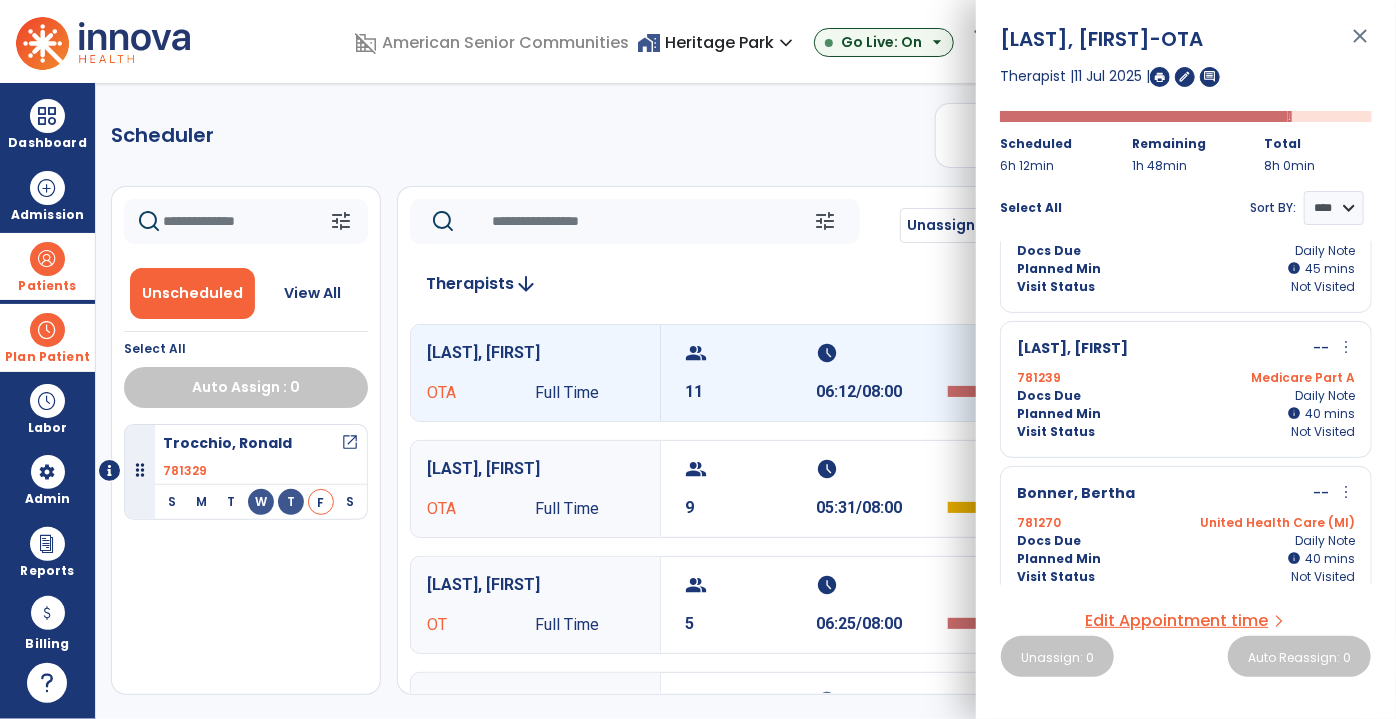click on "Planned Min  info   40 I 40 mins" at bounding box center (1186, 414) 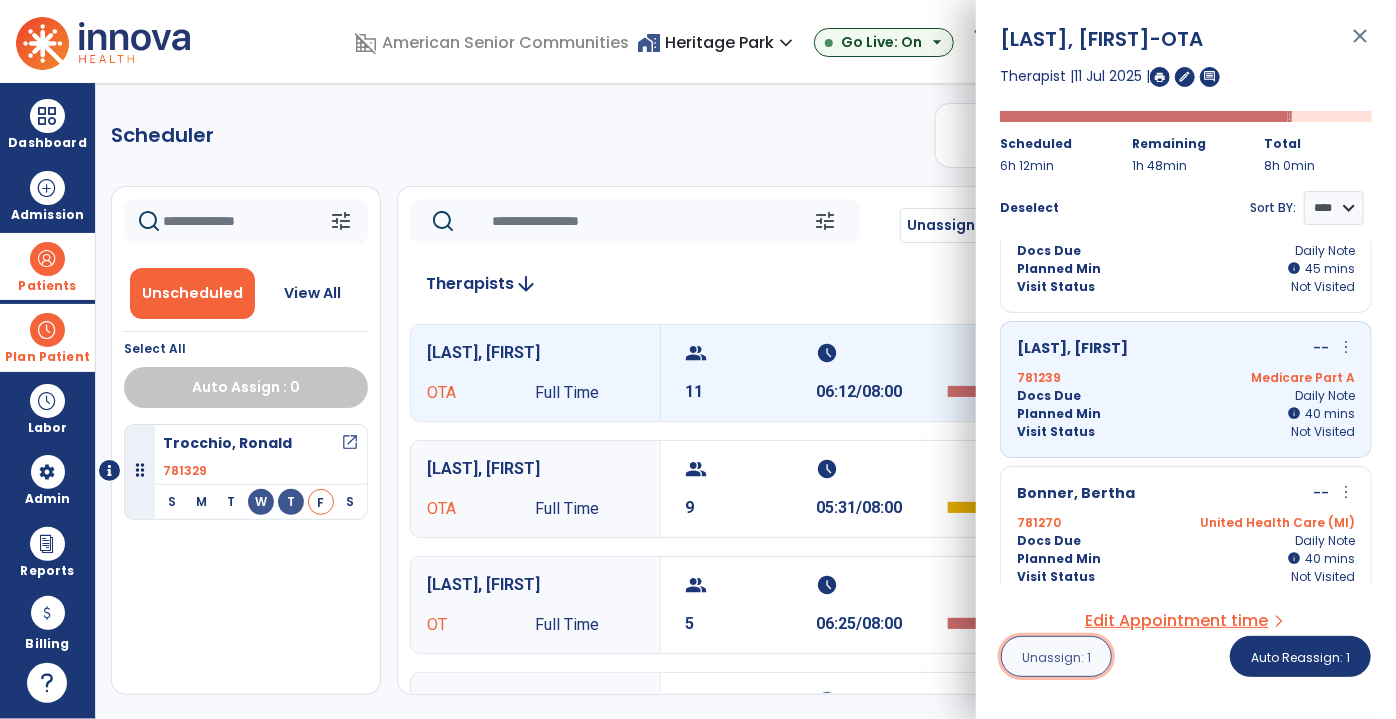 click on "Unassign: 1" at bounding box center (1056, 656) 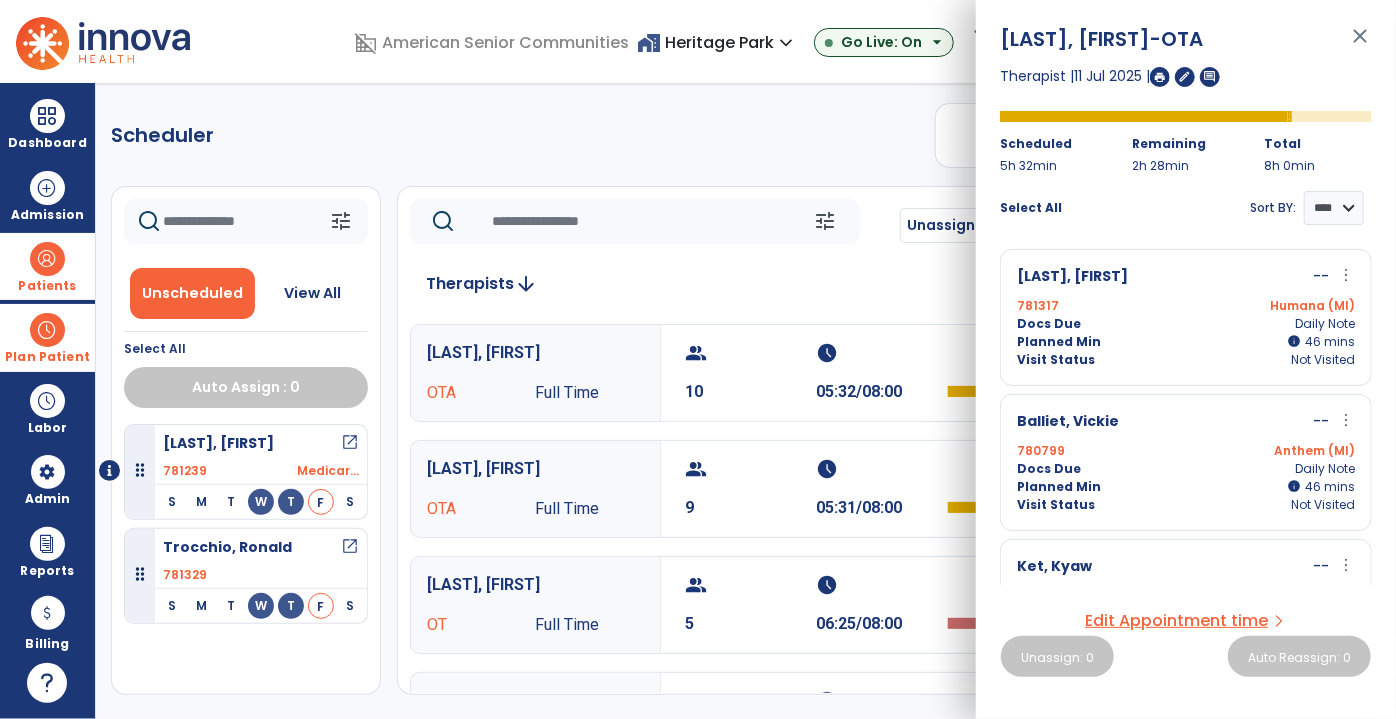 click on "close" at bounding box center [1360, 45] 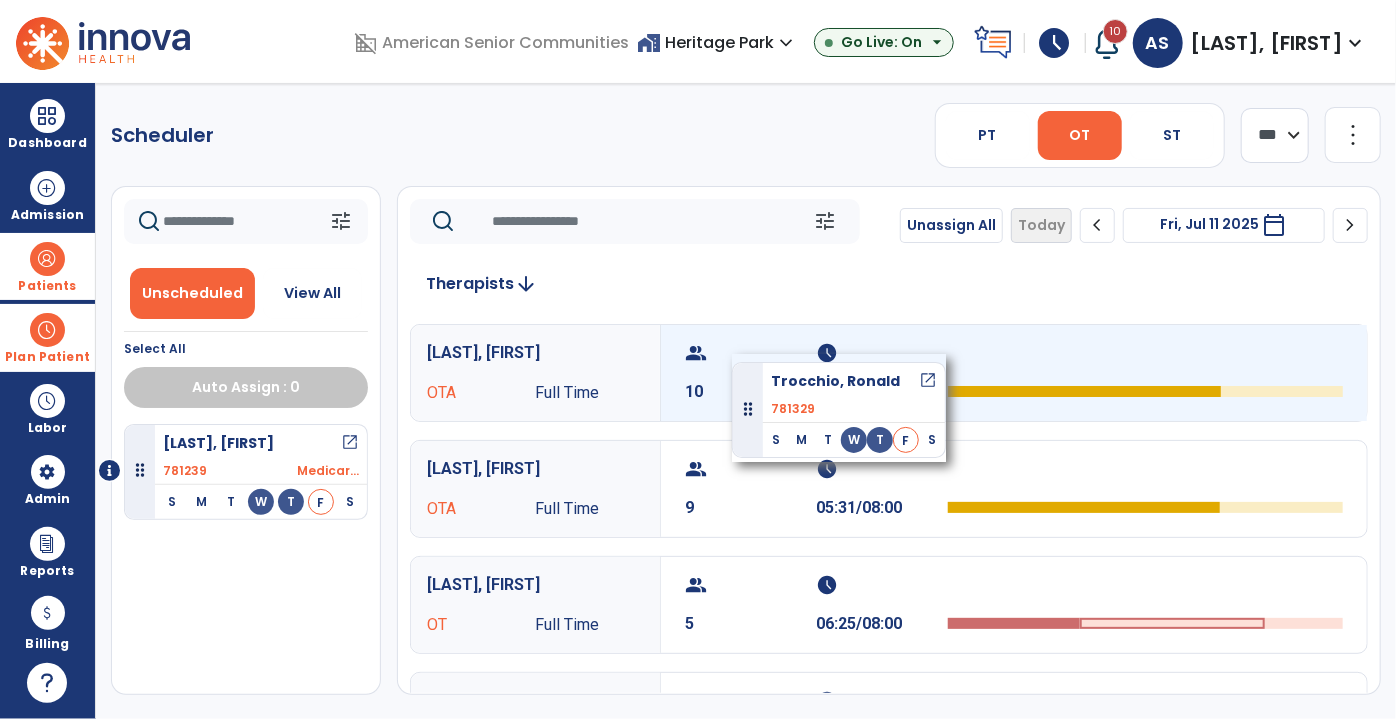 drag, startPoint x: 190, startPoint y: 552, endPoint x: 732, endPoint y: 354, distance: 577.0338 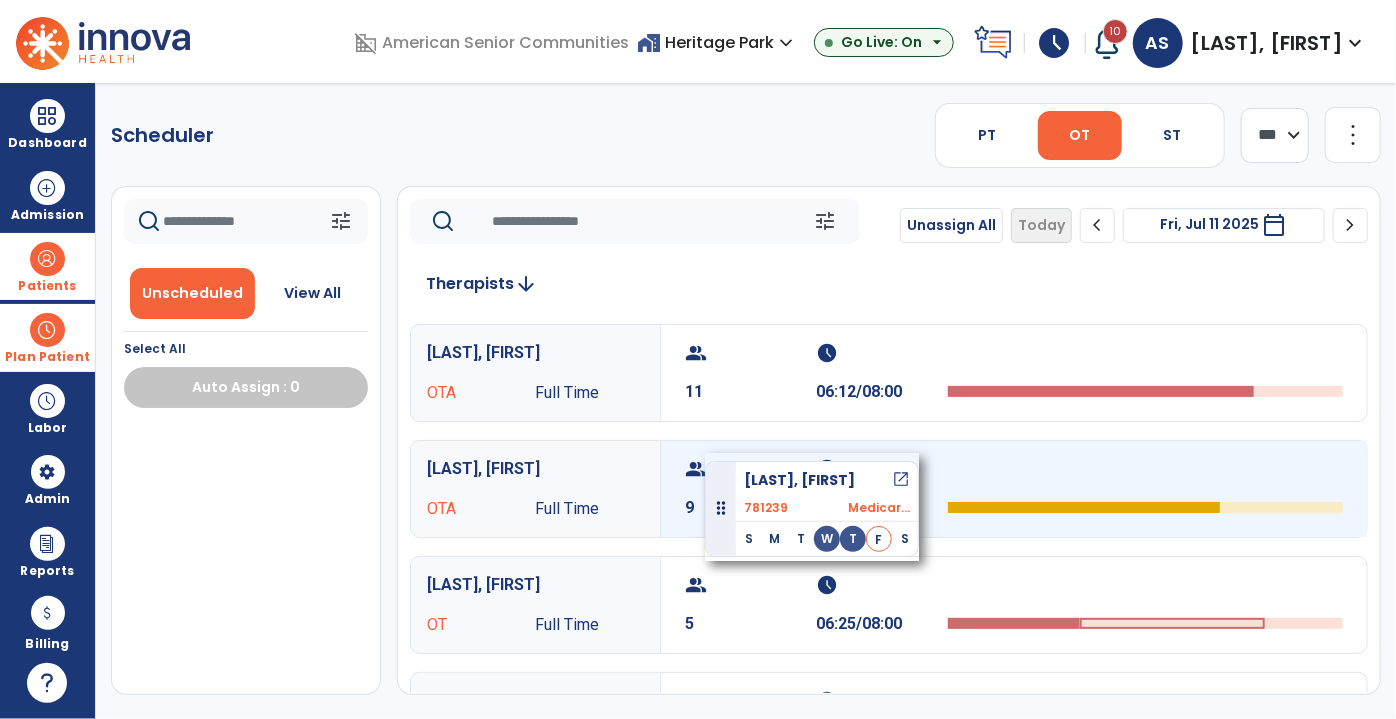 drag, startPoint x: 279, startPoint y: 442, endPoint x: 705, endPoint y: 453, distance: 426.142 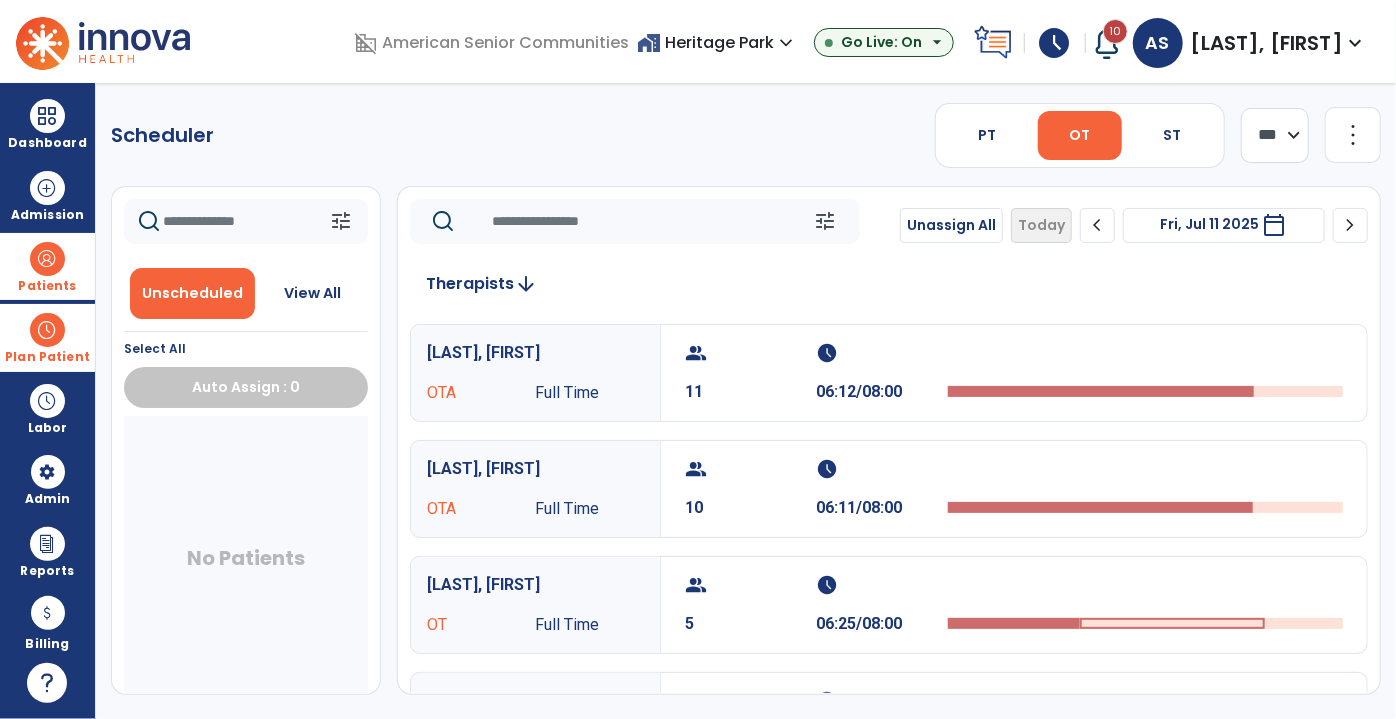 click at bounding box center (47, 259) 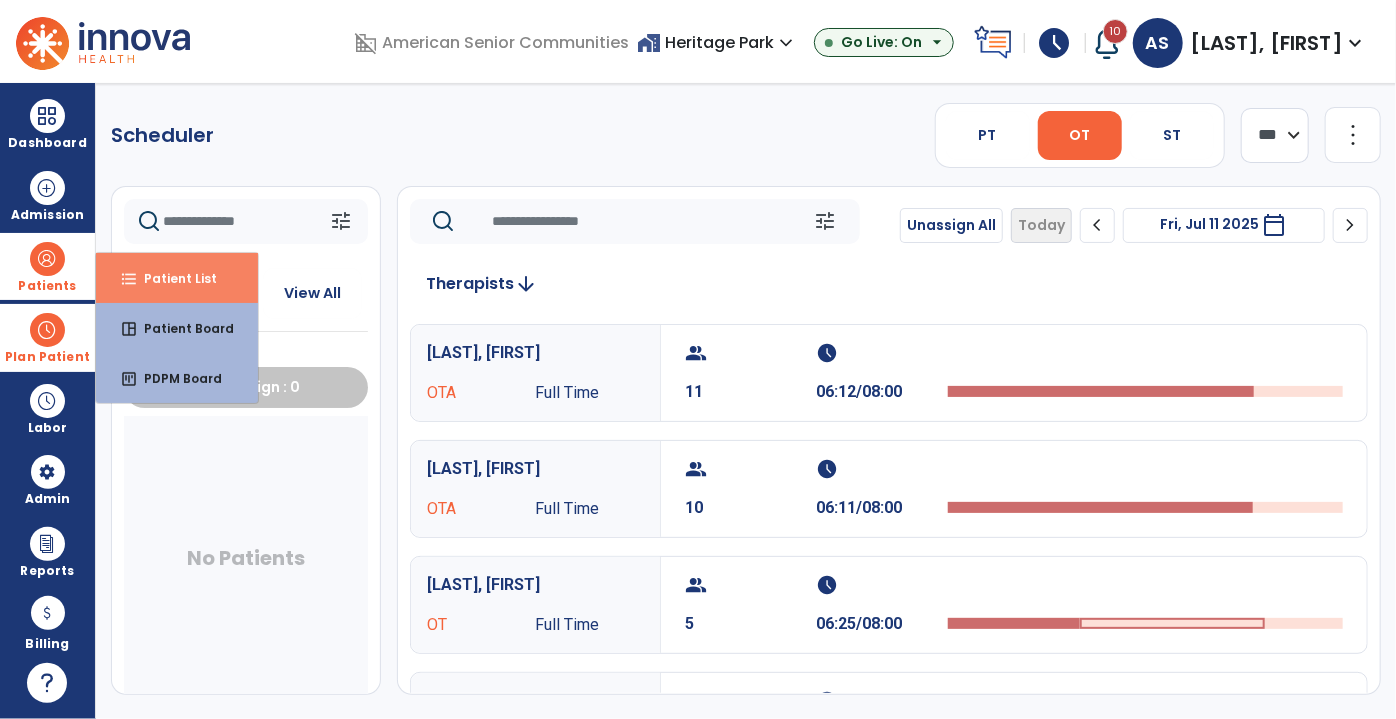 click on "Patient List" at bounding box center (172, 278) 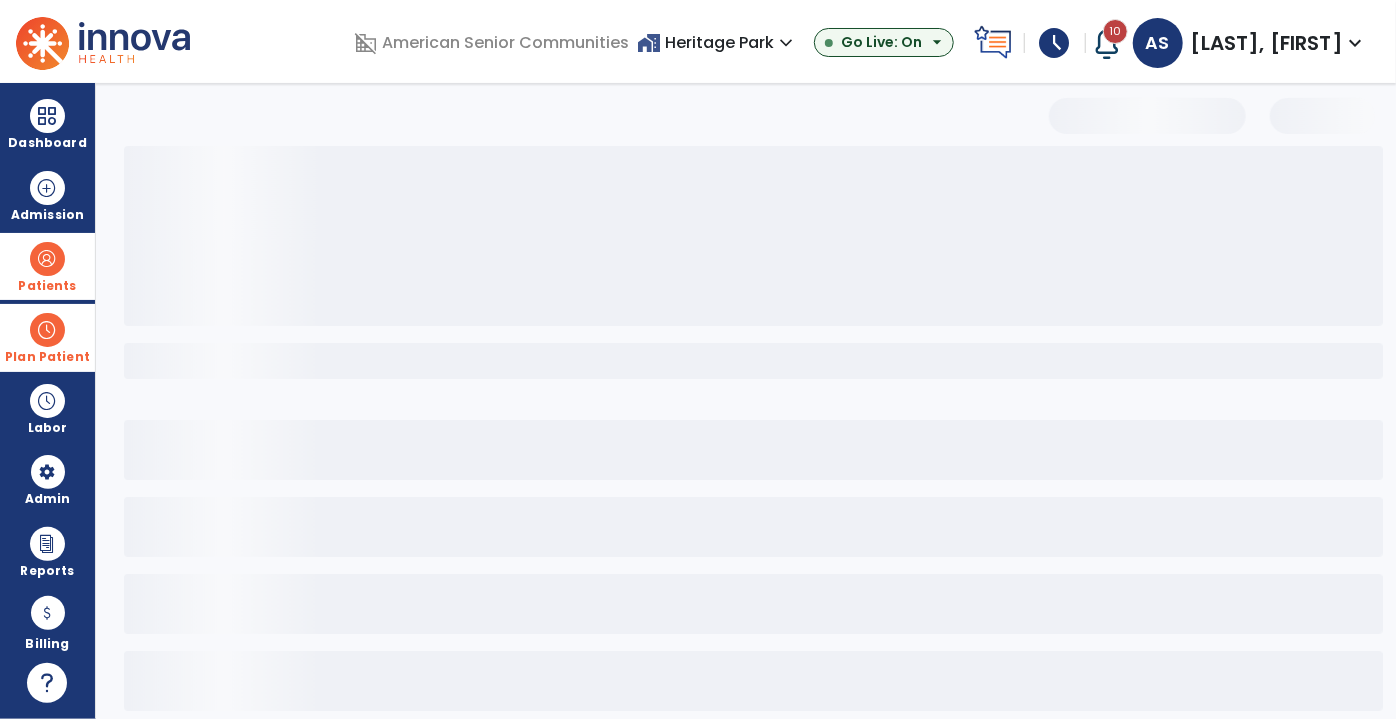select on "***" 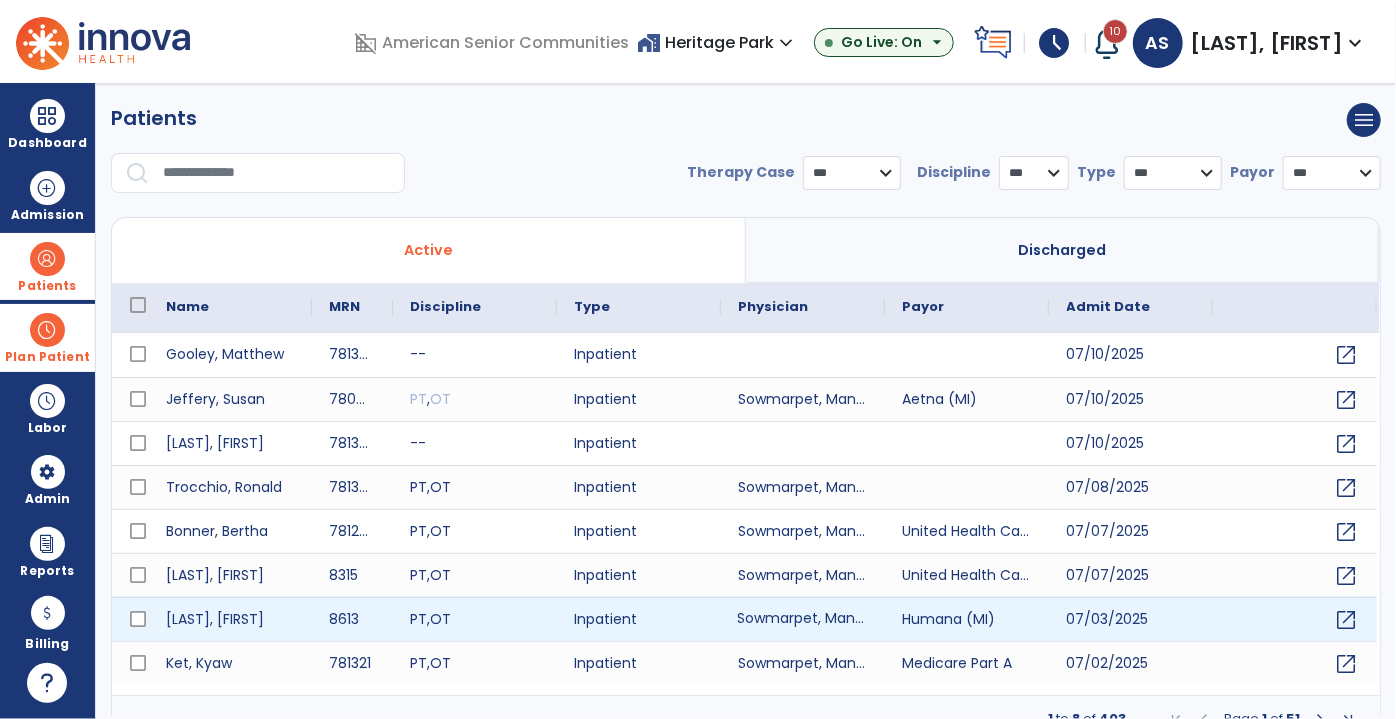 click on "Sowmarpet, Mandasmitha" at bounding box center (803, 619) 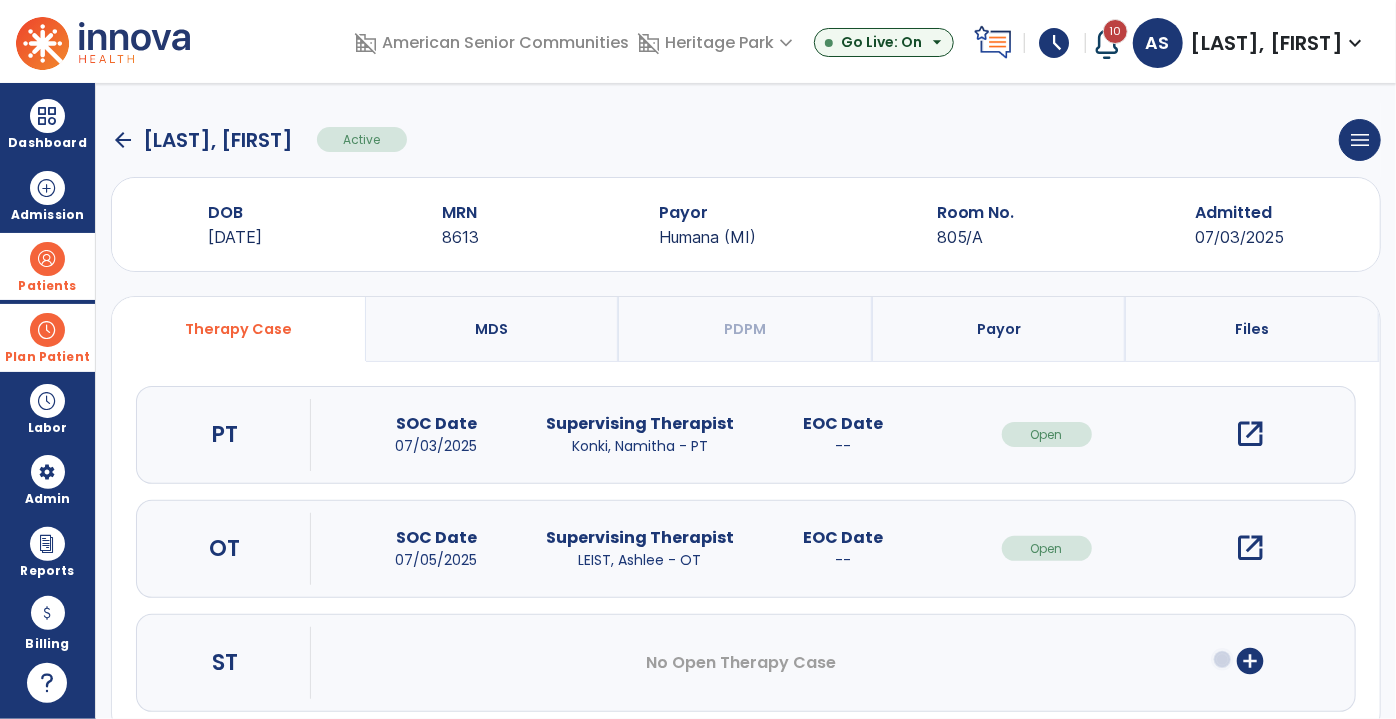 click on "open_in_new" at bounding box center (1250, 548) 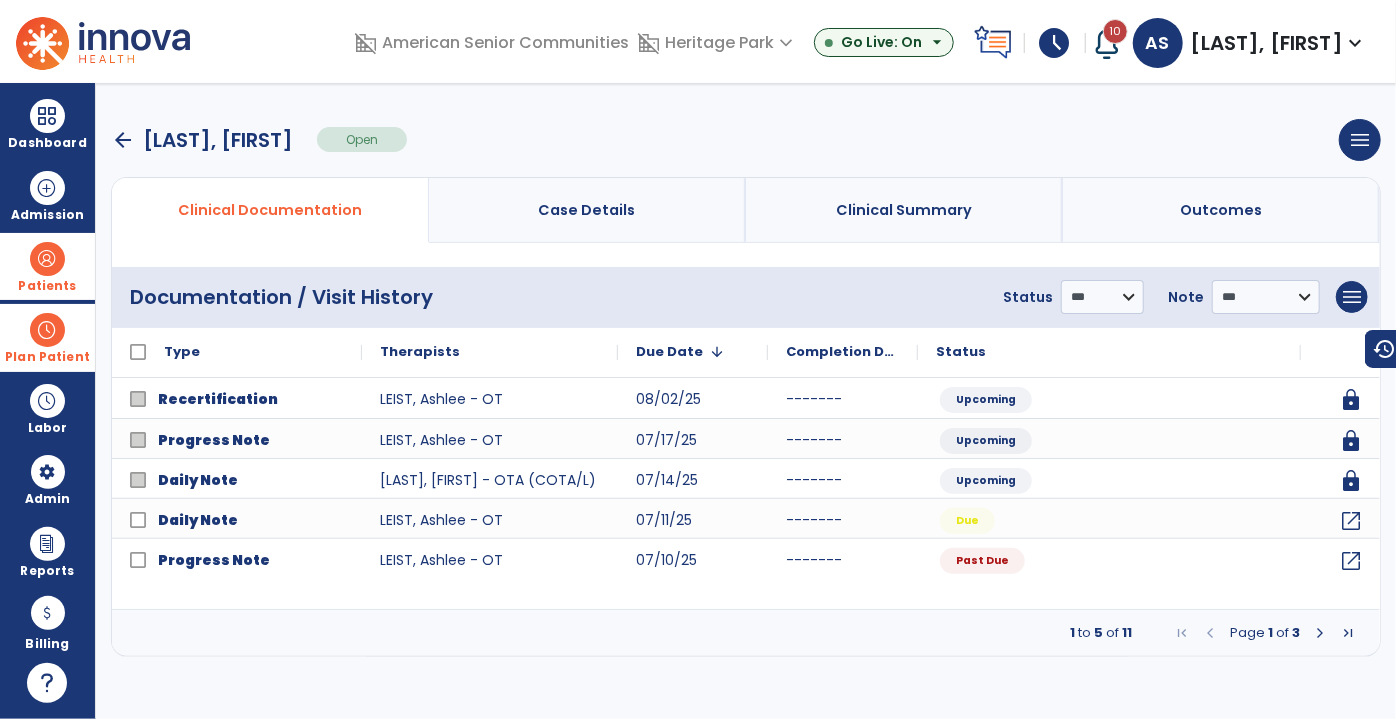 click on "arrow_back" at bounding box center (123, 140) 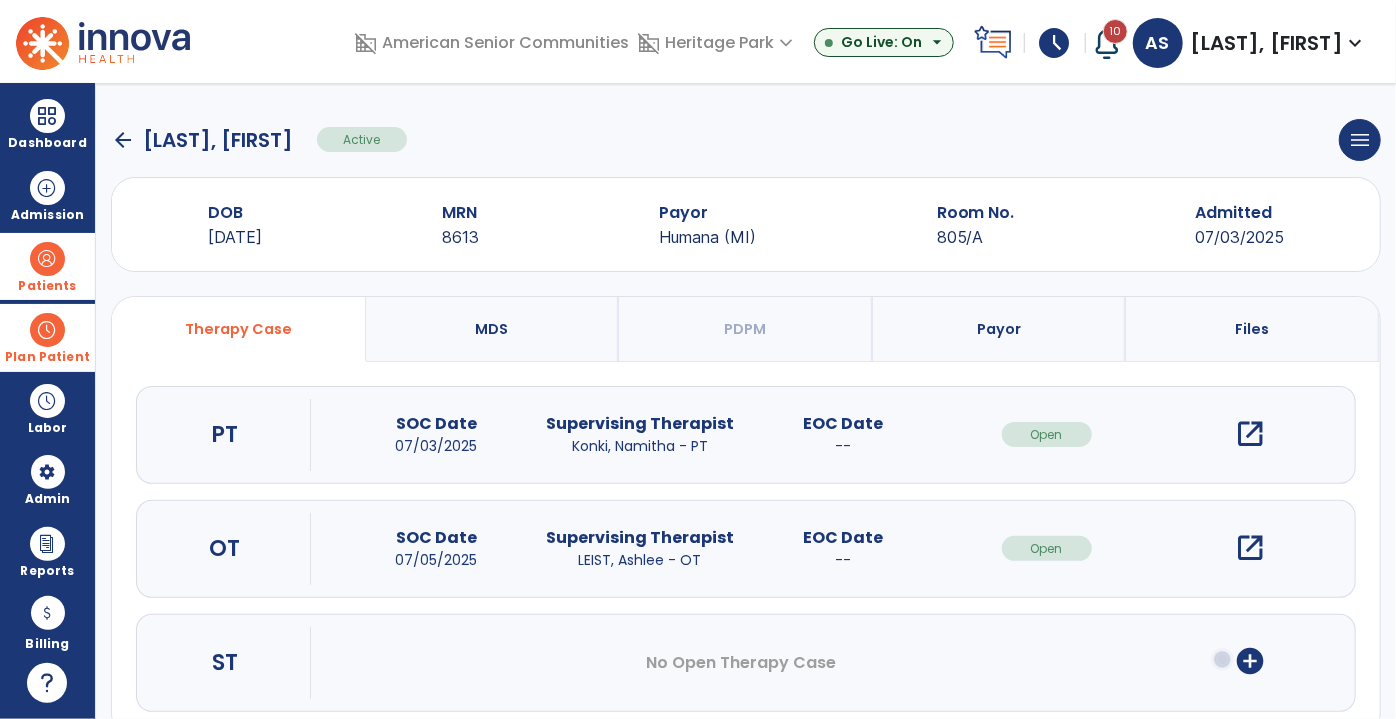 click on "arrow_back" 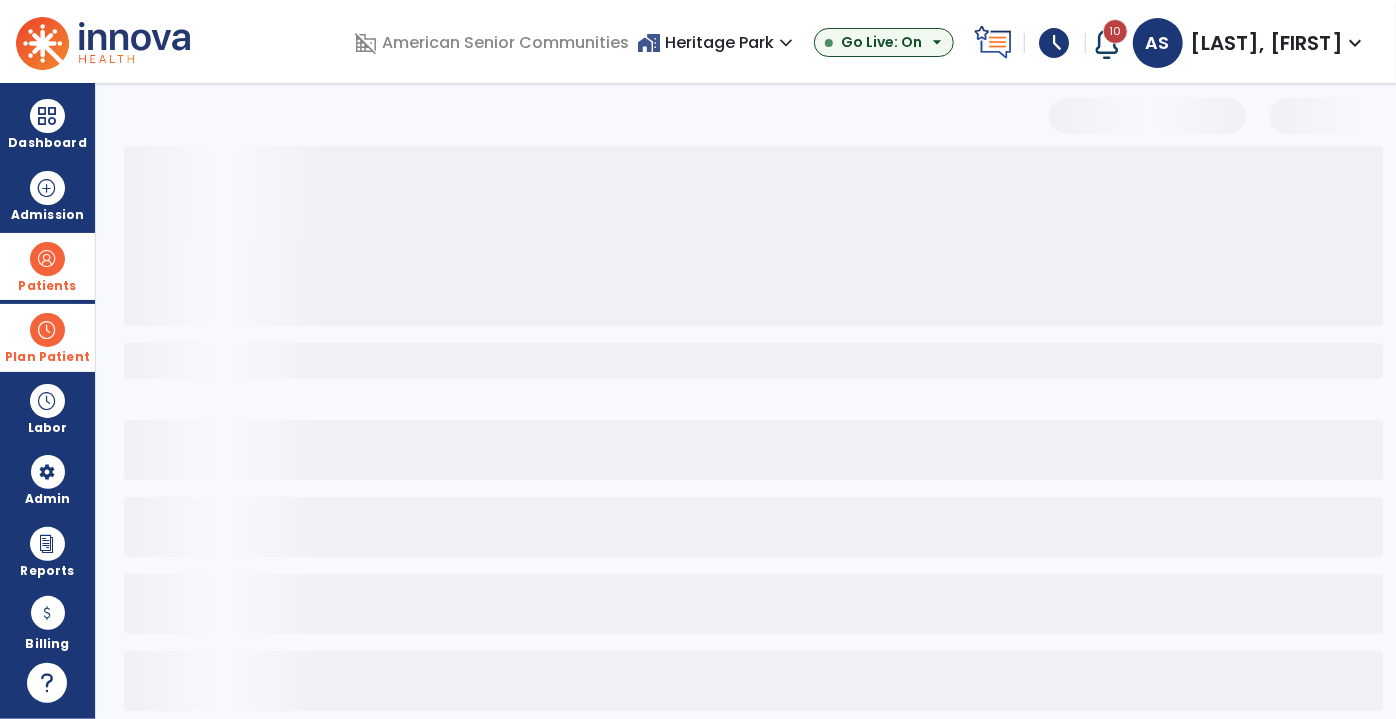 select on "***" 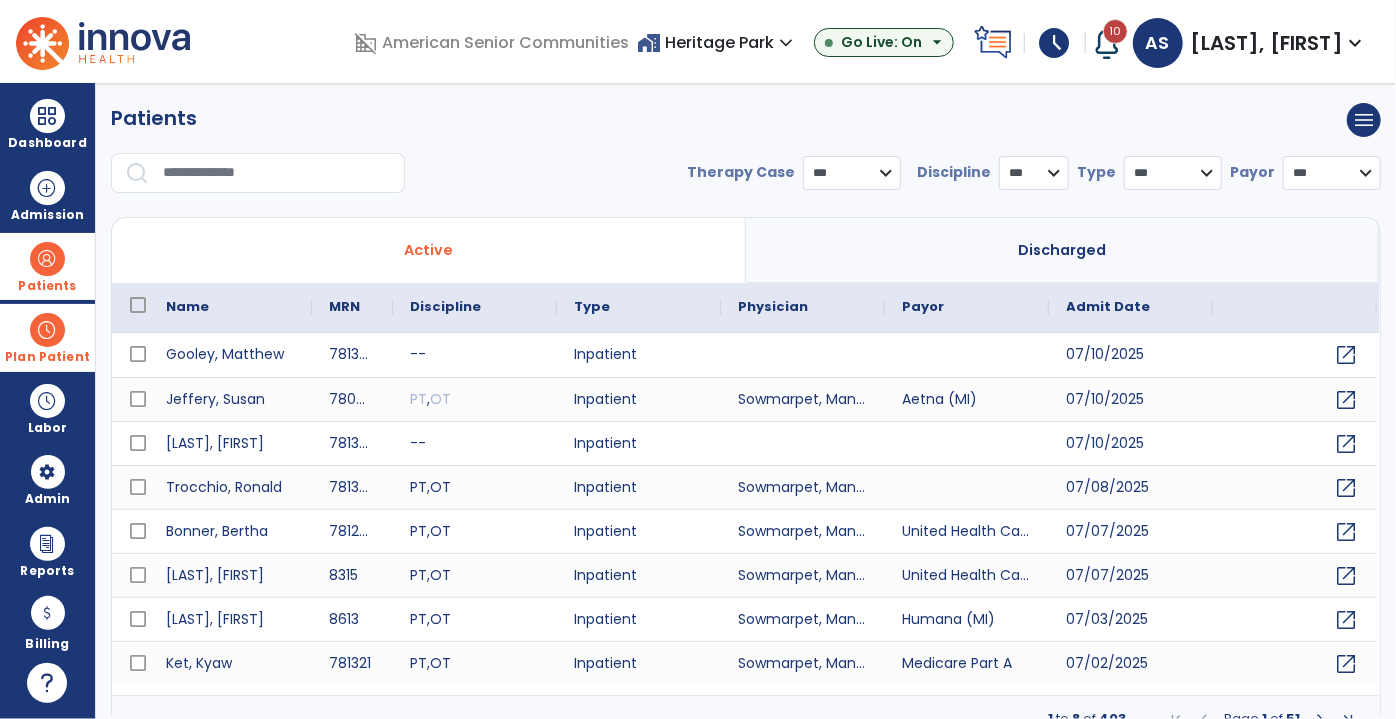 click at bounding box center (277, 173) 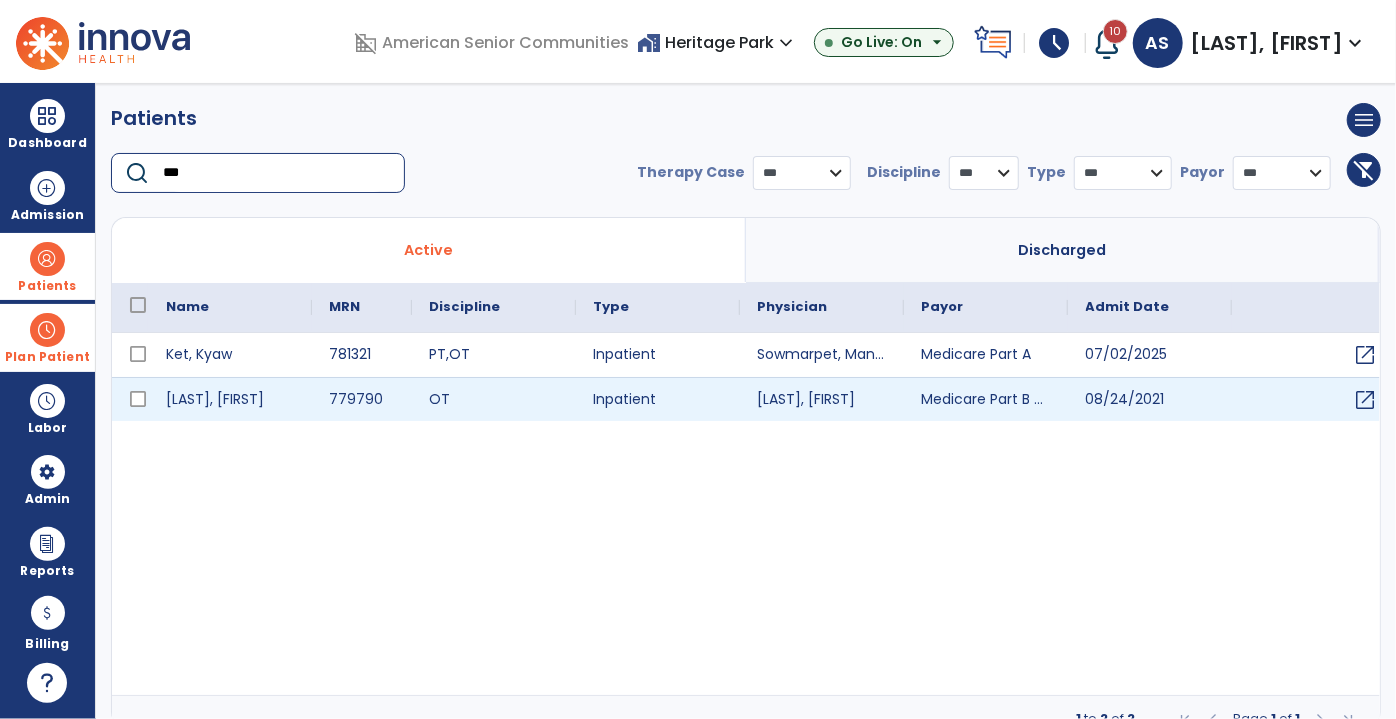 type on "***" 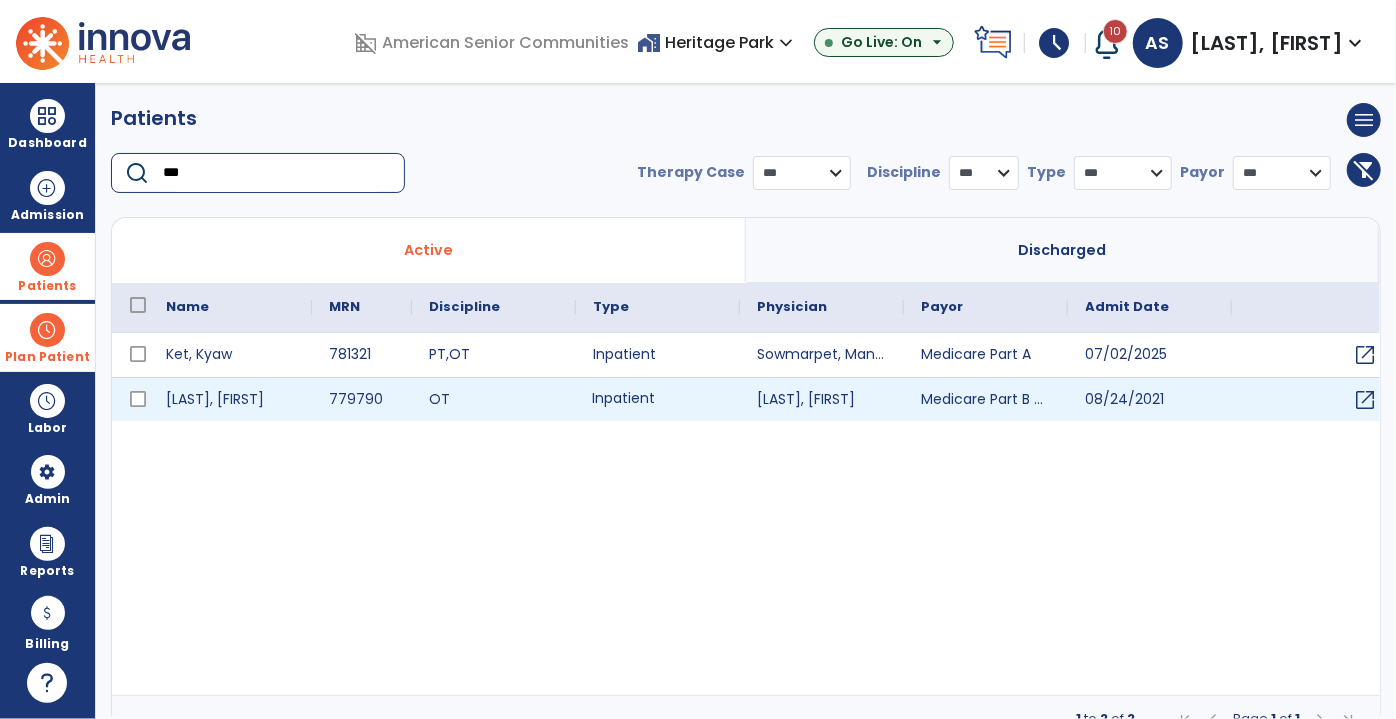 click on "Inpatient" at bounding box center [658, 399] 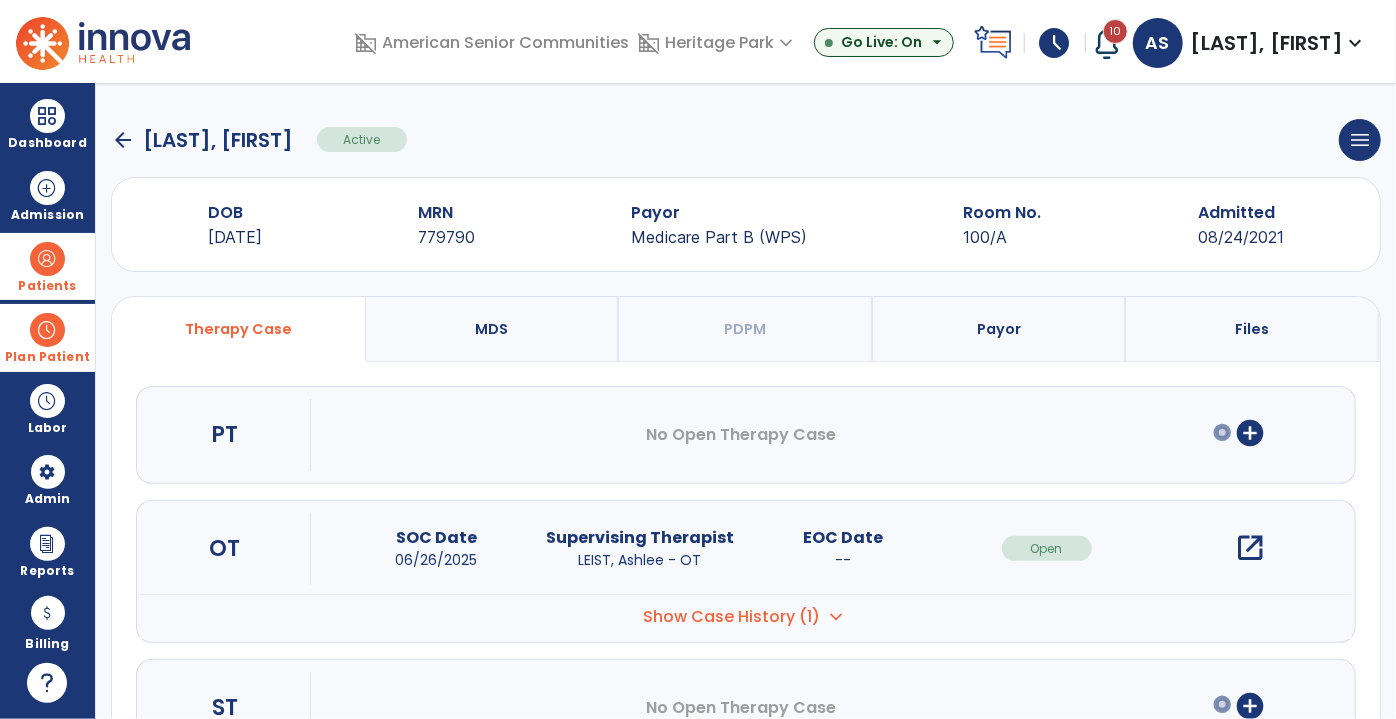 click on "open_in_new" at bounding box center (1250, 548) 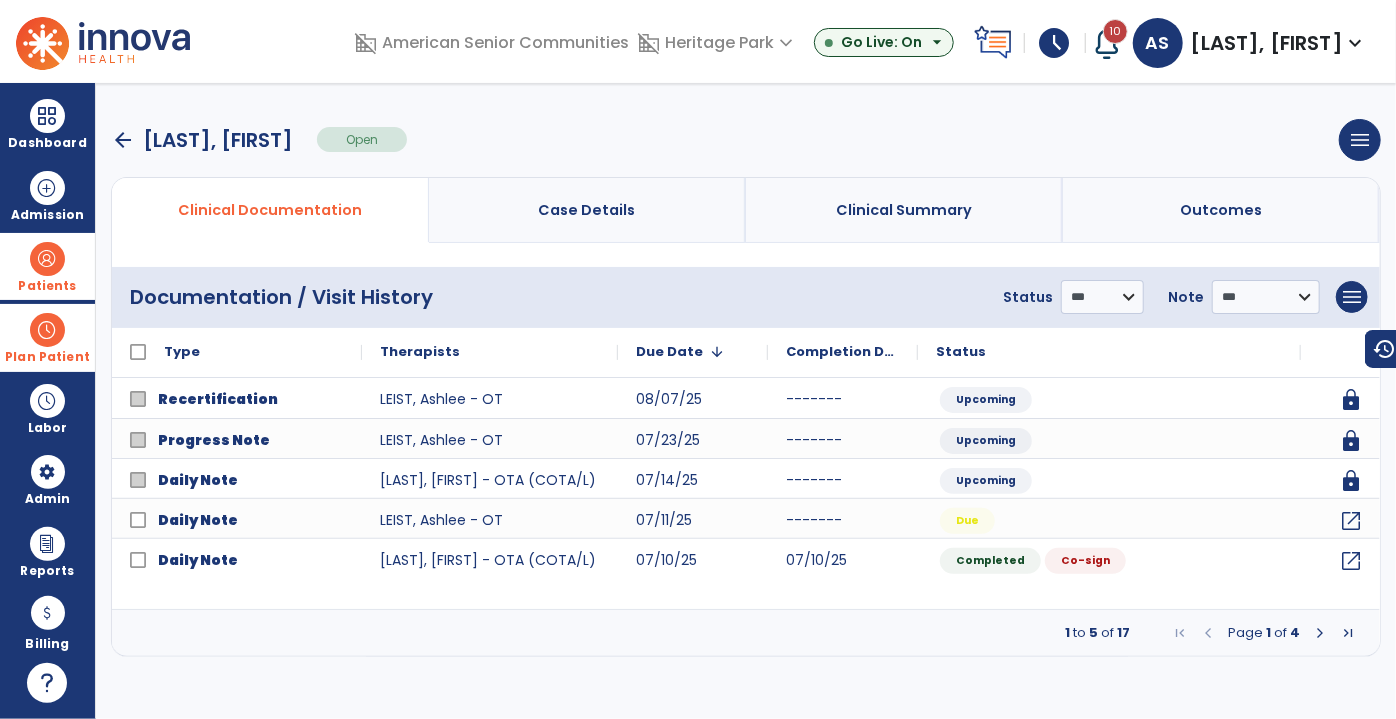 click on "arrow_back" at bounding box center (123, 140) 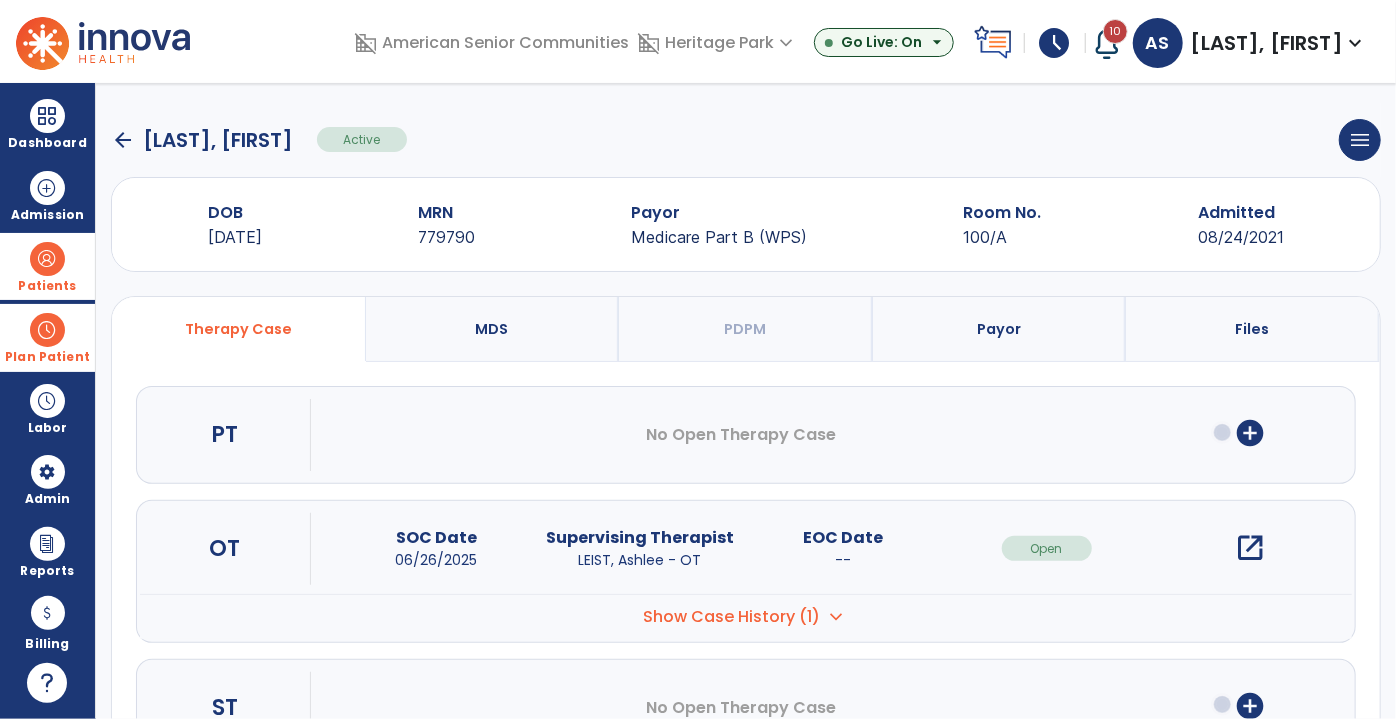 click on "open_in_new" at bounding box center (1250, 548) 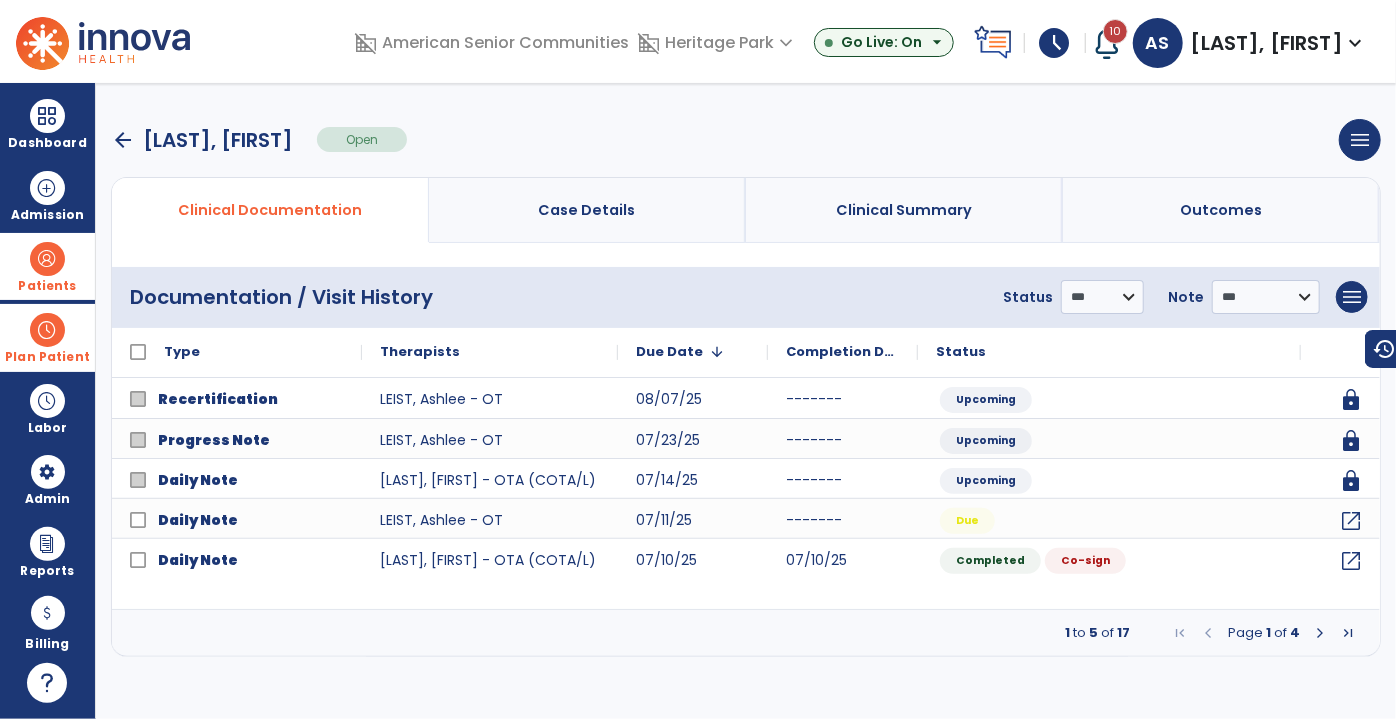 click at bounding box center [1320, 633] 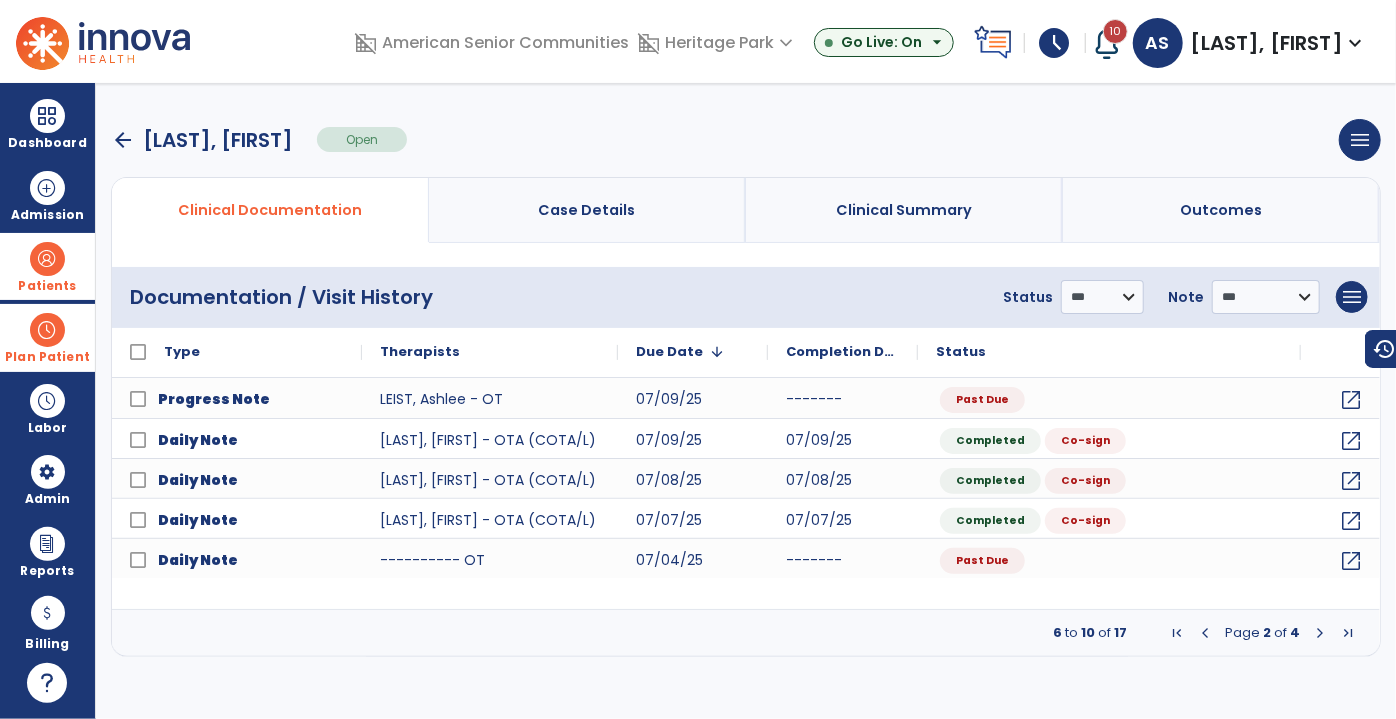 click at bounding box center [1205, 633] 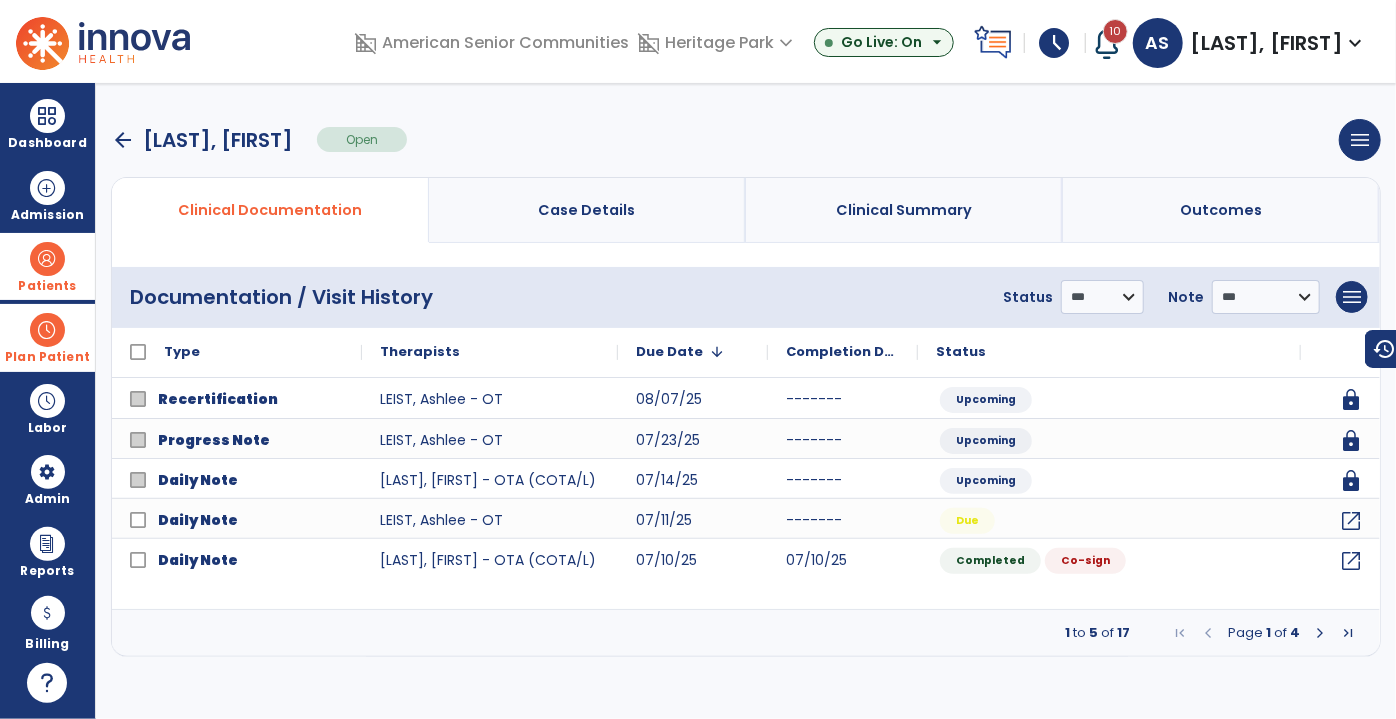 click on "arrow_back" at bounding box center (123, 140) 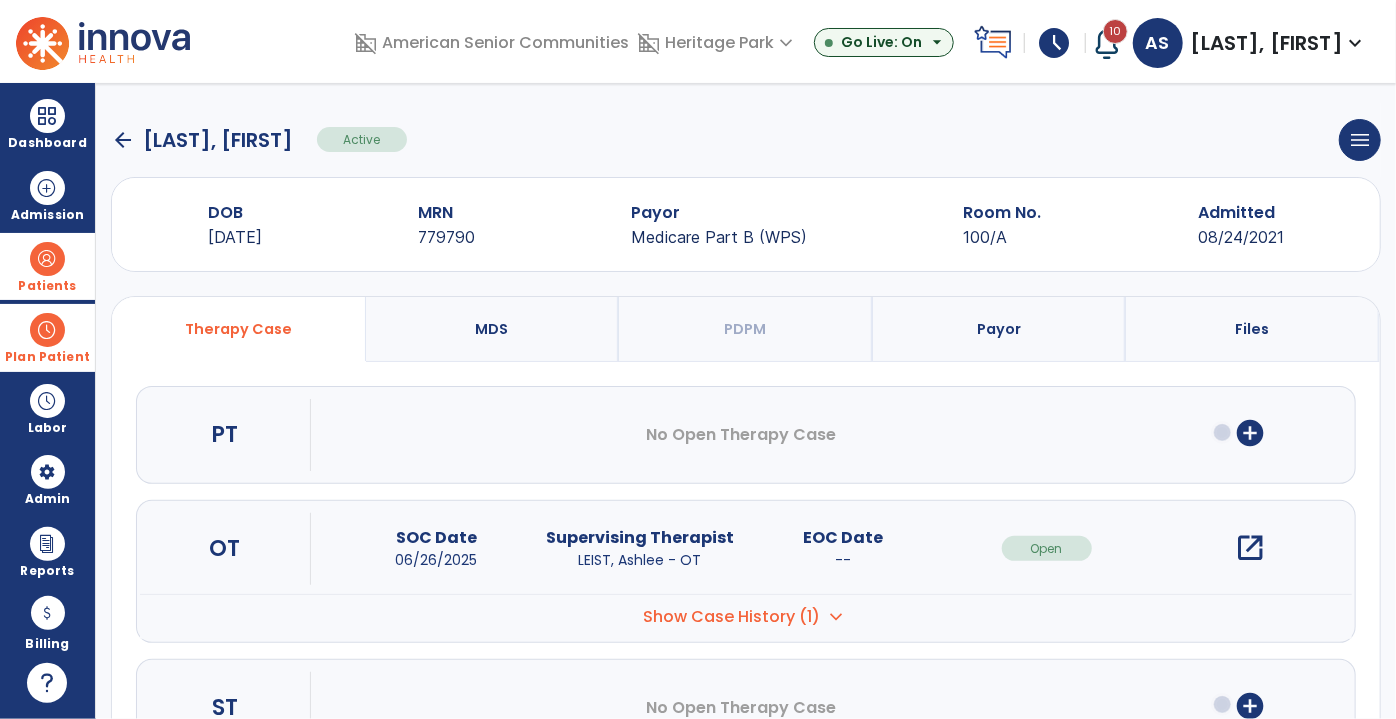 click on "arrow_back" 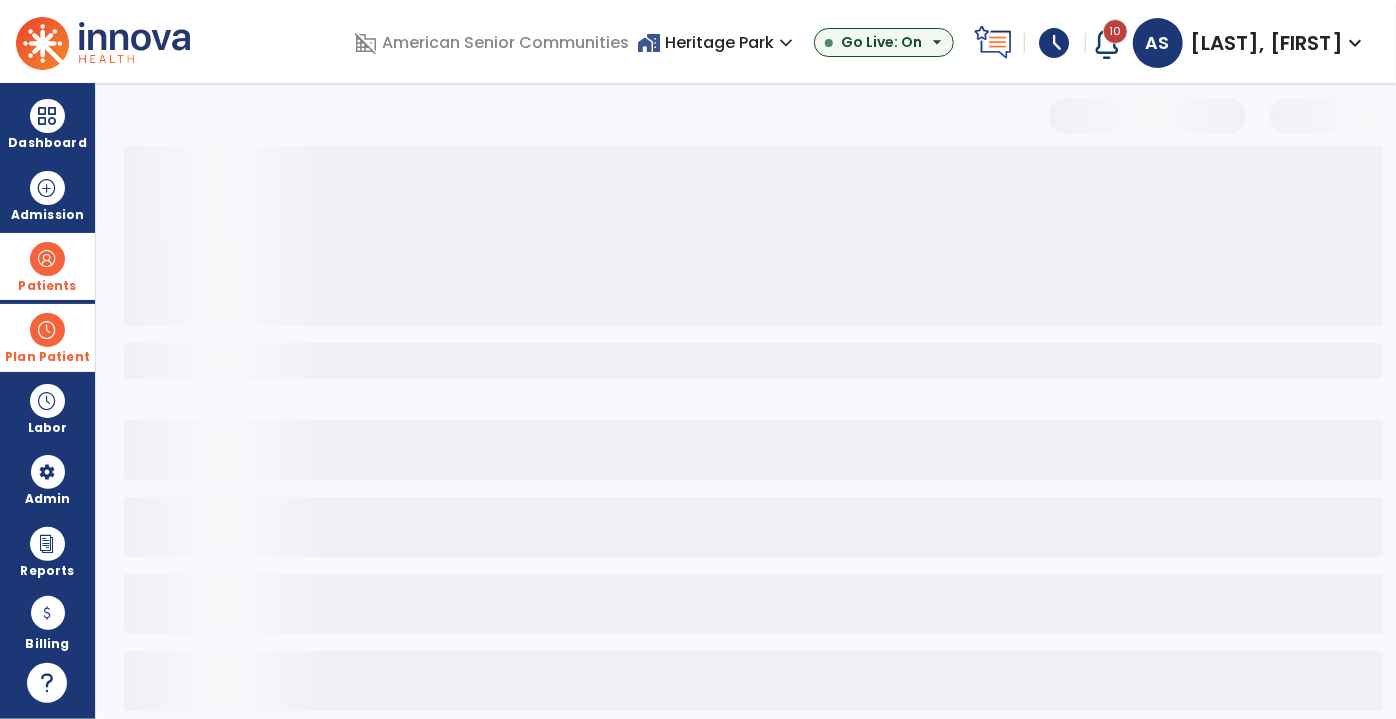 select on "***" 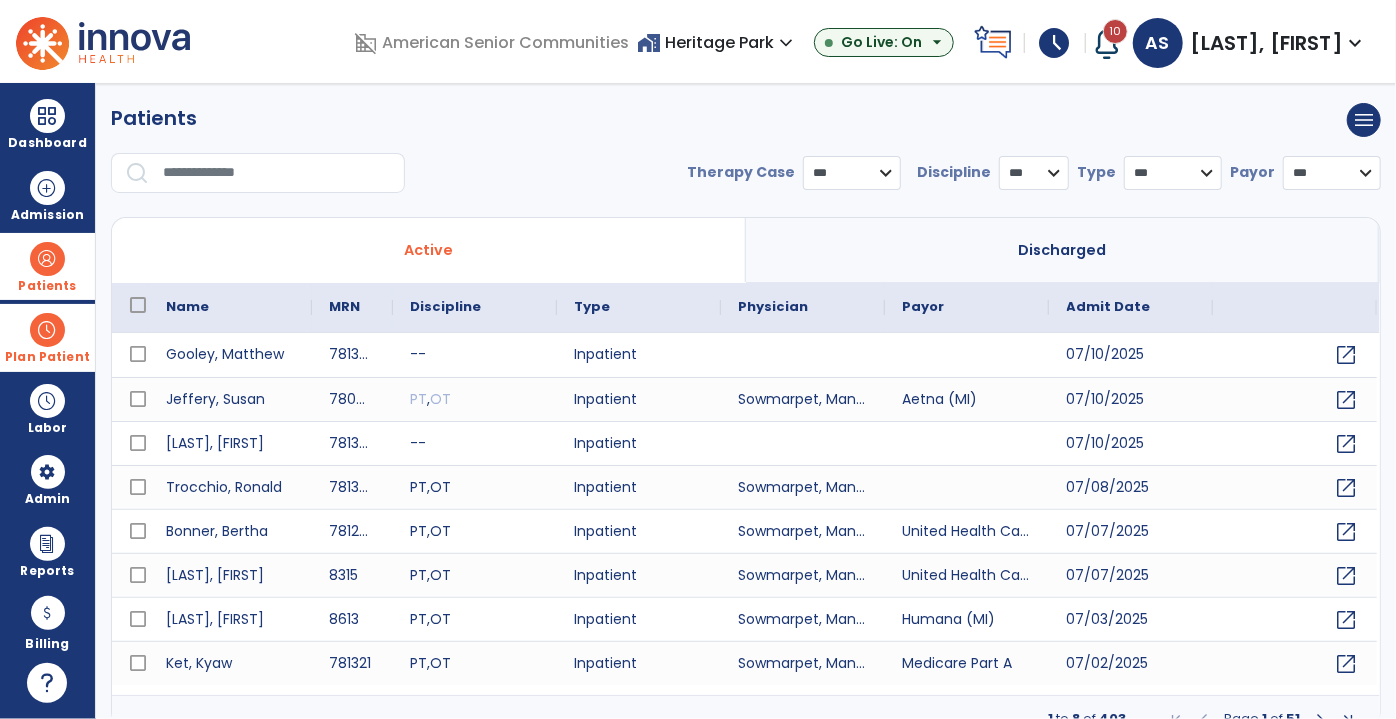 click on "Plan Patient" at bounding box center (47, 286) 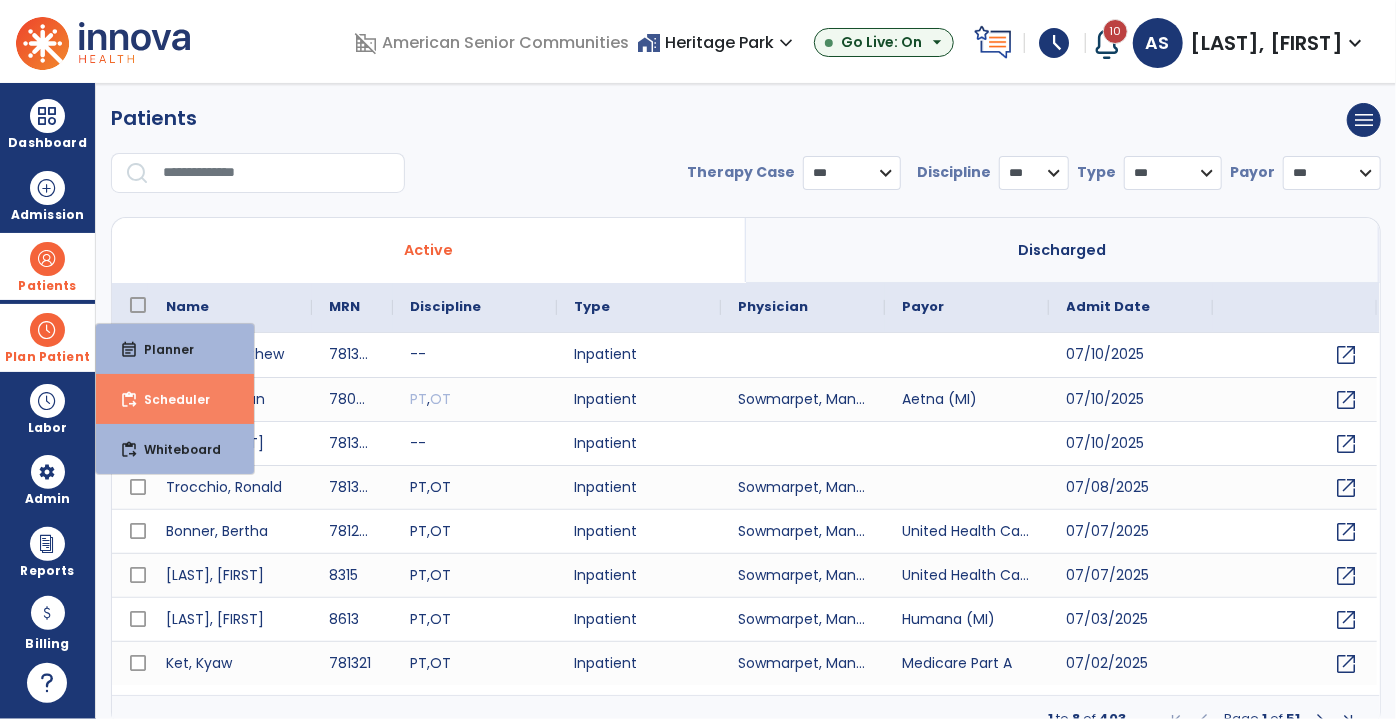 click on "Scheduler" at bounding box center [169, 399] 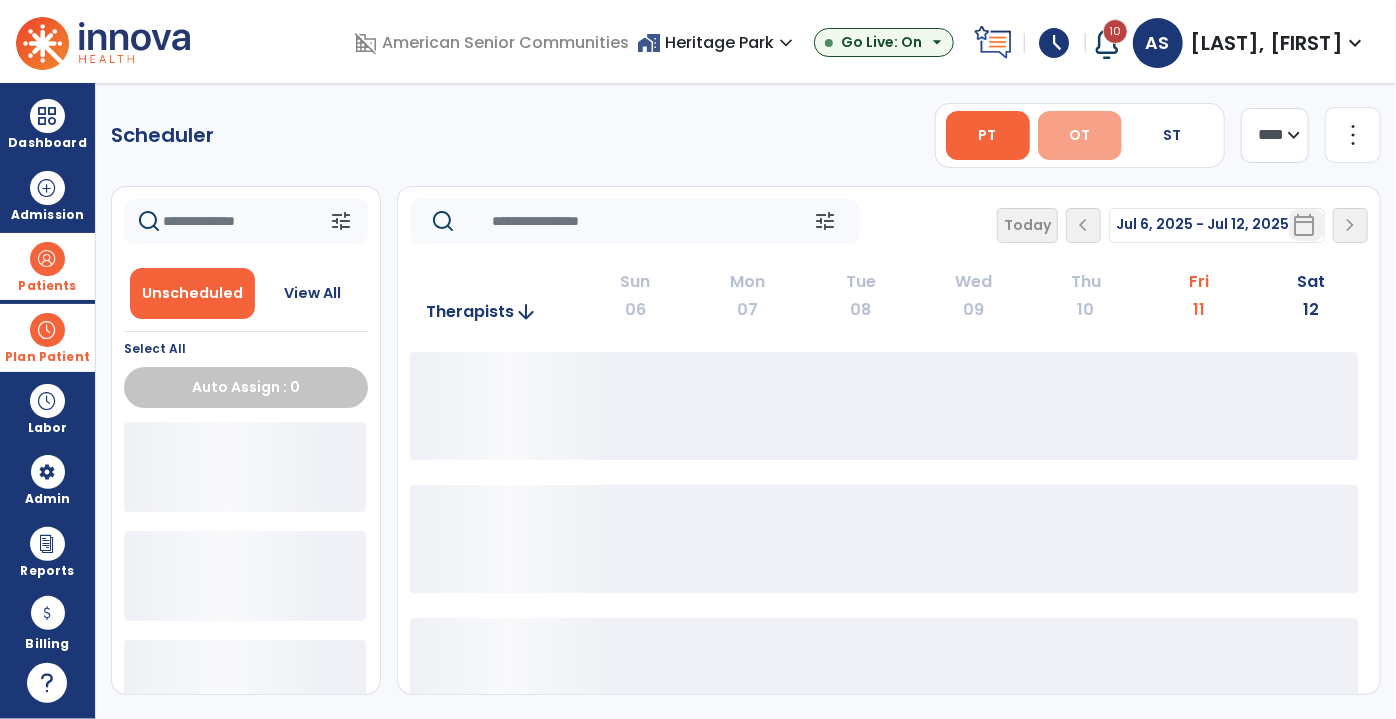 click on "OT" at bounding box center [1080, 135] 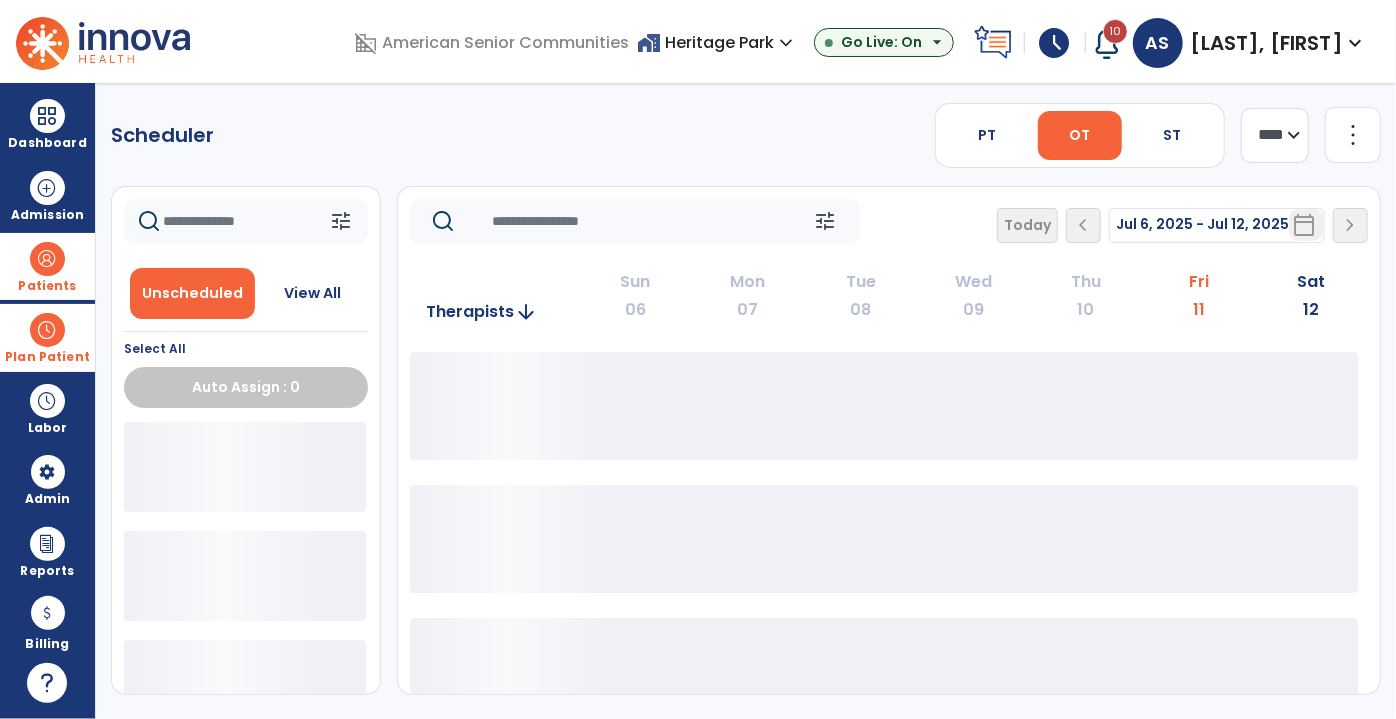 click on "**** ***" 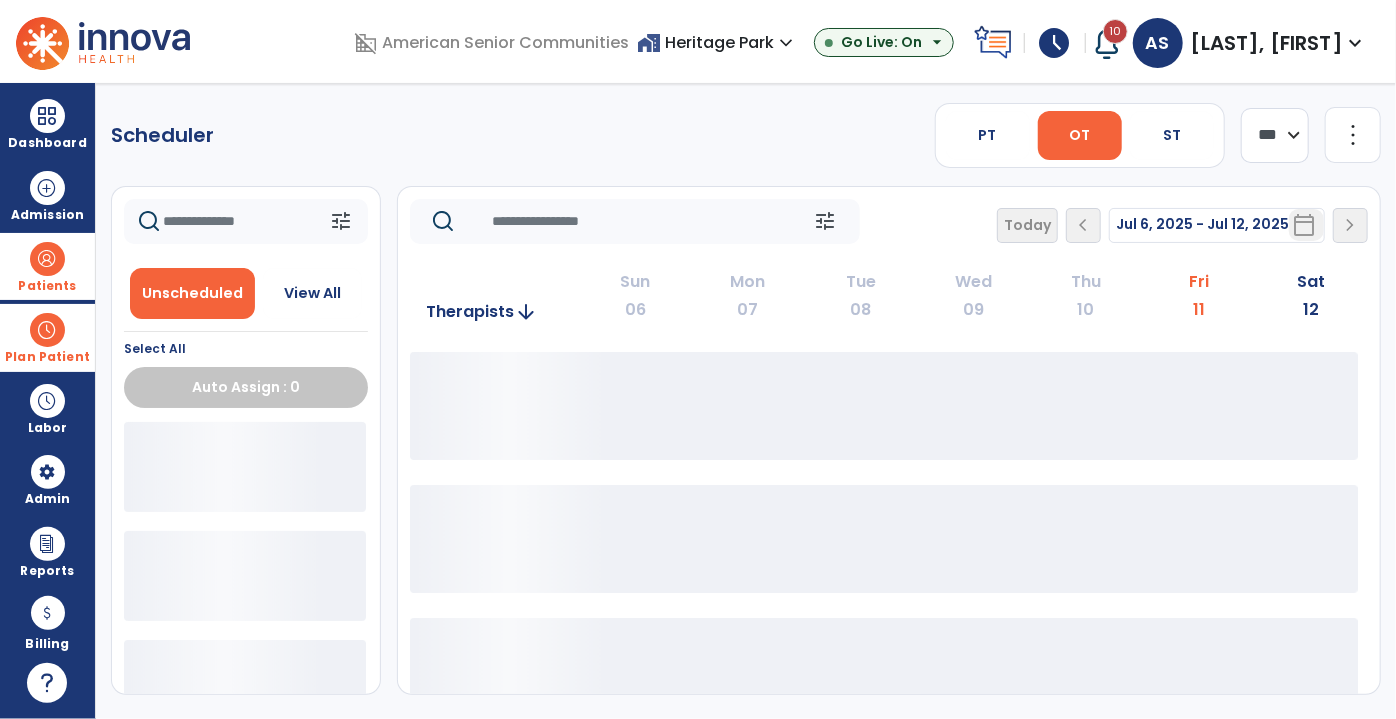 click on "**** ***" 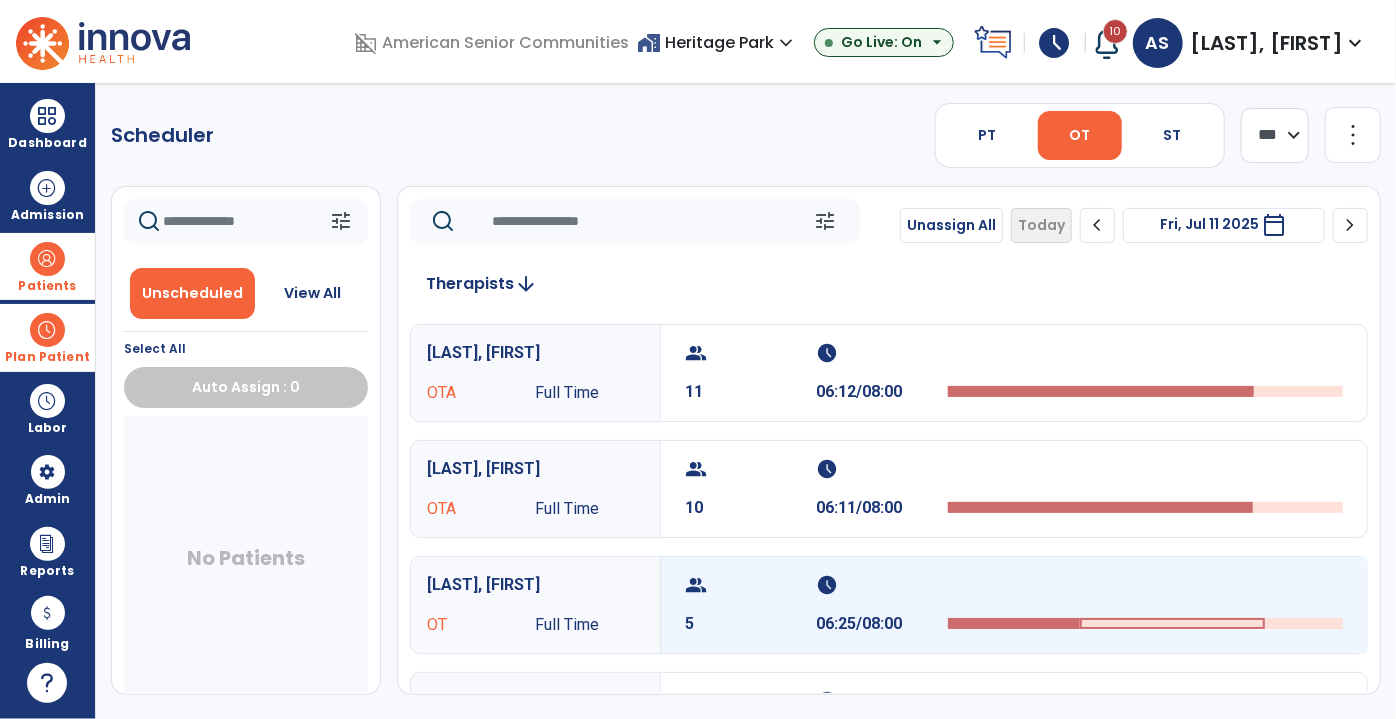click on "group  5" at bounding box center [751, 605] 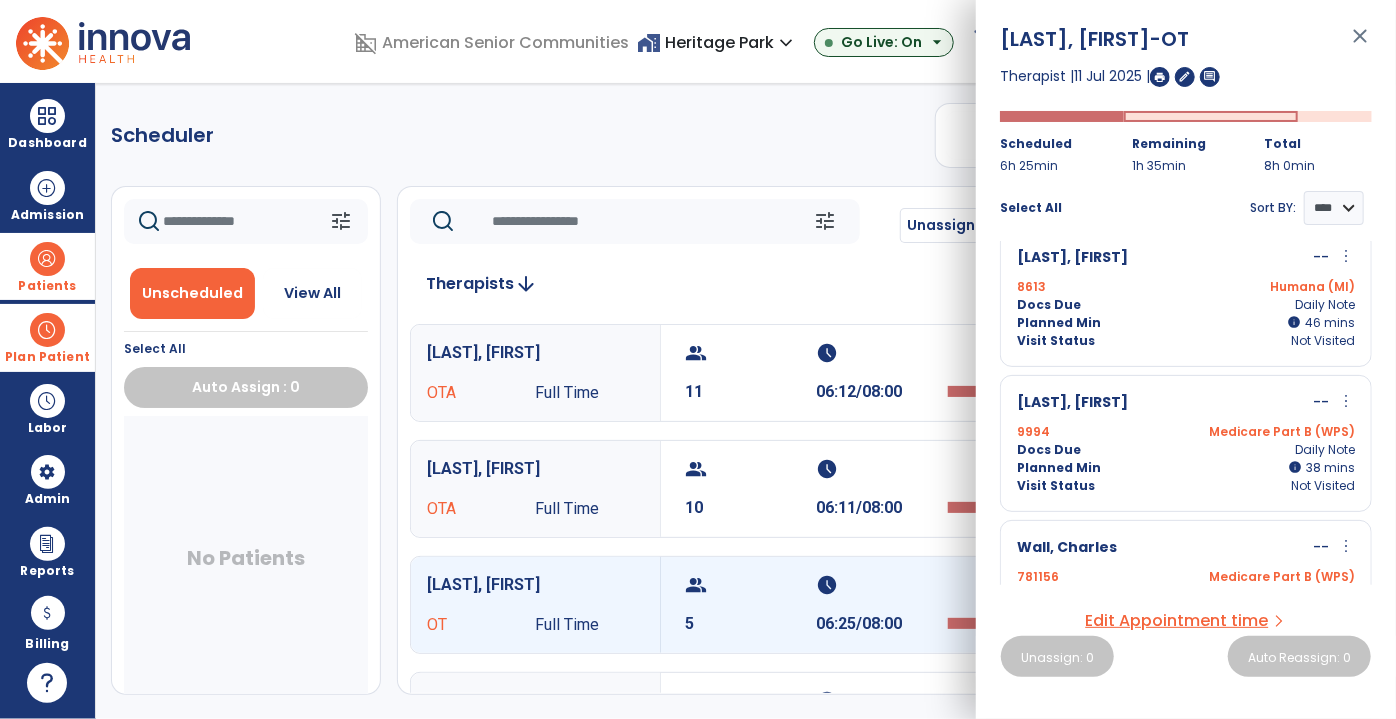 scroll, scrollTop: 0, scrollLeft: 0, axis: both 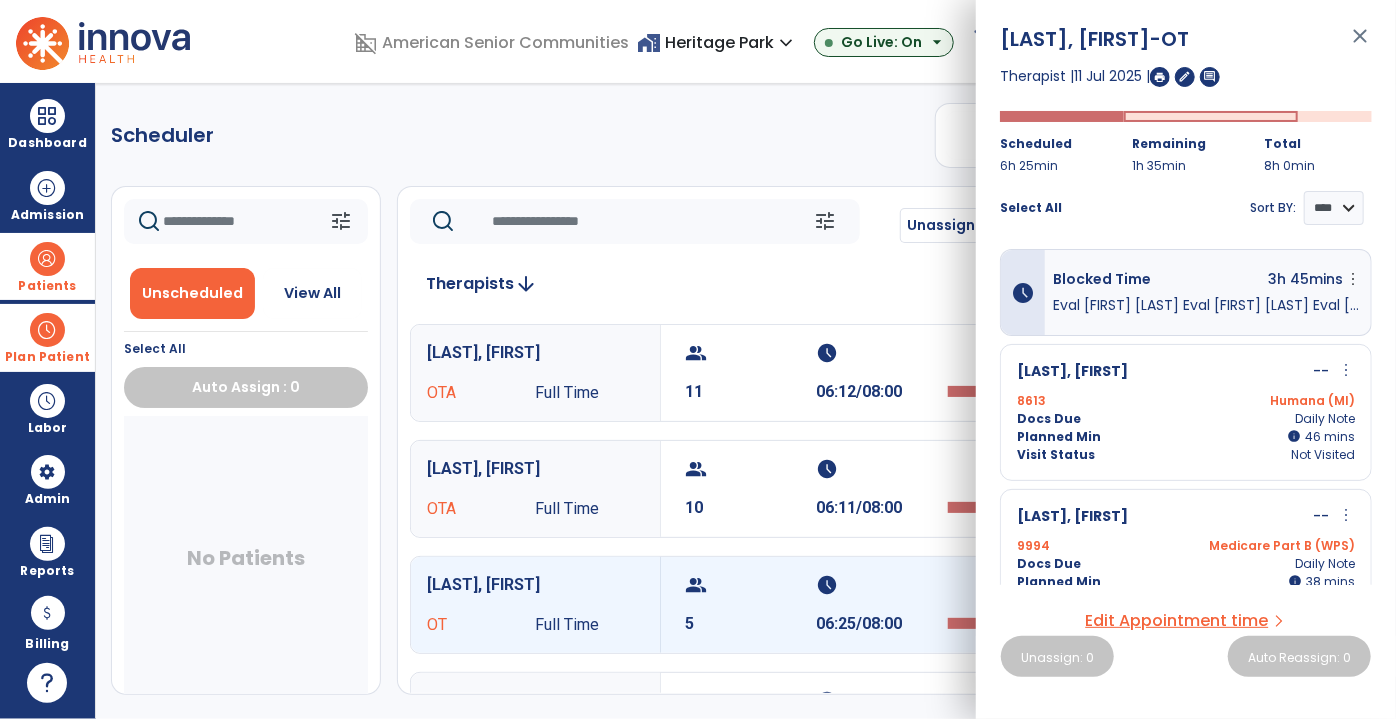click on "close" at bounding box center [1360, 45] 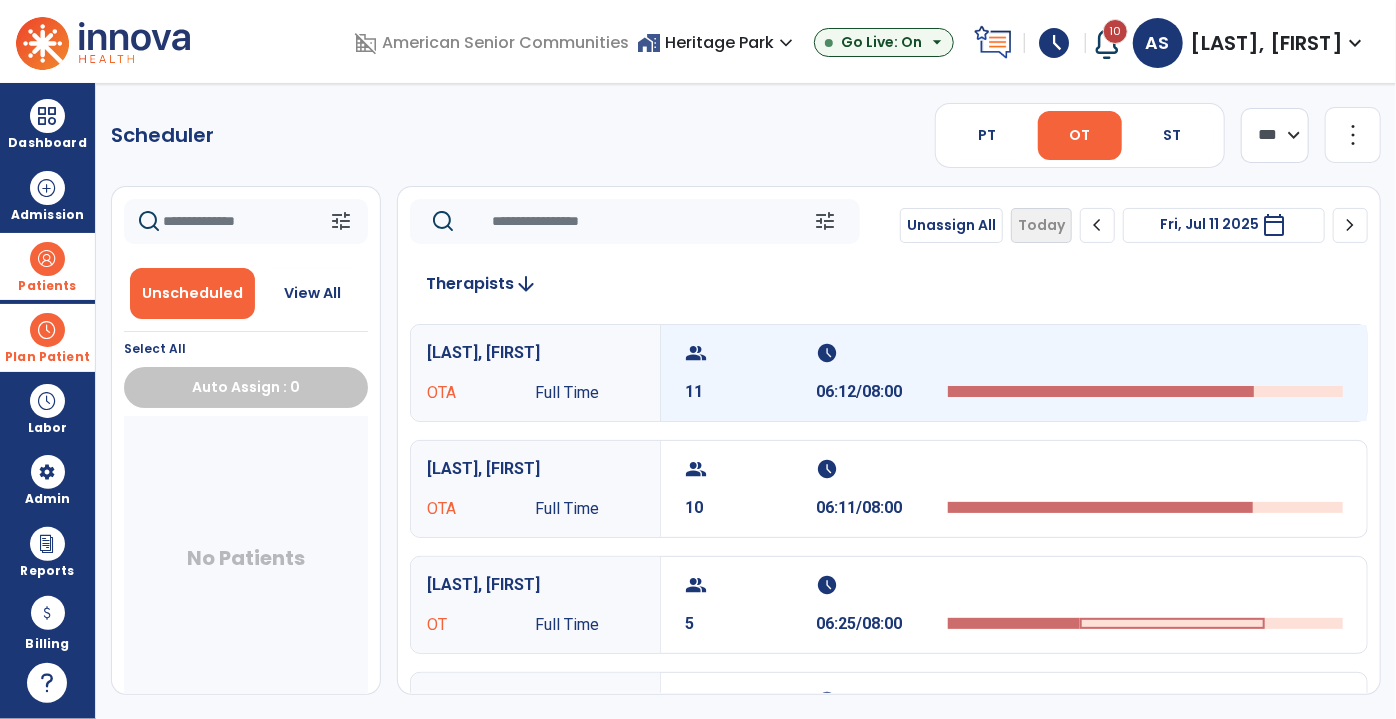 click on "group" at bounding box center [748, 353] 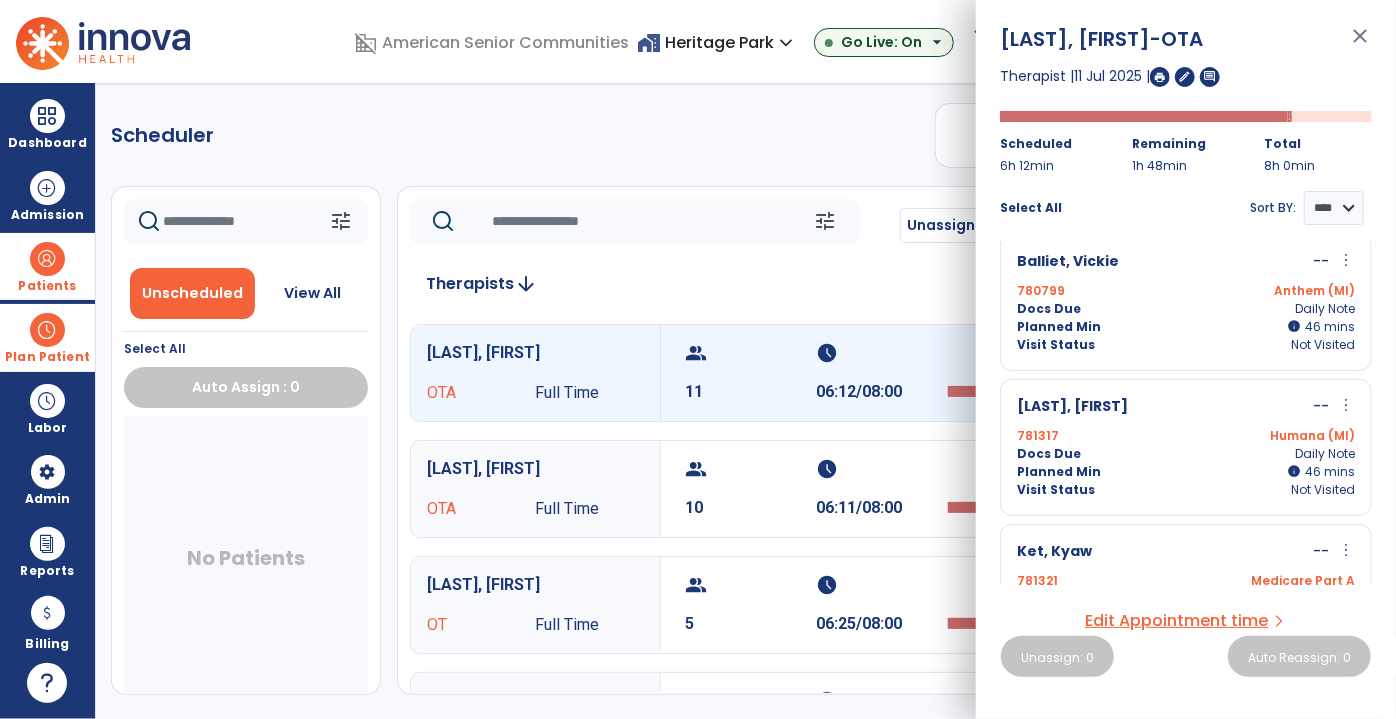 scroll, scrollTop: 0, scrollLeft: 0, axis: both 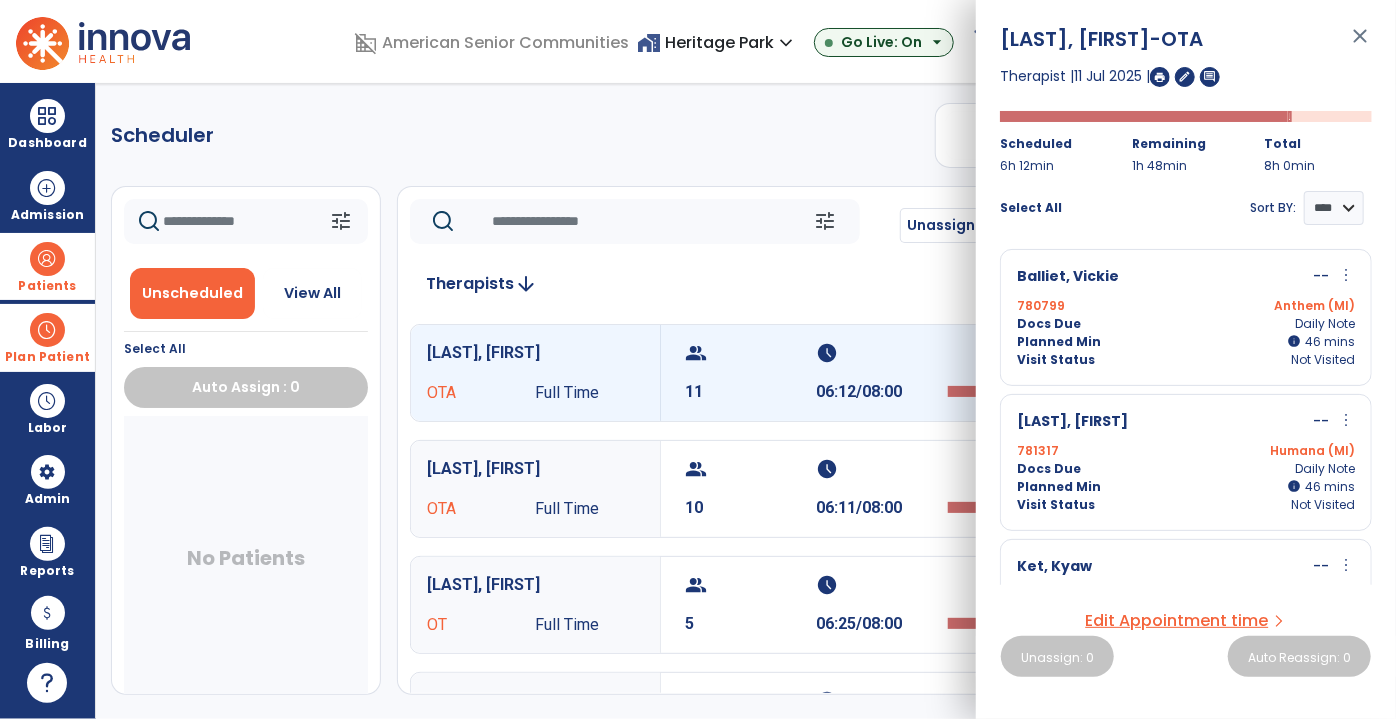 click on "close" at bounding box center (1360, 45) 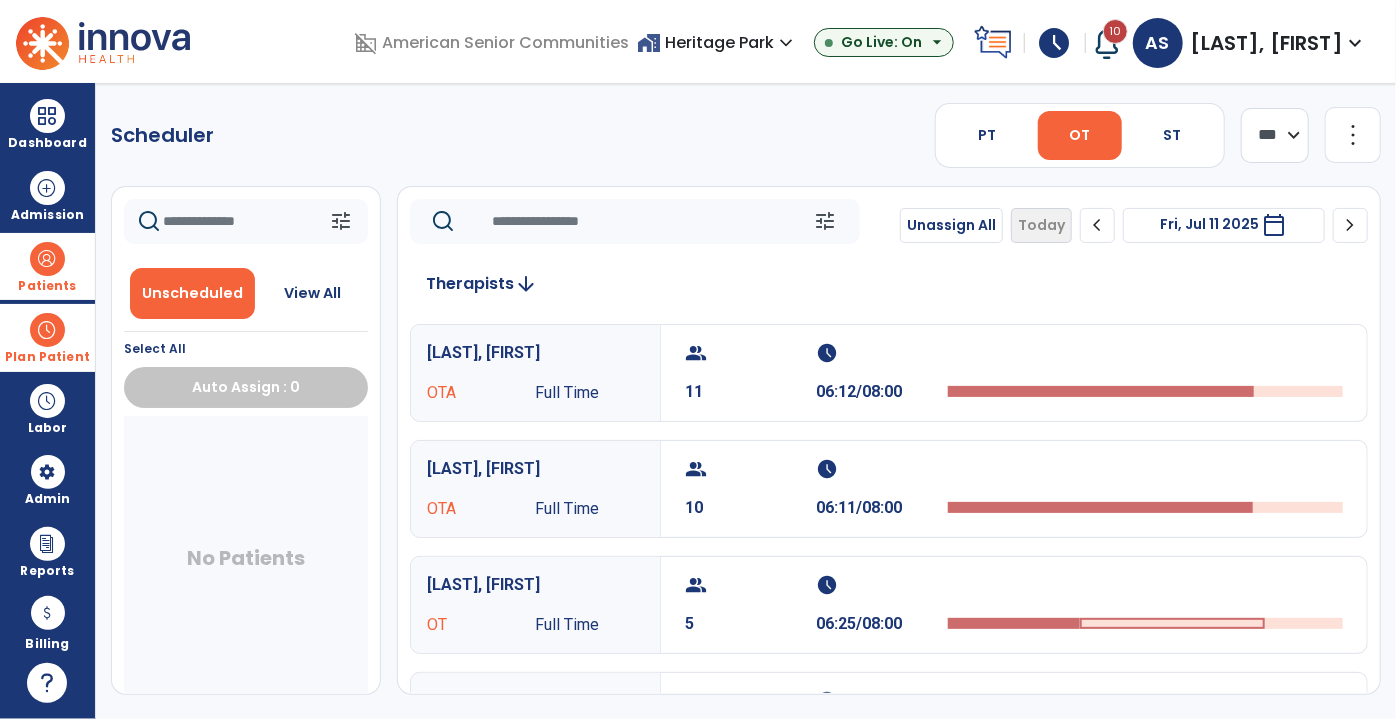 click on "more_vert" 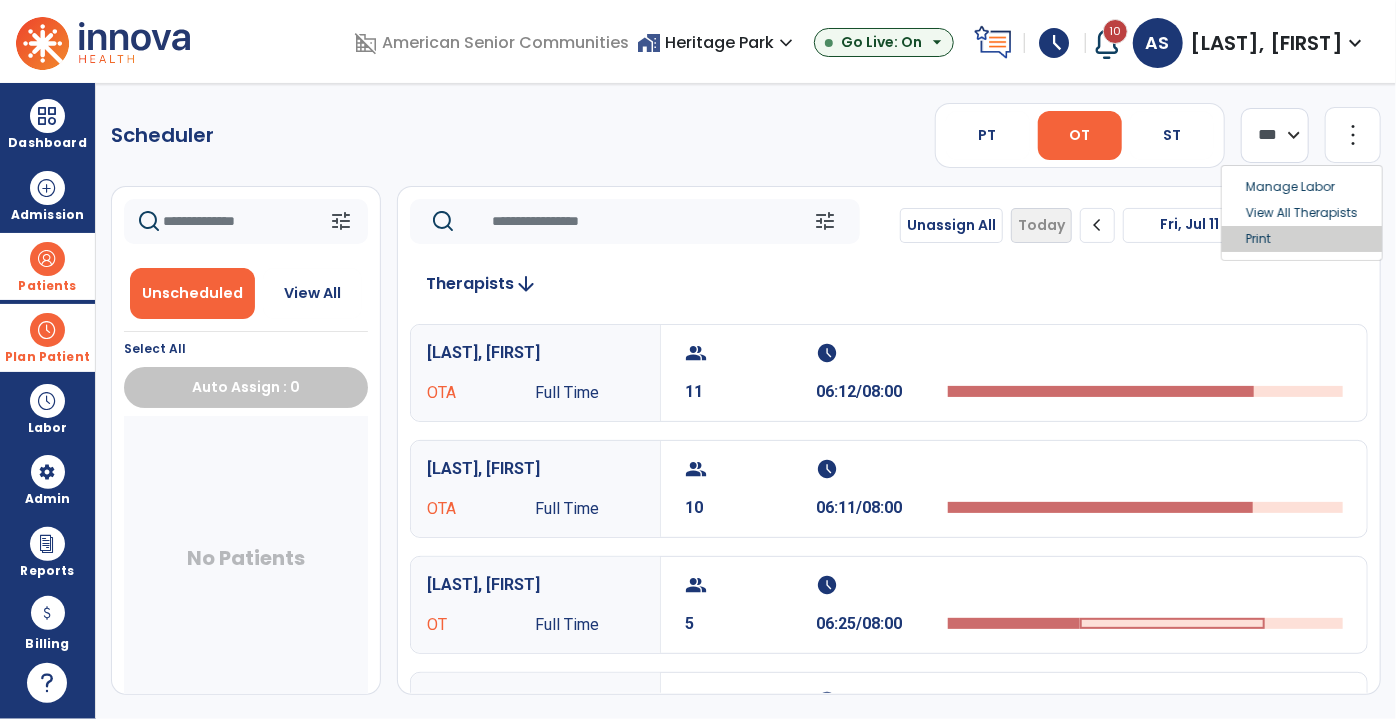 click on "Print" at bounding box center (1302, 239) 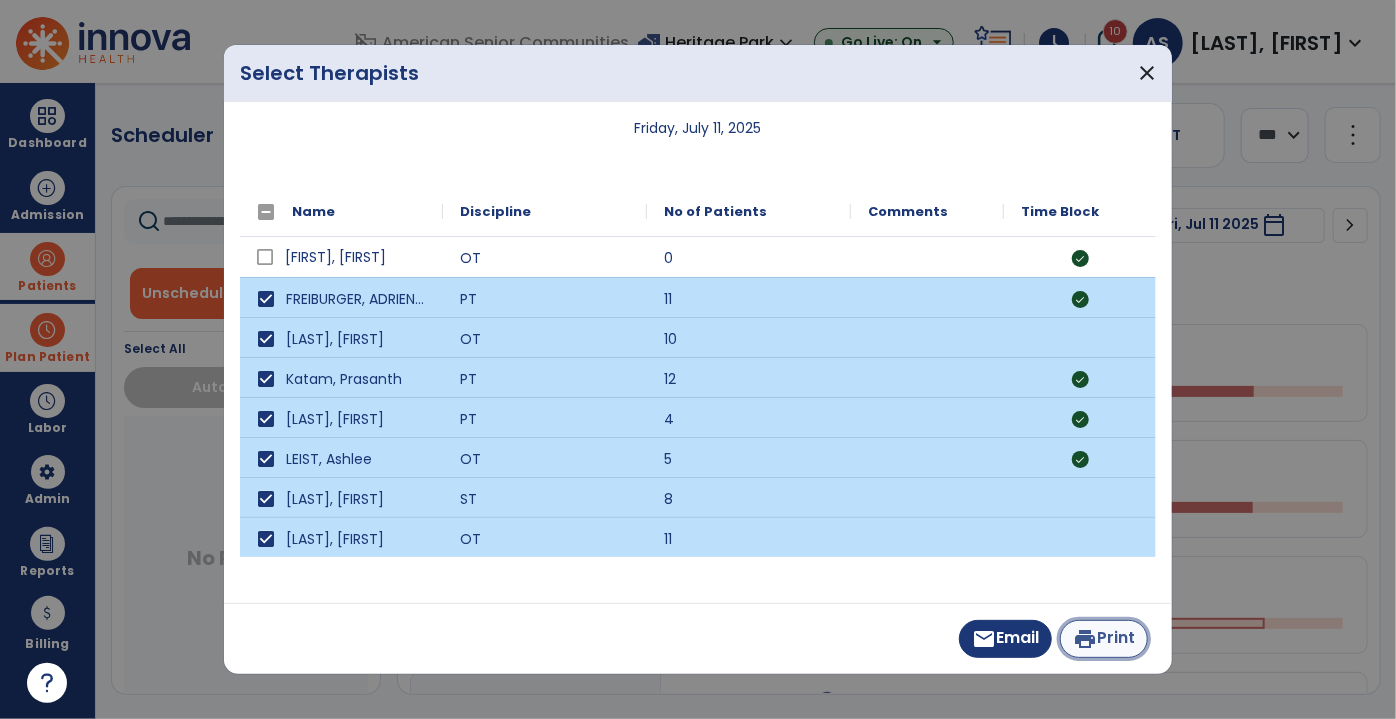 click on "print  Print" at bounding box center [1104, 639] 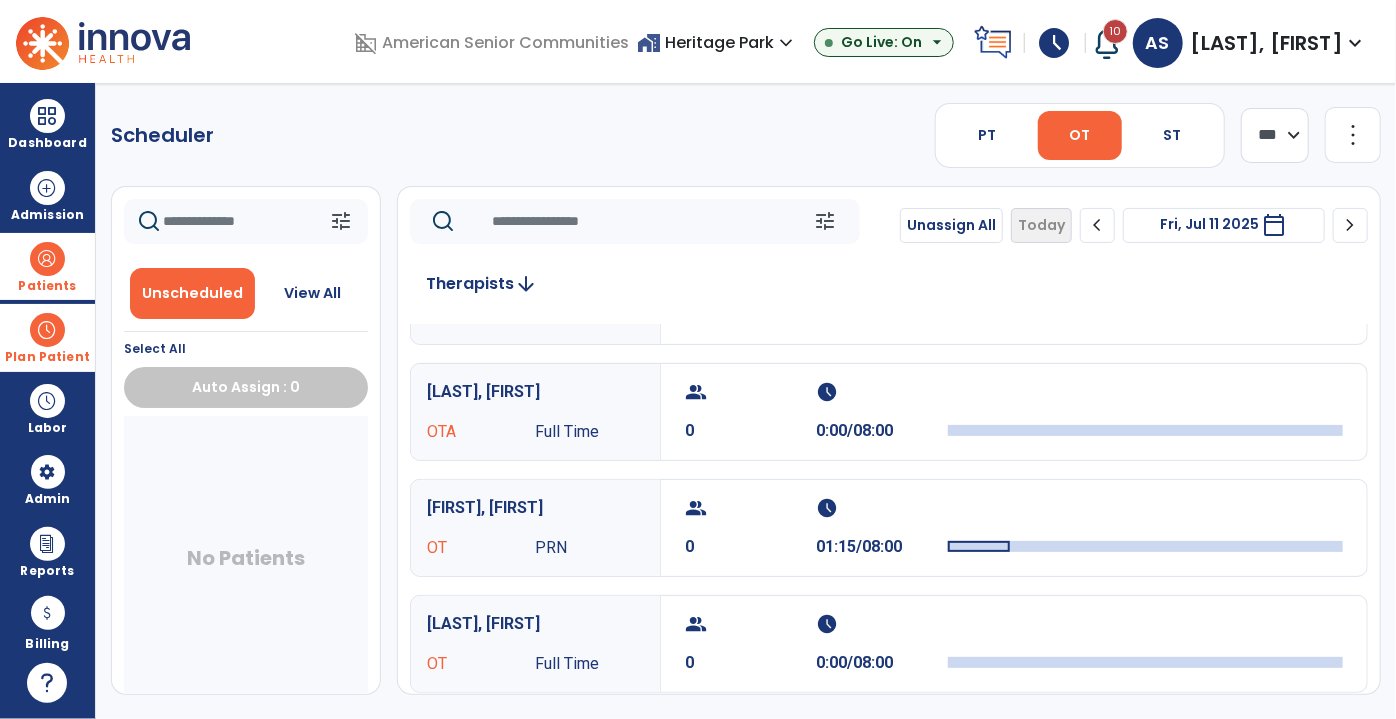 scroll, scrollTop: 545, scrollLeft: 0, axis: vertical 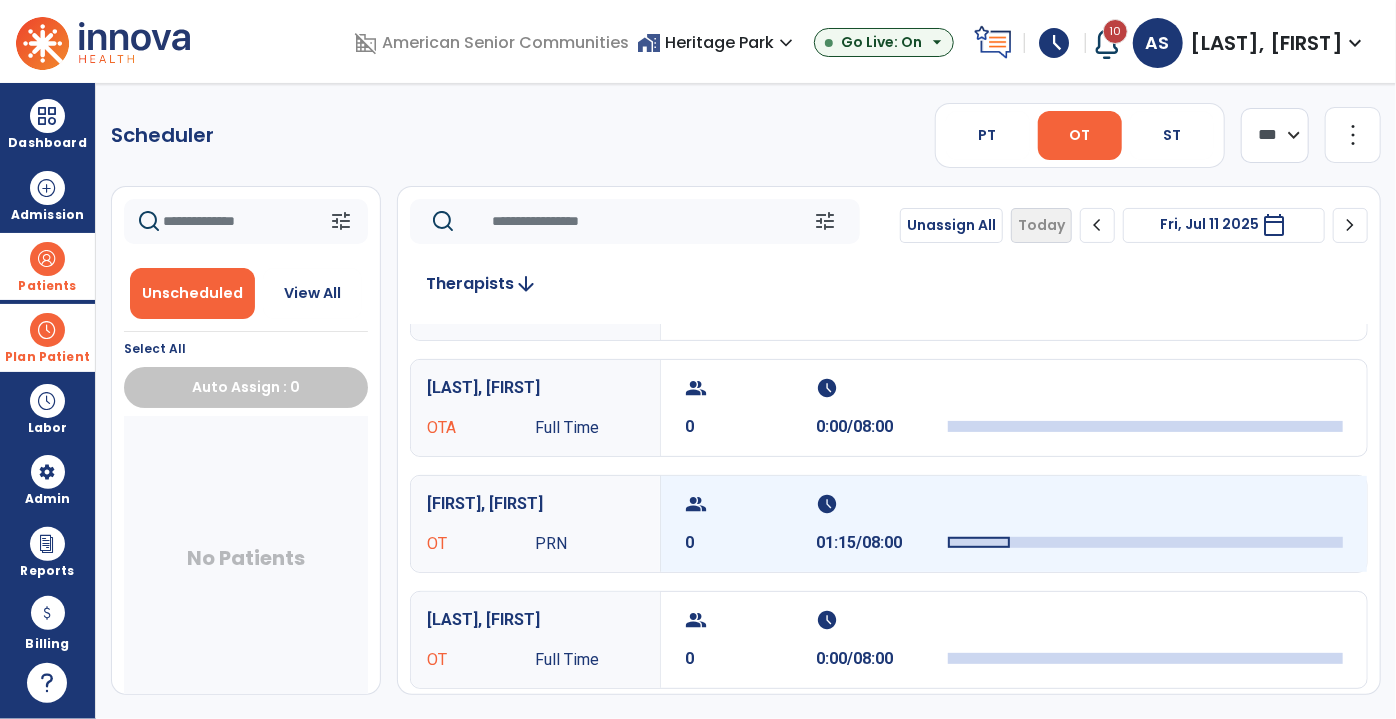 click on "group" at bounding box center [748, 504] 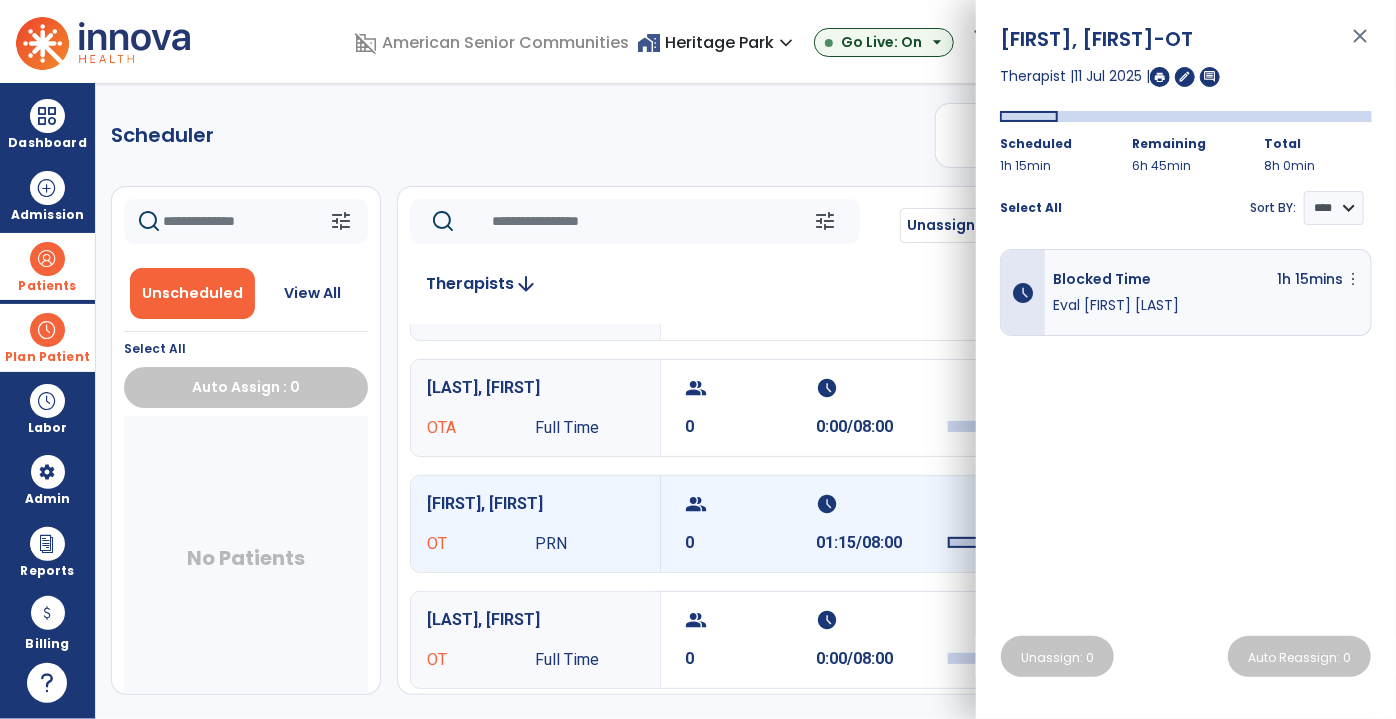 click on "close" at bounding box center (1360, 45) 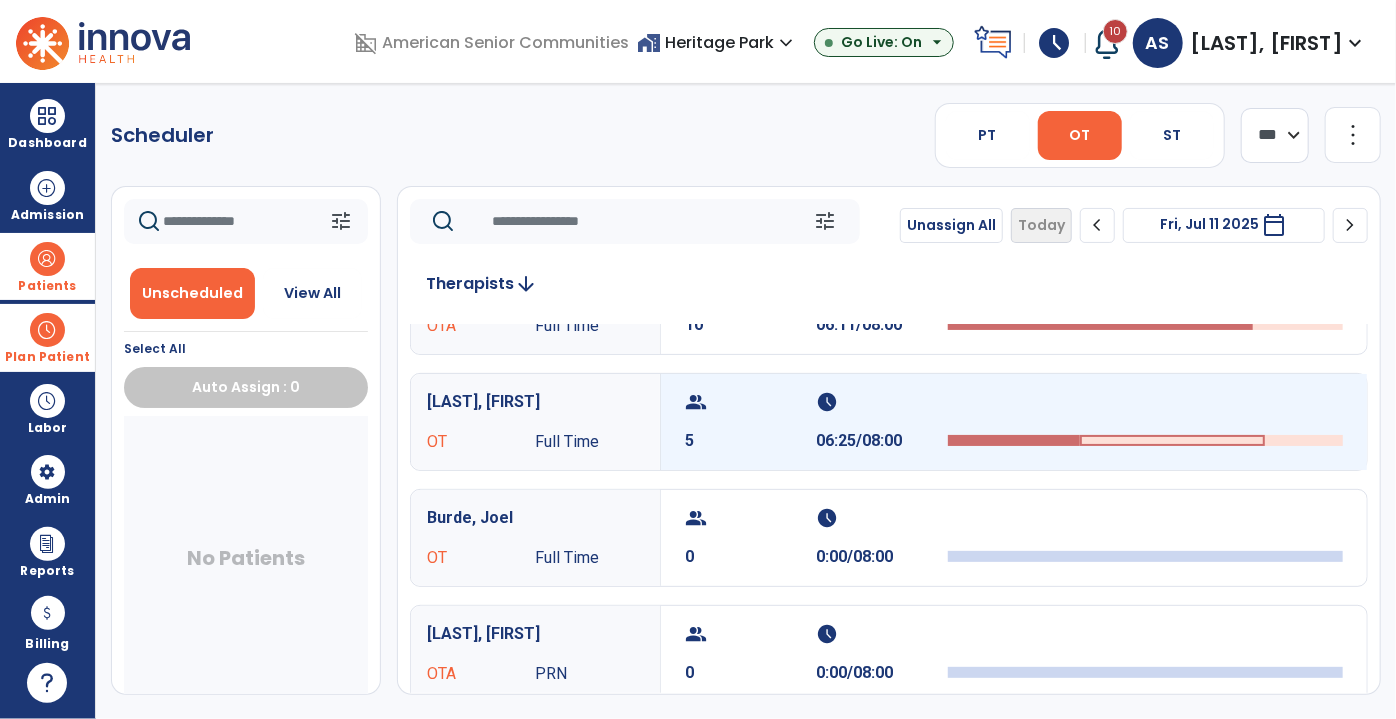 scroll, scrollTop: 181, scrollLeft: 0, axis: vertical 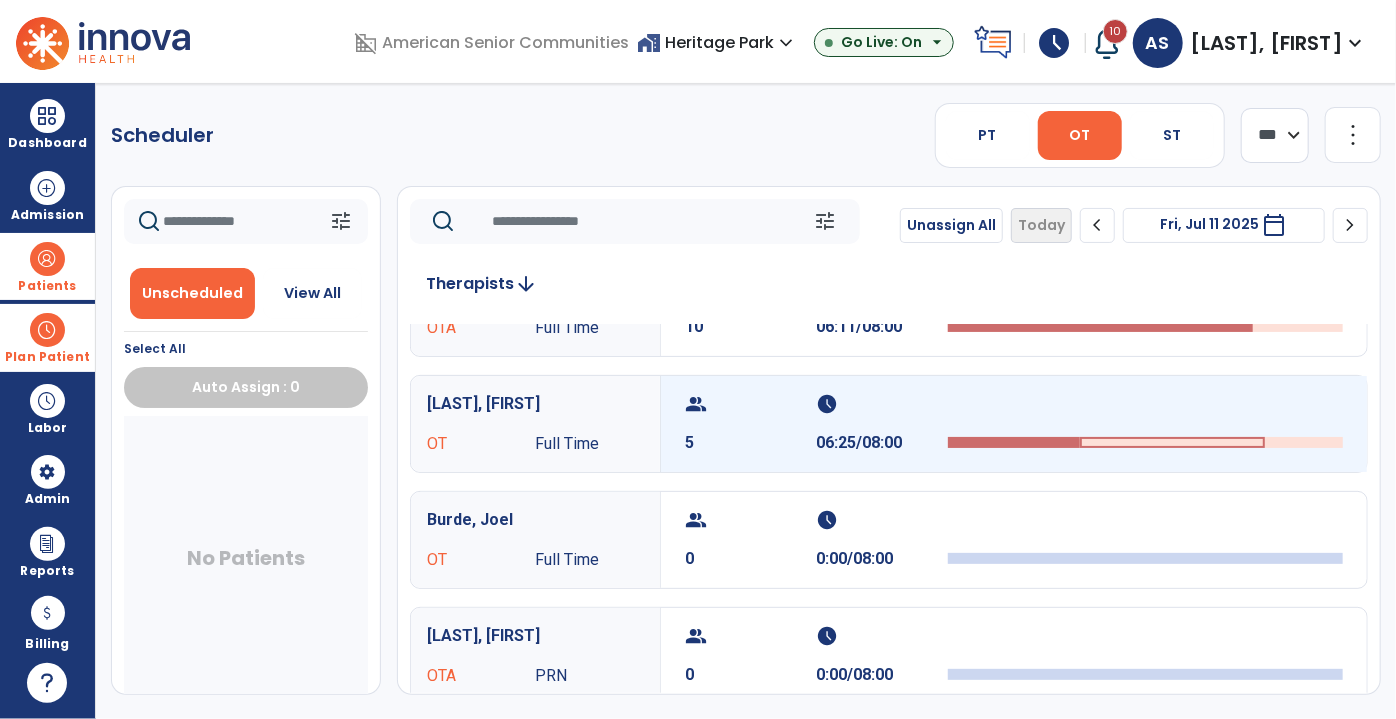 click on "5" at bounding box center (751, 443) 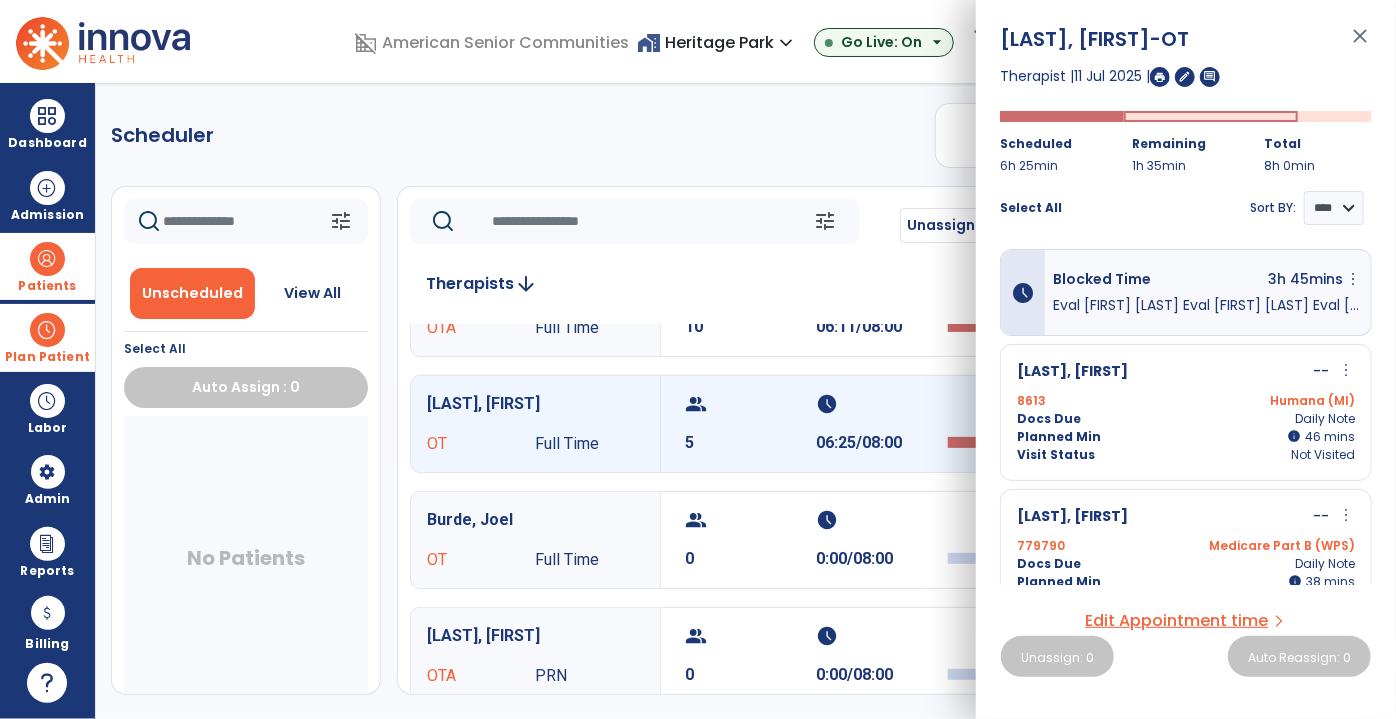 click on "close" at bounding box center [1360, 45] 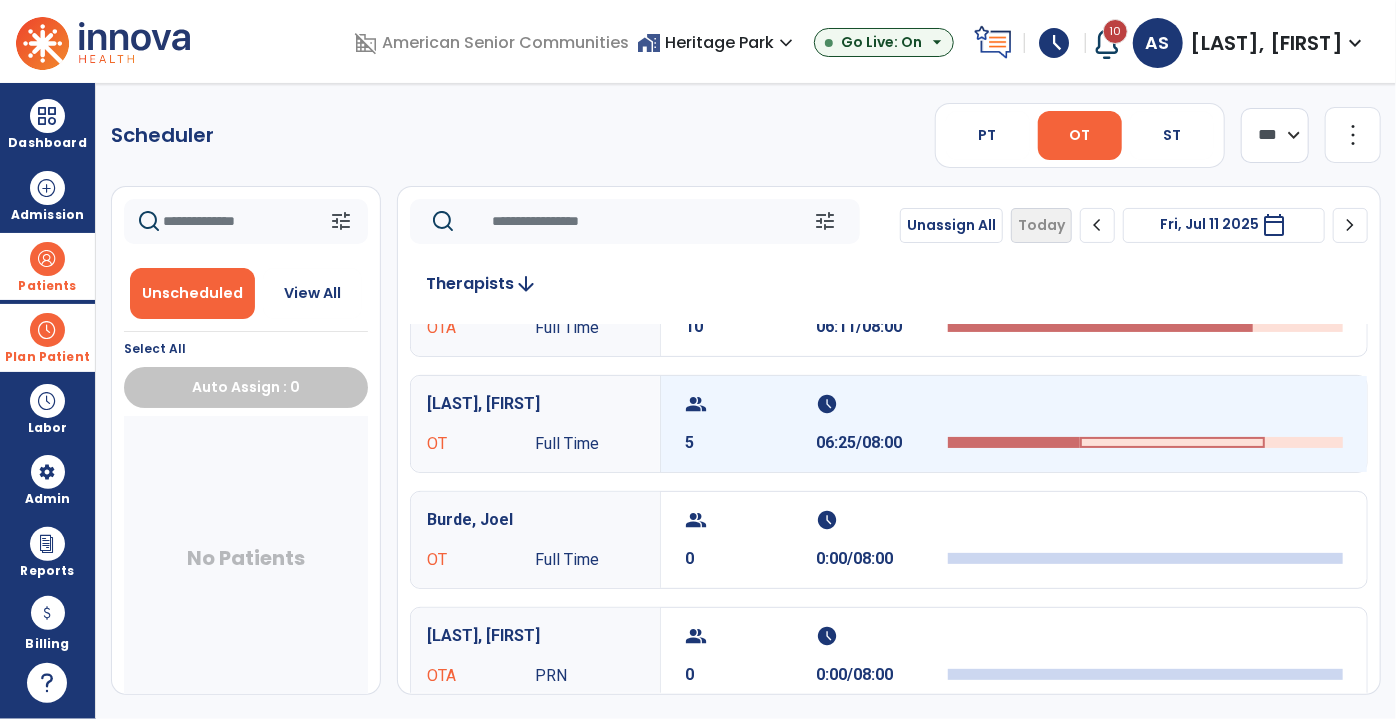 click on "group" at bounding box center [748, 404] 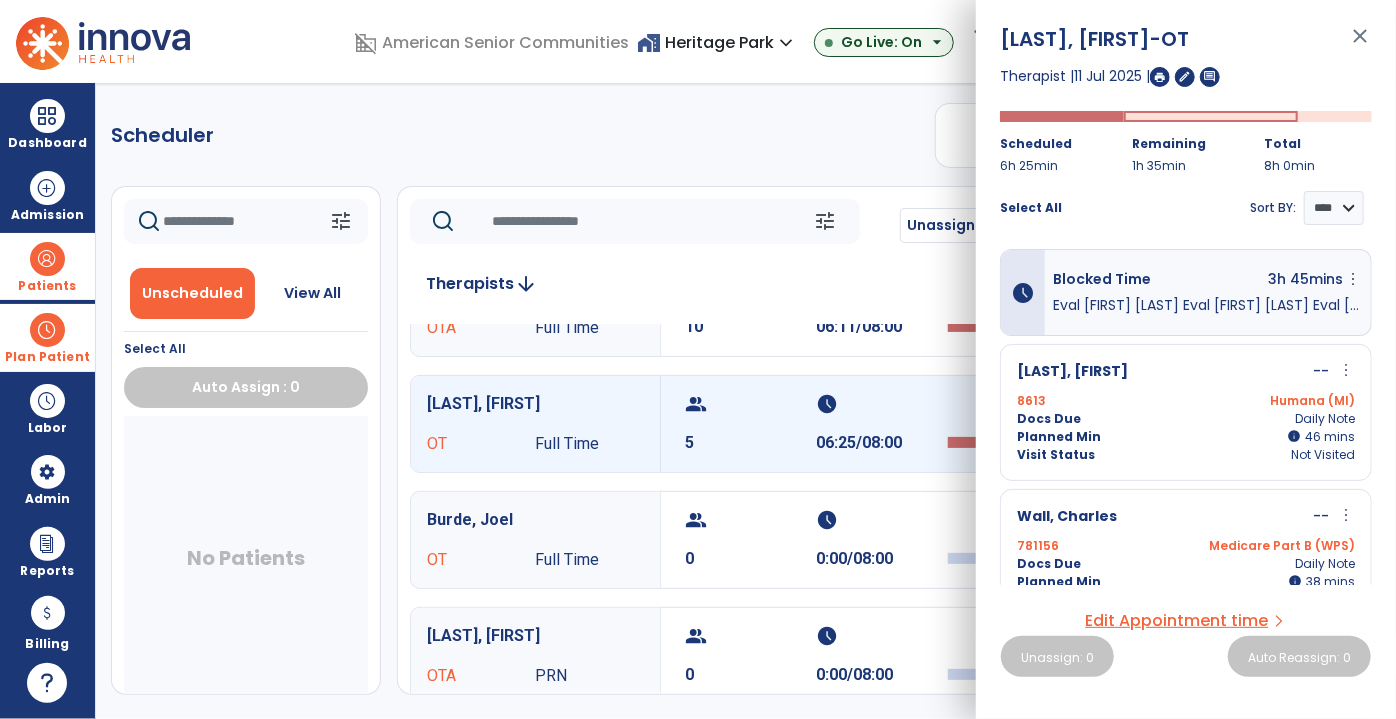 click on "Eval [FIRST] [LAST]
Eval [FIRST] [LAST]
Eval [FIRST] [LAST]" at bounding box center (1208, 305) 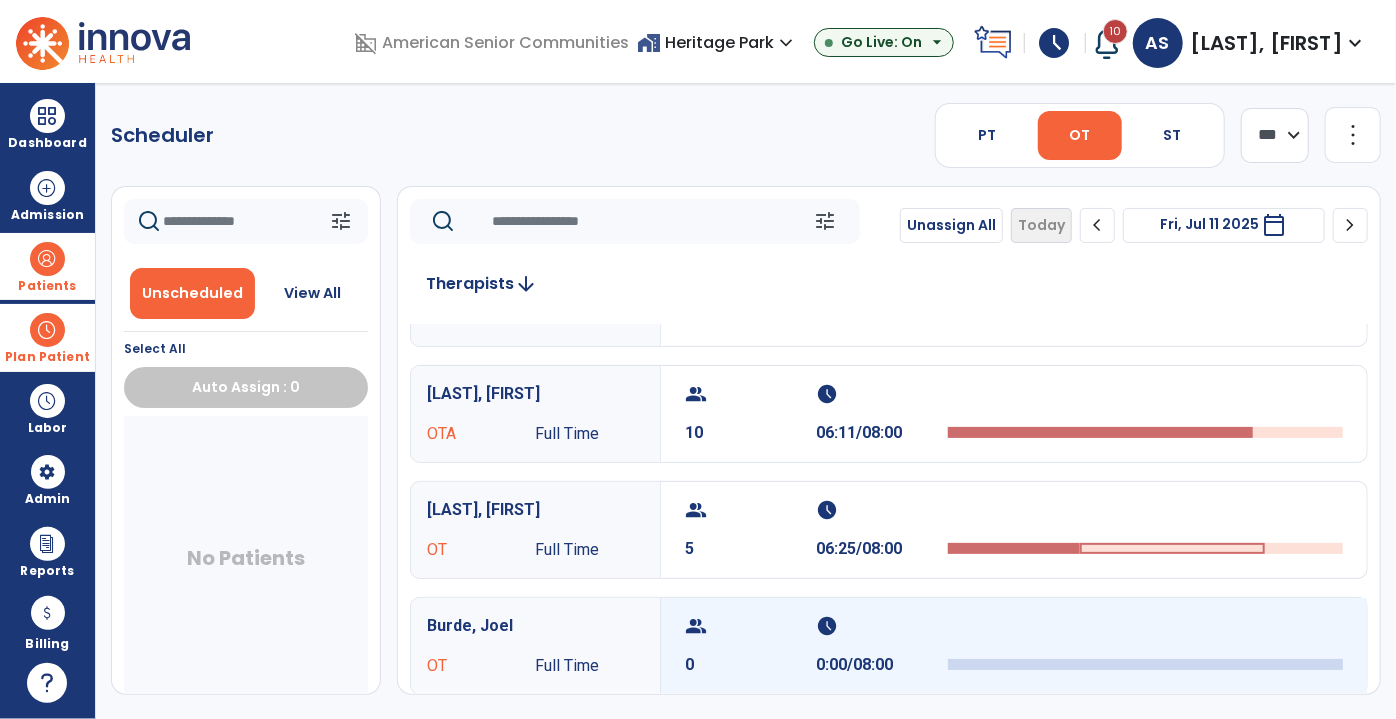 scroll, scrollTop: 0, scrollLeft: 0, axis: both 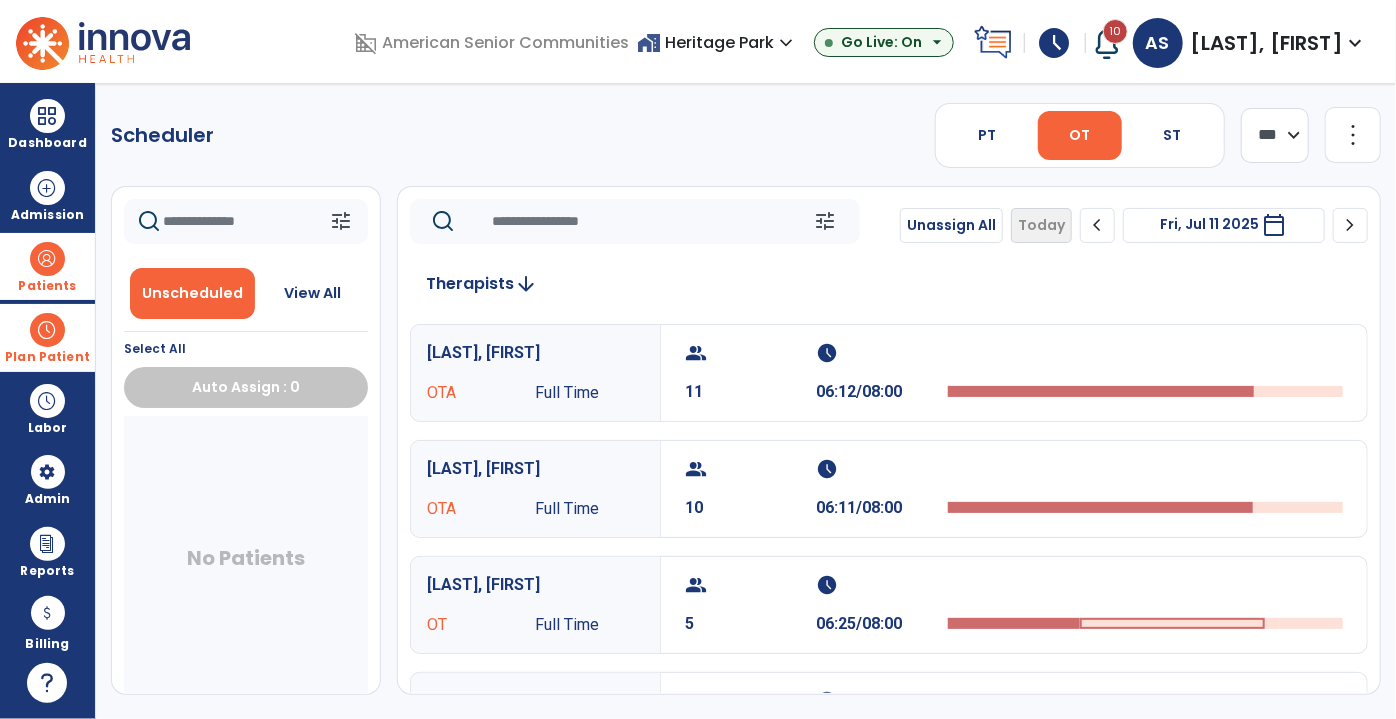 click on "10" at bounding box center [1115, 31] 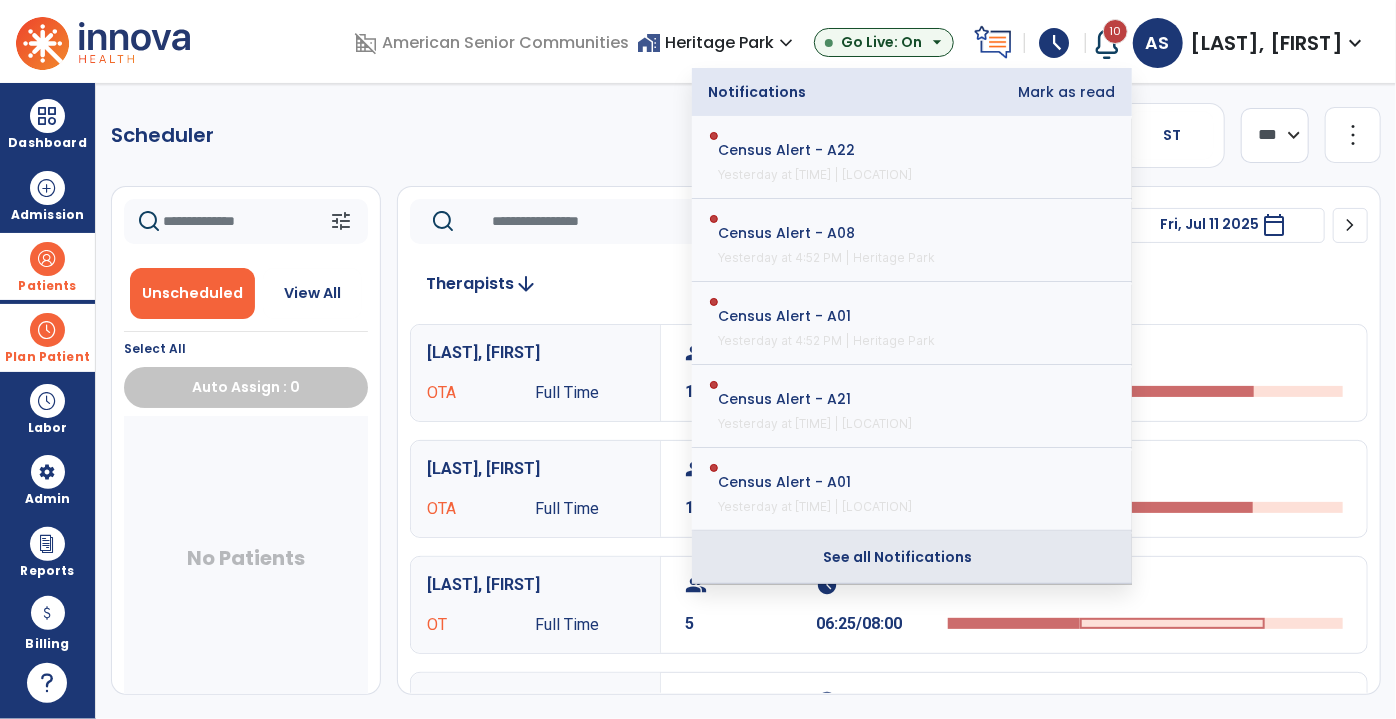 click on "See all Notifications" at bounding box center [898, 557] 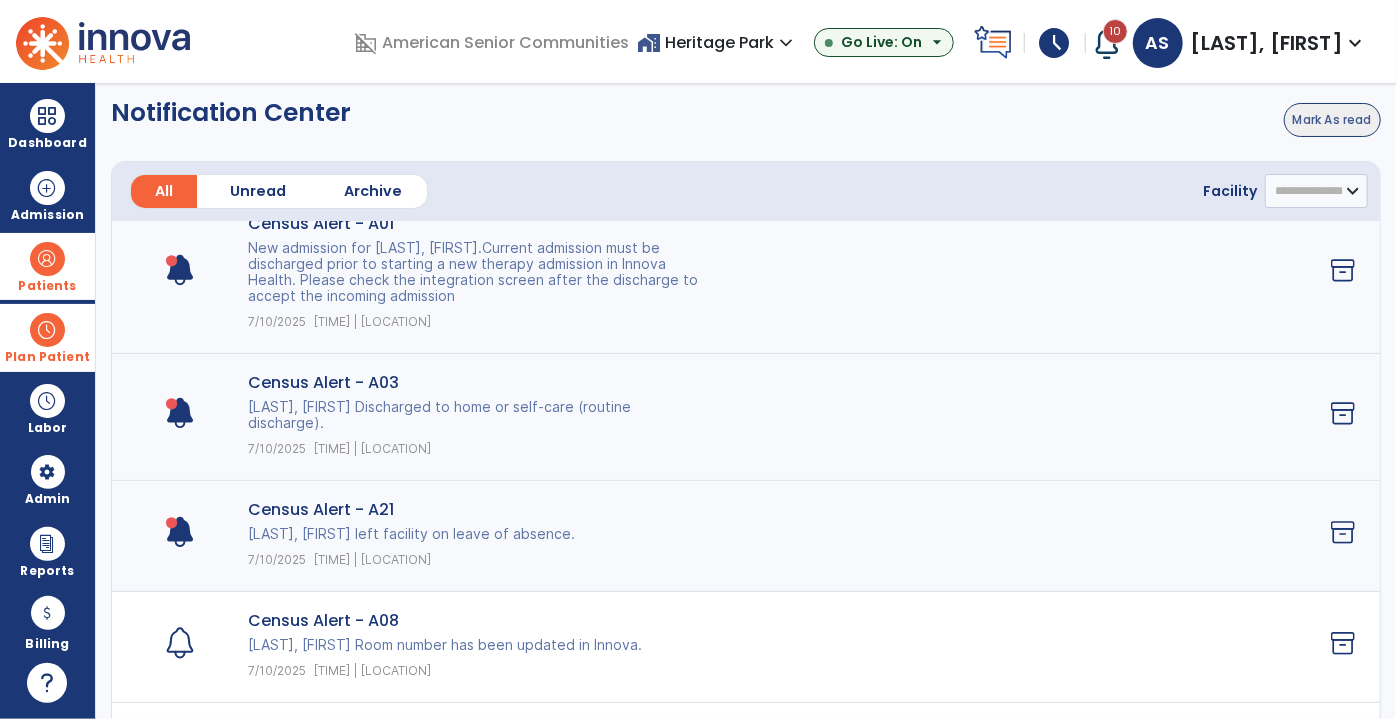scroll, scrollTop: 1000, scrollLeft: 0, axis: vertical 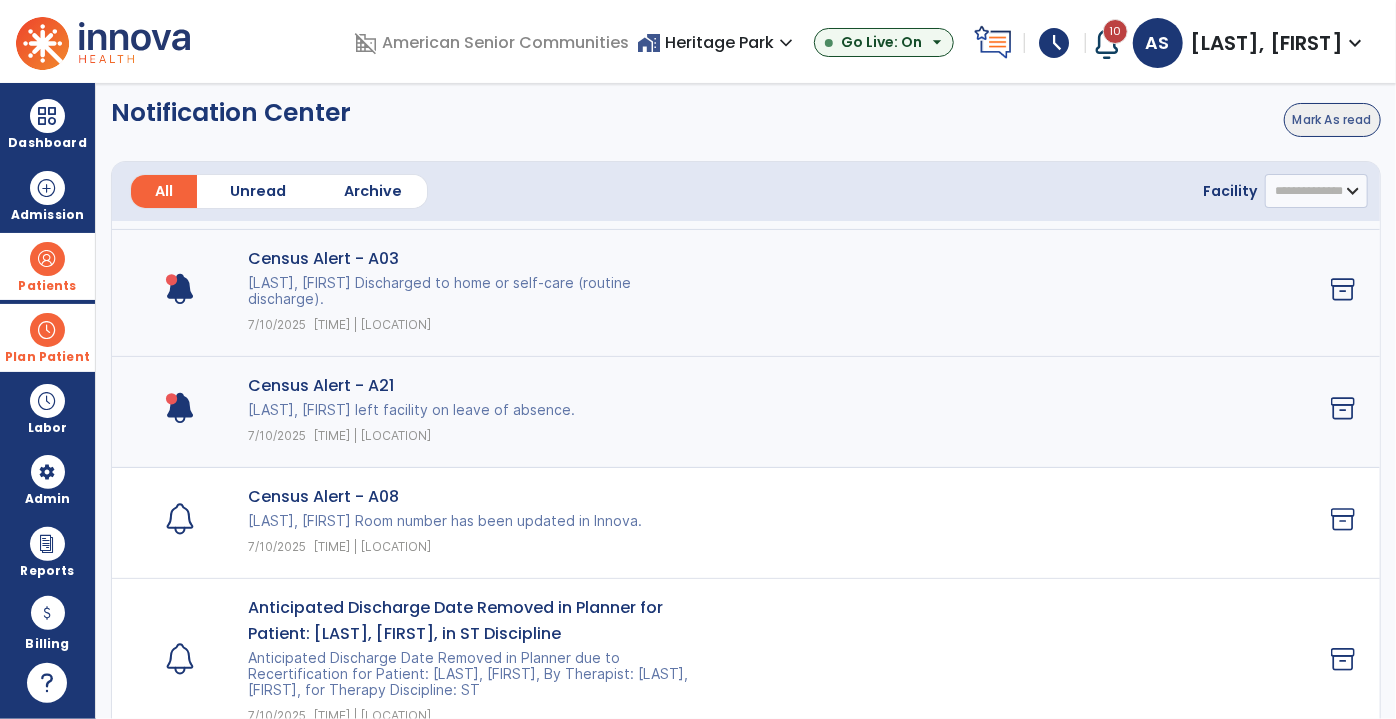 click on "Mark As read" 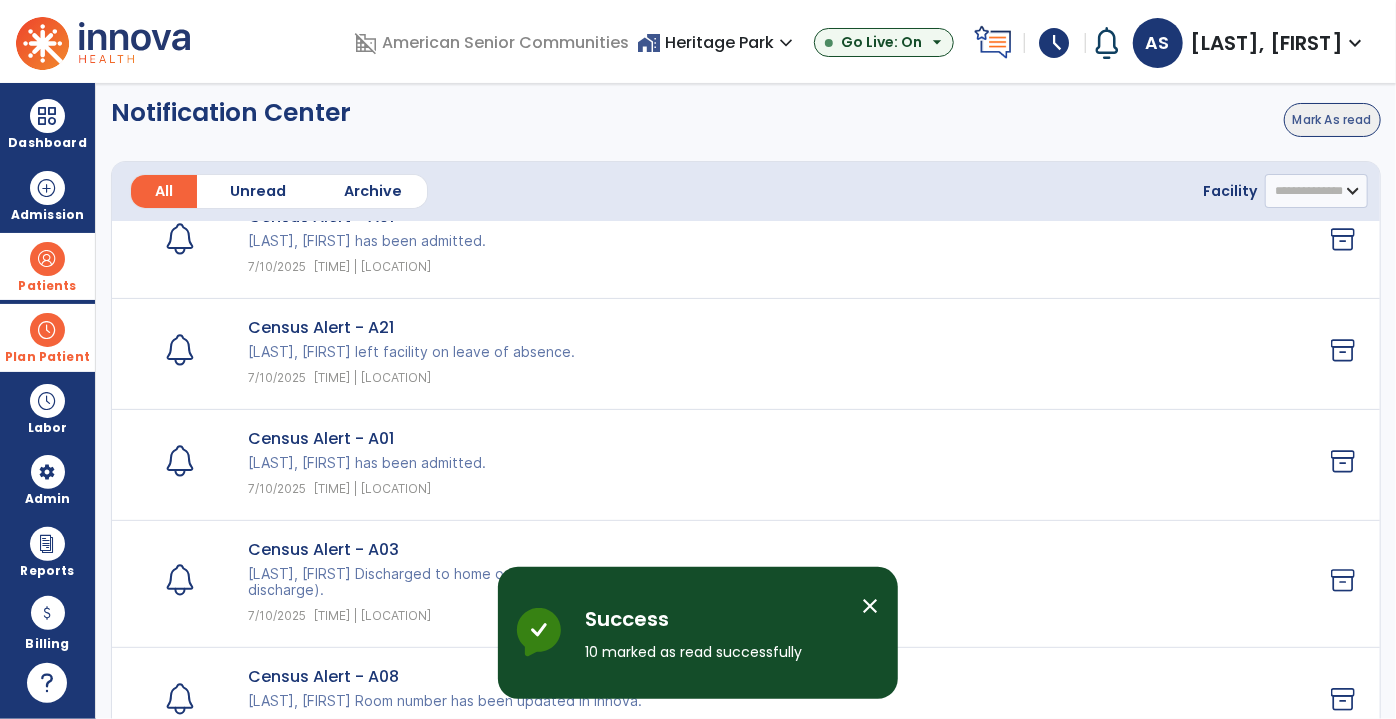 scroll, scrollTop: 0, scrollLeft: 0, axis: both 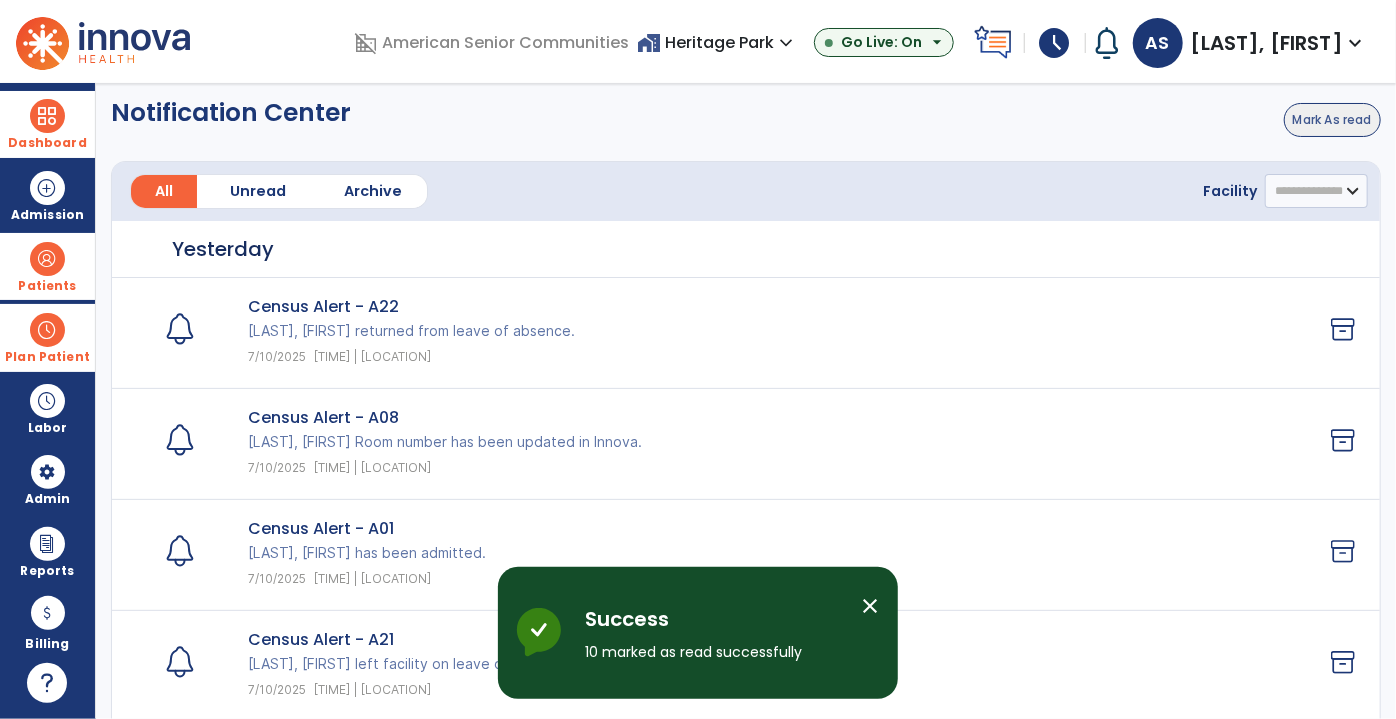 click at bounding box center (47, 116) 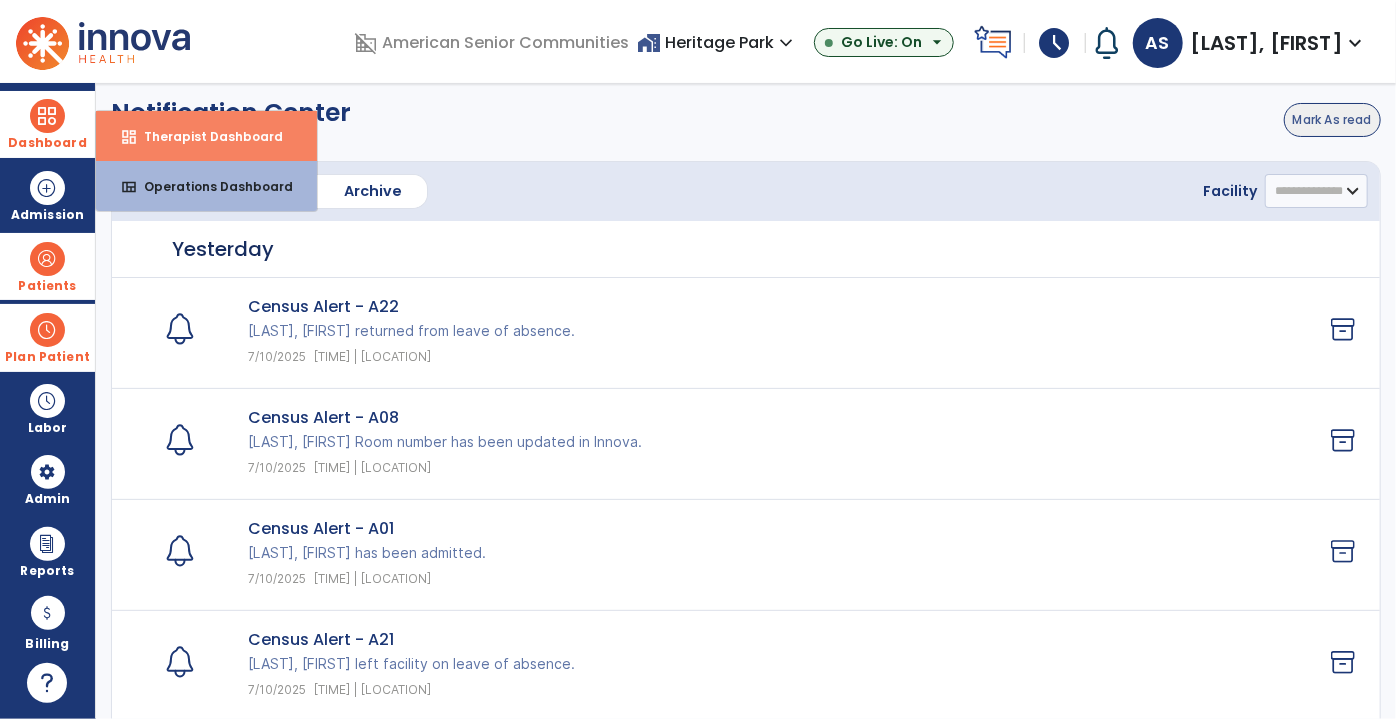 click on "Therapist Dashboard" at bounding box center [205, 136] 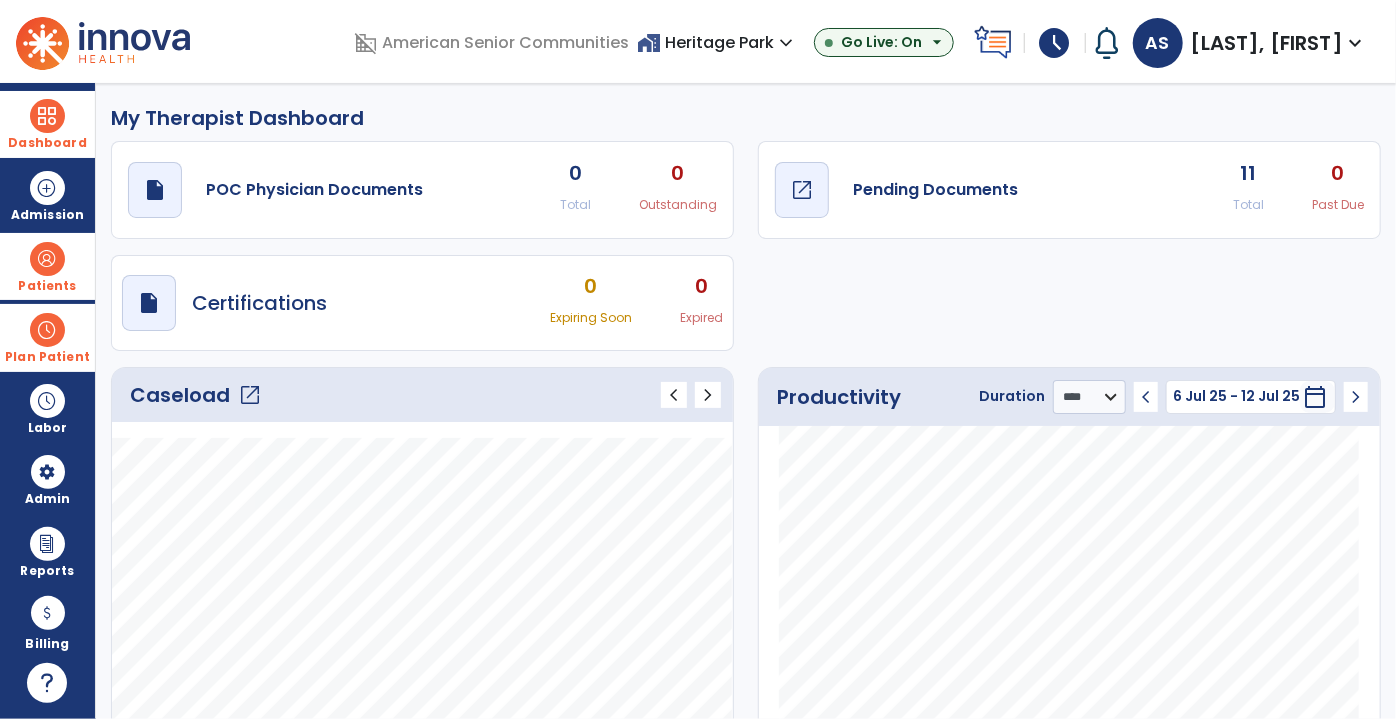 click on "Pending Documents" 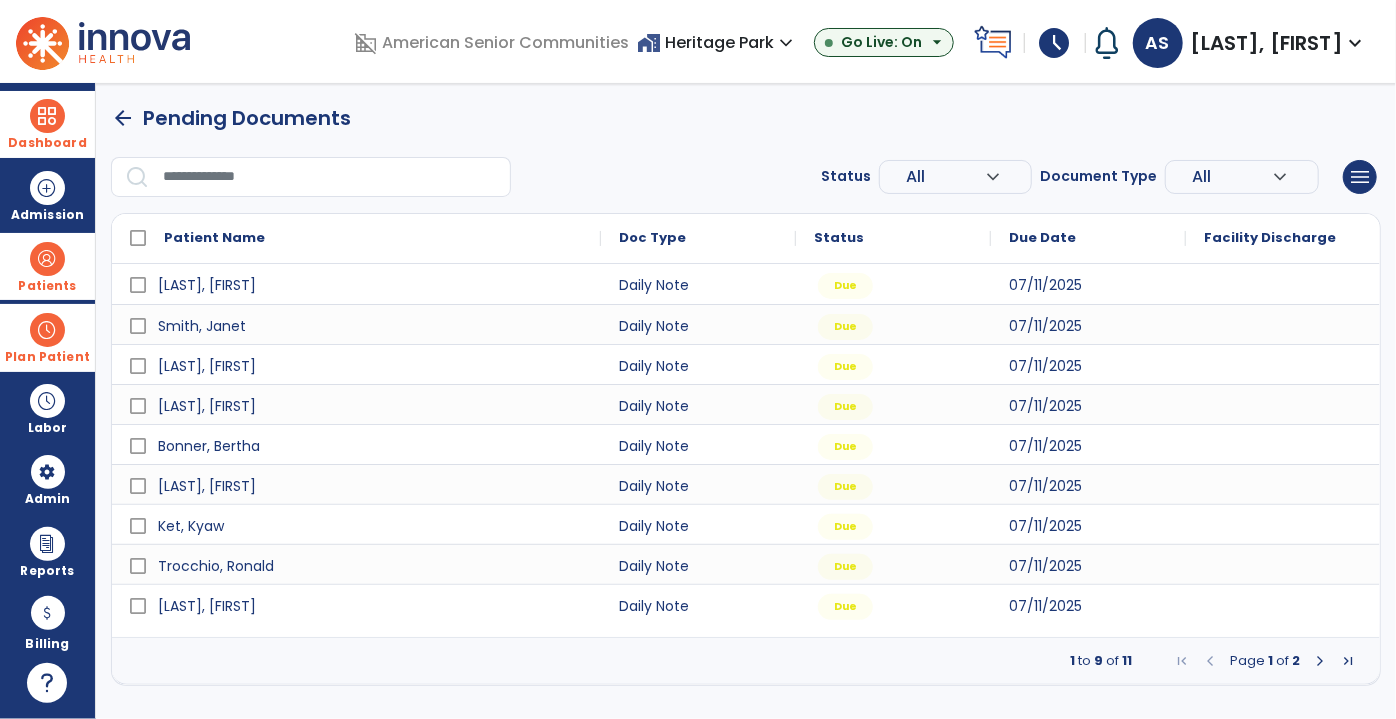 click at bounding box center [1320, 661] 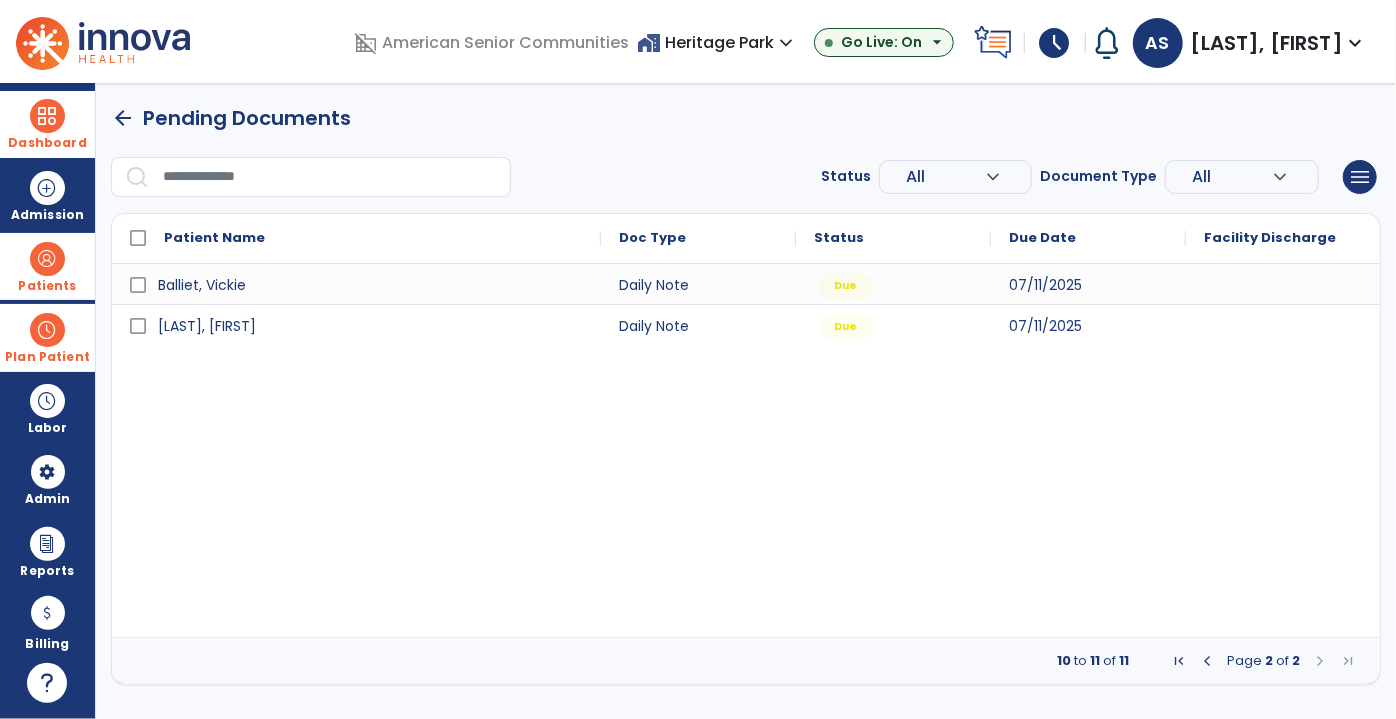 click at bounding box center (1207, 661) 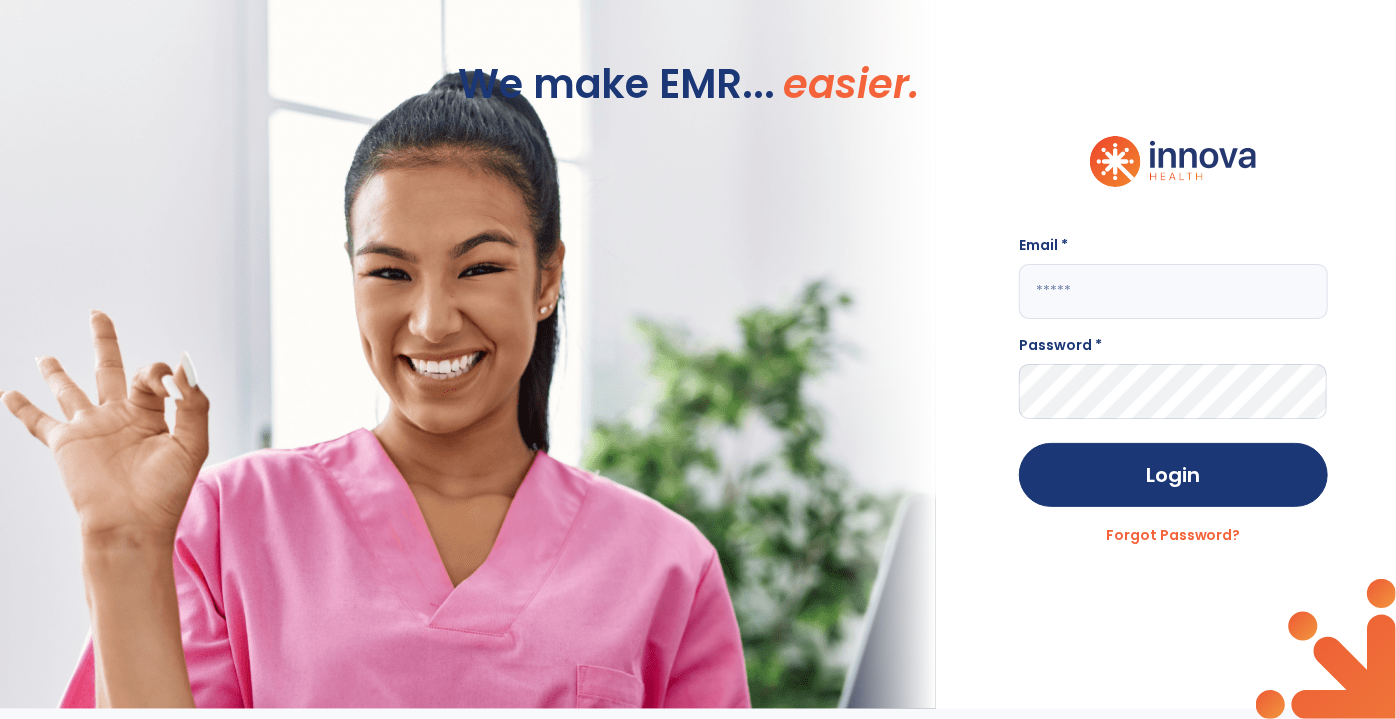 type on "**********" 